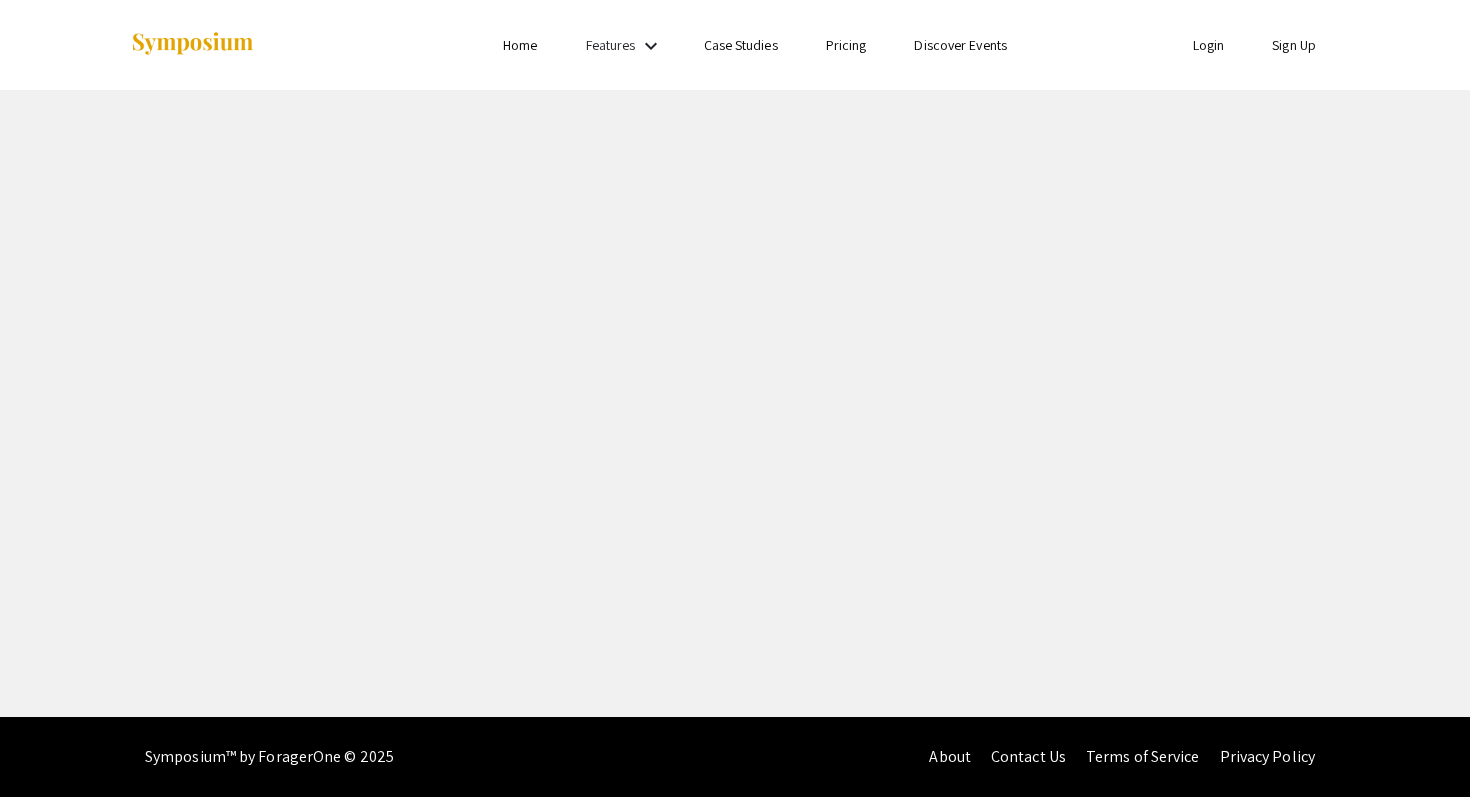scroll, scrollTop: 0, scrollLeft: 0, axis: both 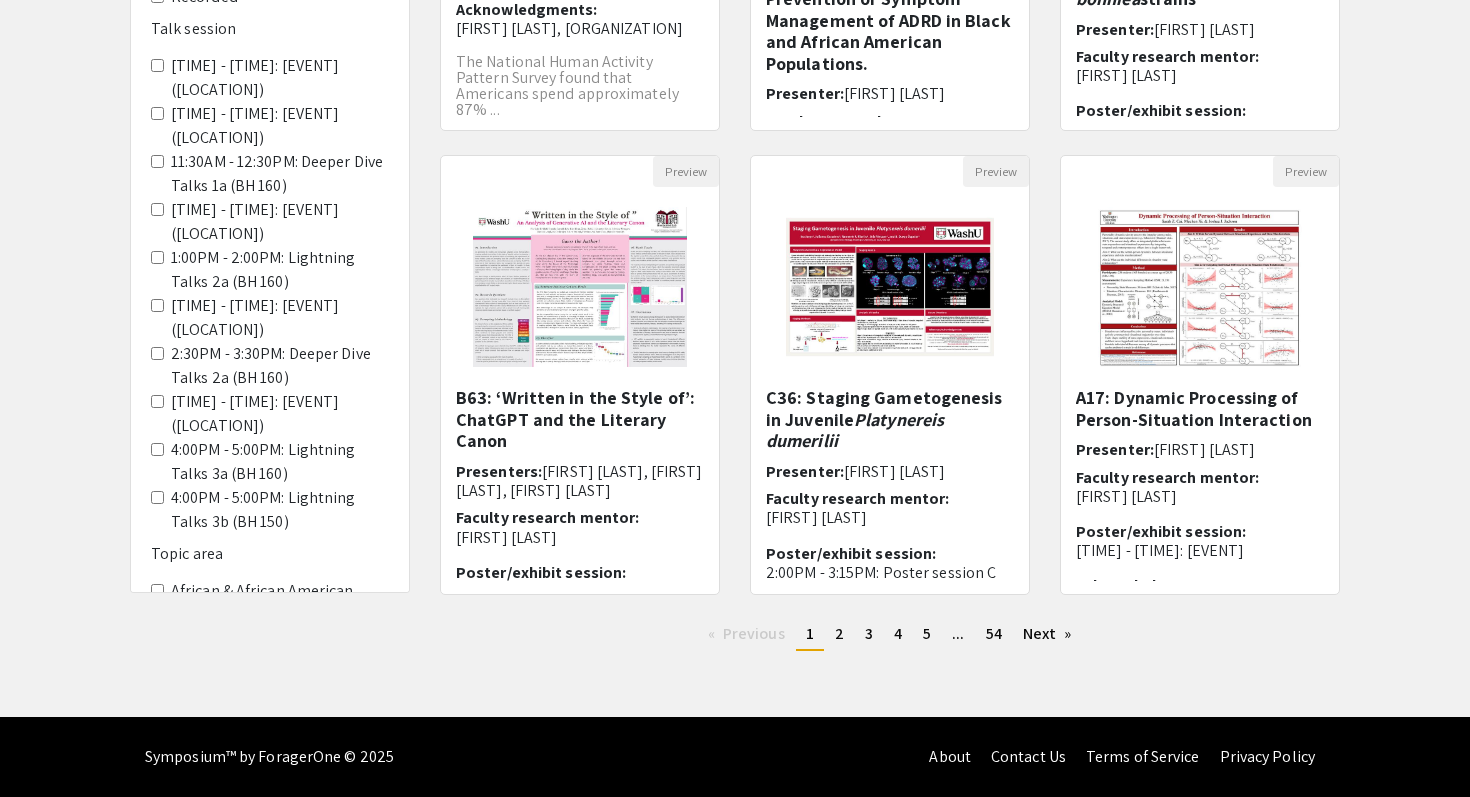click on "Topic area" 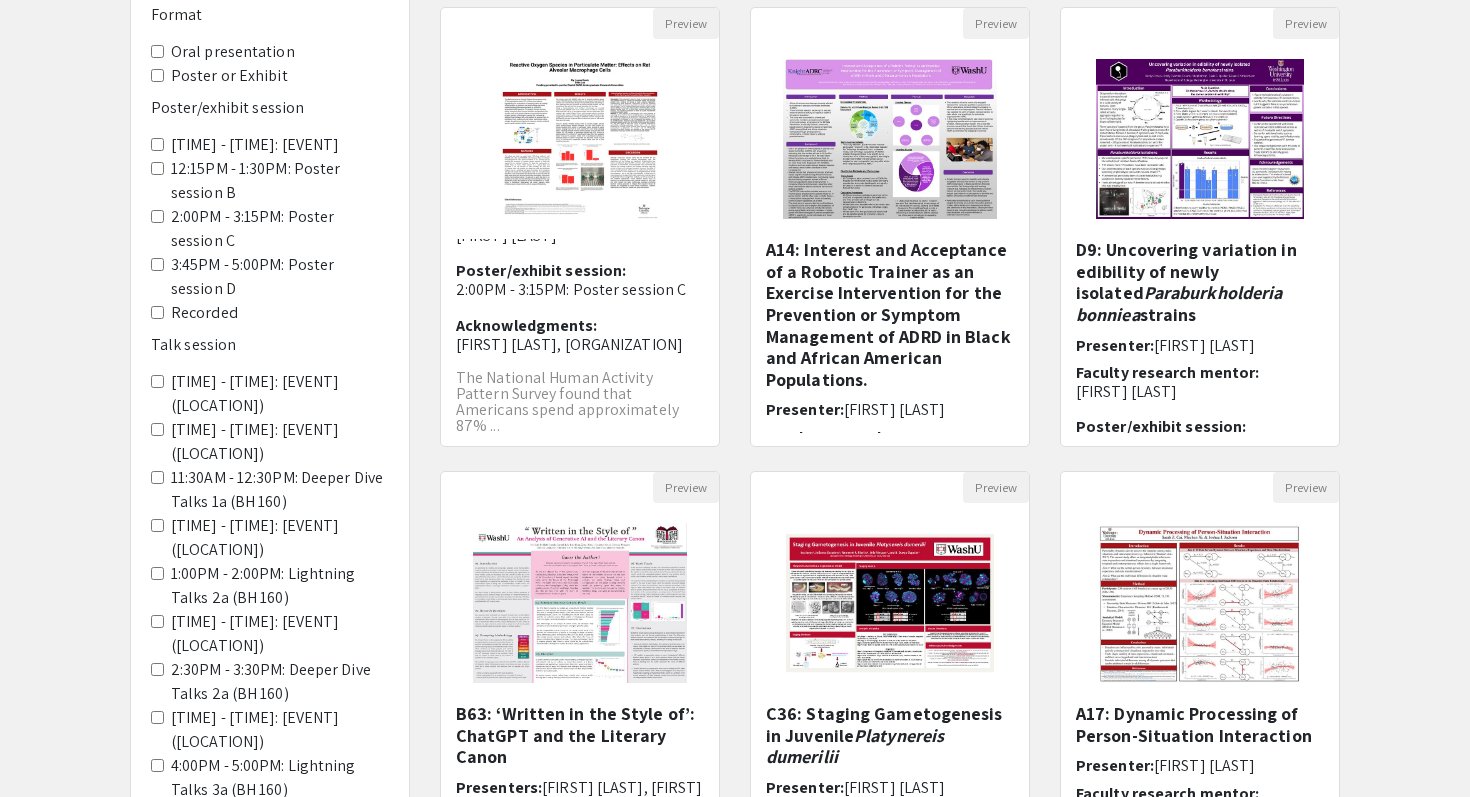 scroll, scrollTop: 0, scrollLeft: 0, axis: both 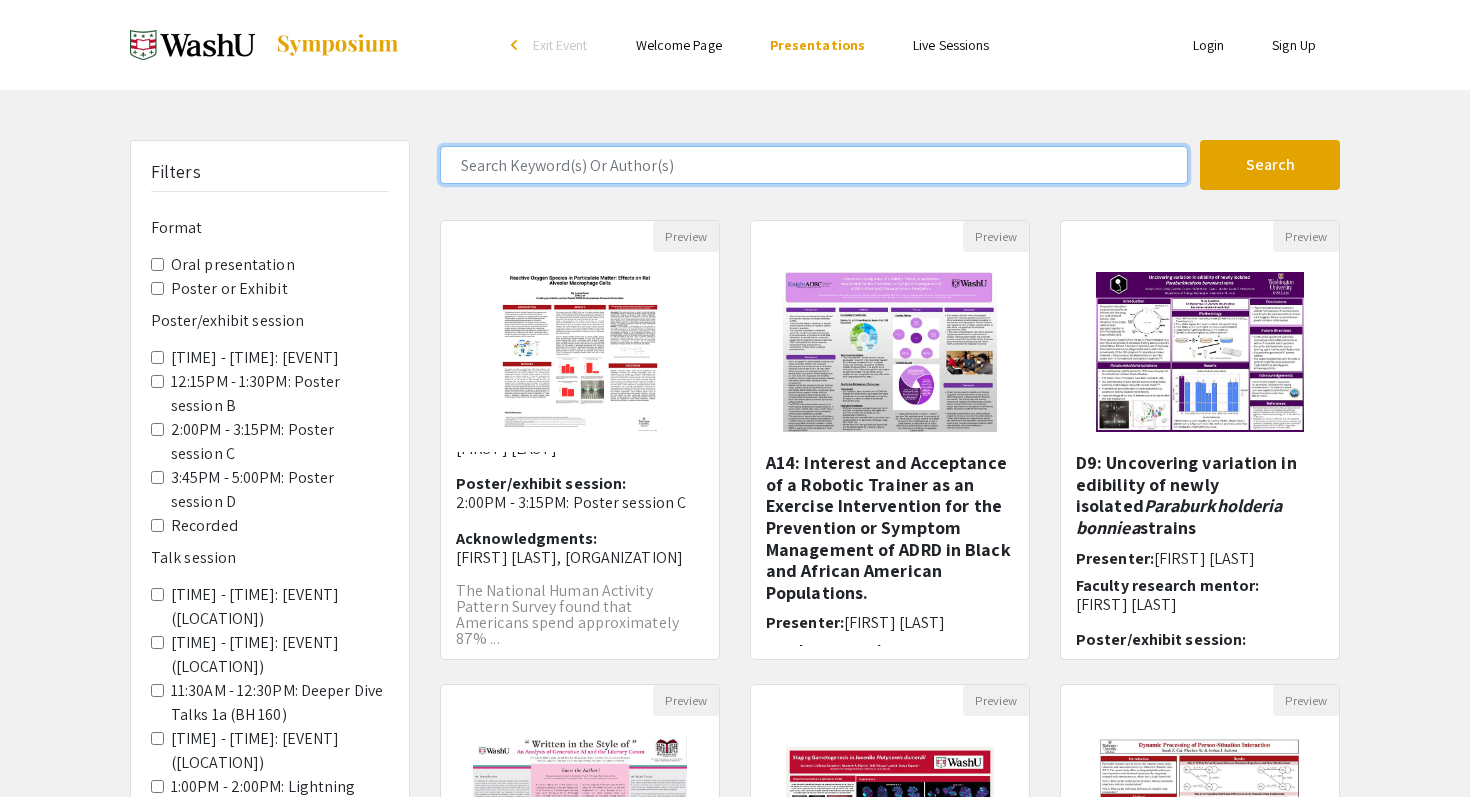 click 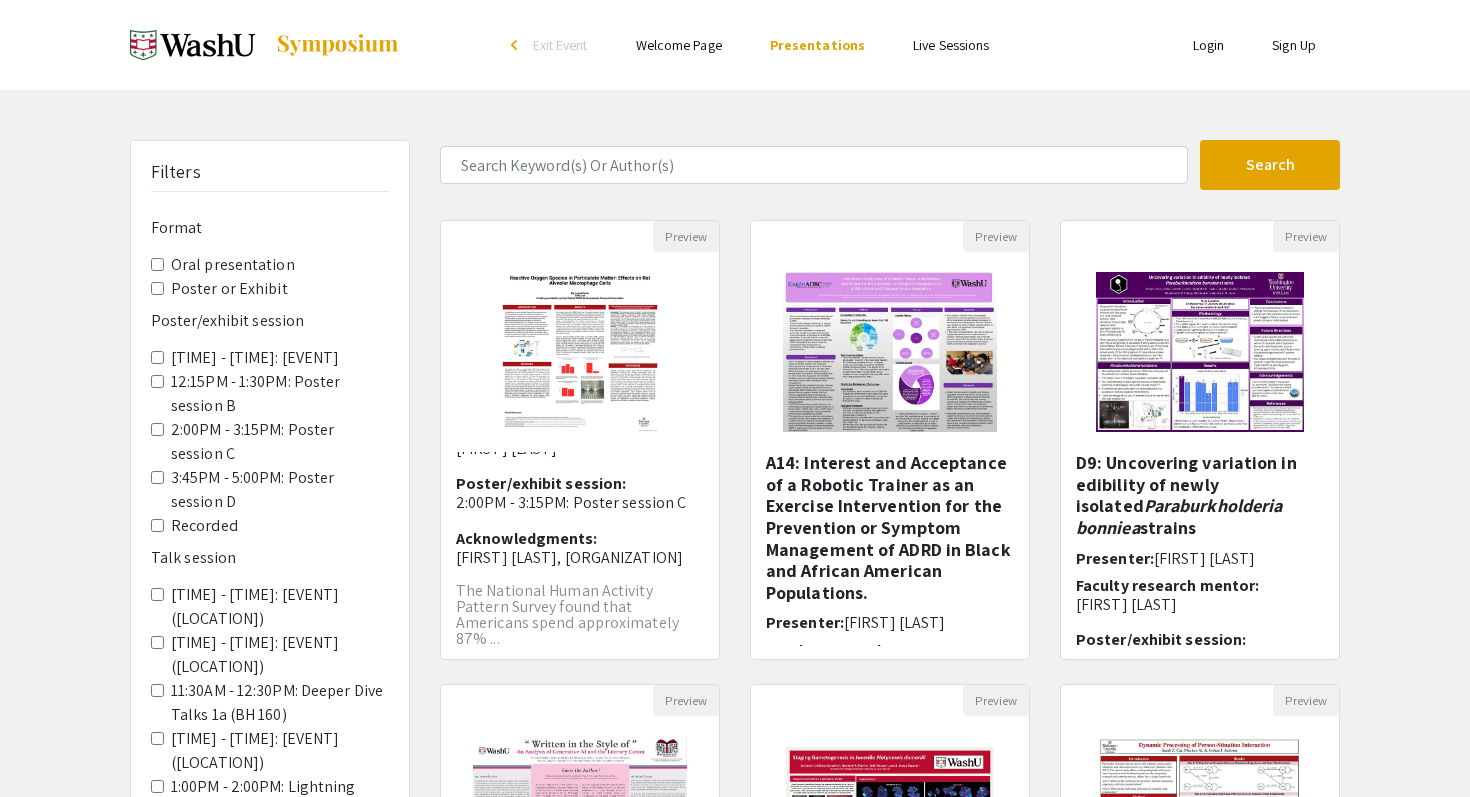 click on "Skip navigation  arrow_back_ios Exit Event Welcome Page Presentations Live Sessions Login Sign Up Filters  Format   Oral presentation   Poster or Exhibit   Poster/exhibit session   10:30AM - 11:45AM: Poster session A   12:15PM - 1:30PM: Poster session B   2:00PM - 3:15PM: Poster session C   3:45PM - 5:00PM: Poster session D   Recorded   Talk session   10:00AM - 11:00AM: Lightning Talks 1a (BH 160)   10:00AM - 11:00AM: Lightning Talks 1b (BH 150)   11:30AM - 12:30PM: Deeper Dive Talks 1a (BH 160)   11:30AM - 12:30PM: Deeper Dive Talks 1b (BH 150)   1:00PM - 2:00PM: Lightning Talks 2a (BH 160)   1:00PM - 2:00PM: Lightning Talks 2b (BH 150)   2:30PM - 3:30PM: Deeper Dive Talks 2a (BH 160)   2:30PM - 3:30PM: Deeper Dive Talks 2b (BH 150)   4:00PM - 5:00PM: Lightning Talks 3a (BH 160)   4:00PM - 5:00PM: Lightning Talks 3b (BH 150)   Topic area   African & African American Studies   American Culture Studies   Anthropology   Archaeology   Art History   Art, Architecture, Design   Biology - Ecology and Evolution  	 1" at bounding box center [735, 623] 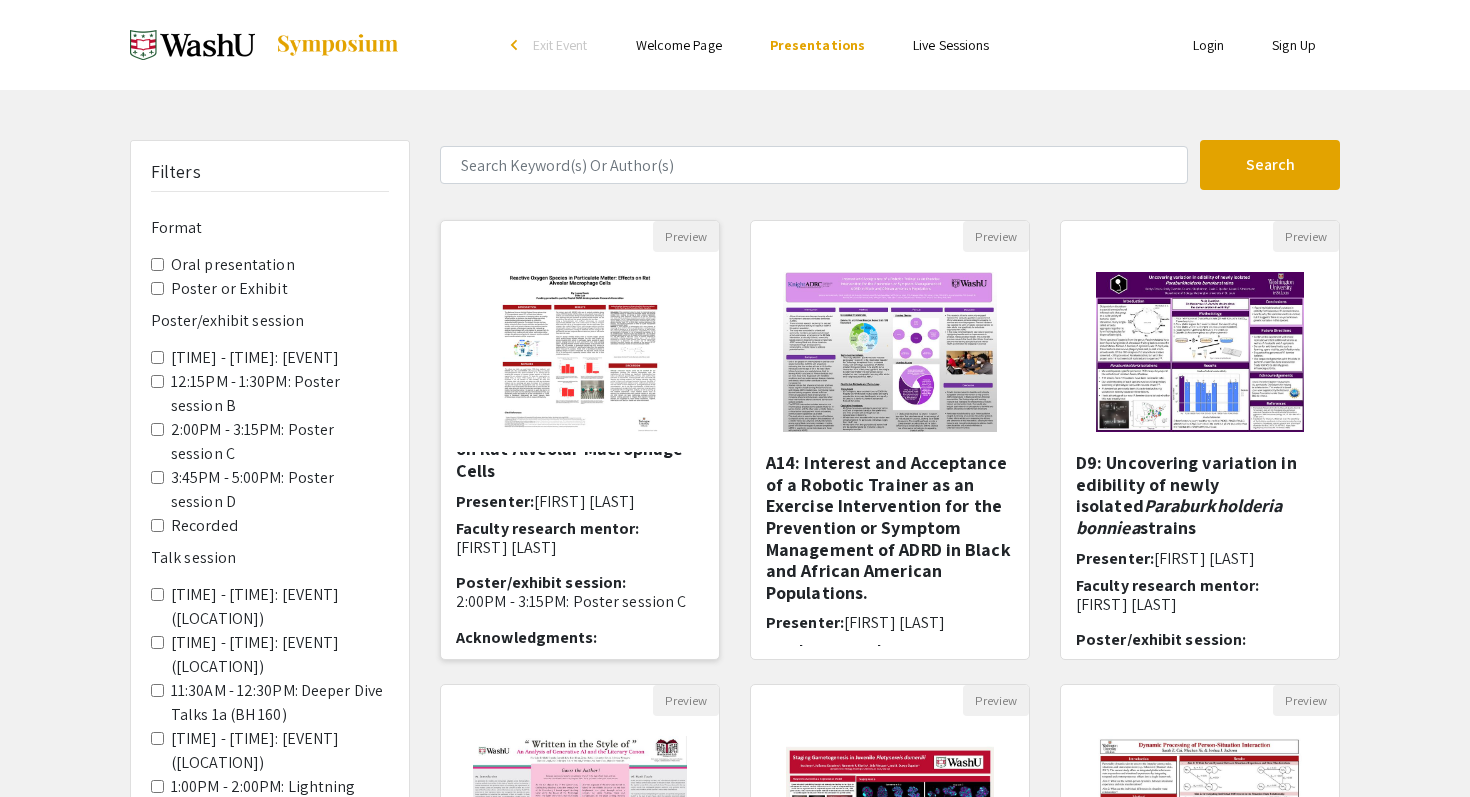 scroll, scrollTop: 0, scrollLeft: 0, axis: both 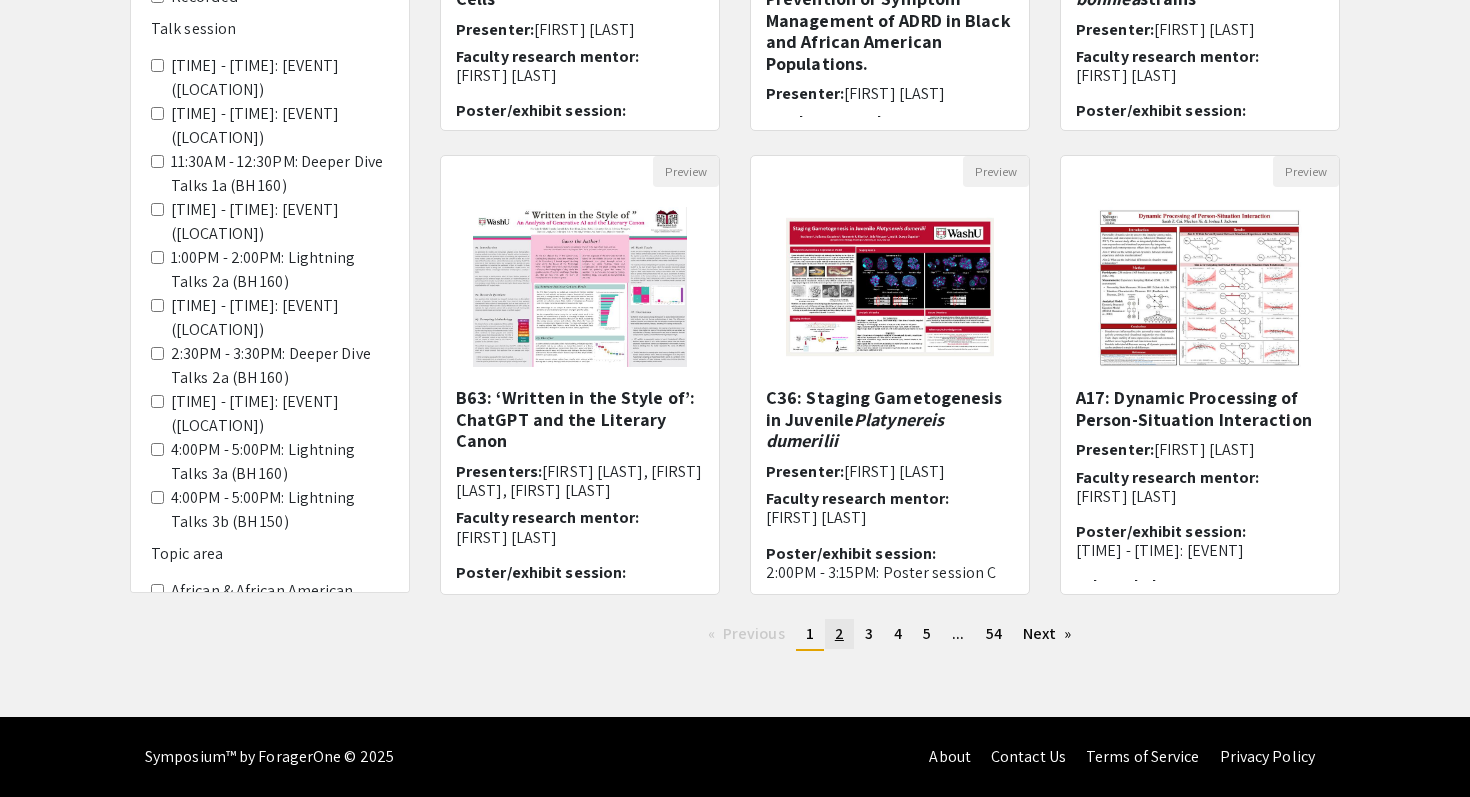 click on "page  2" 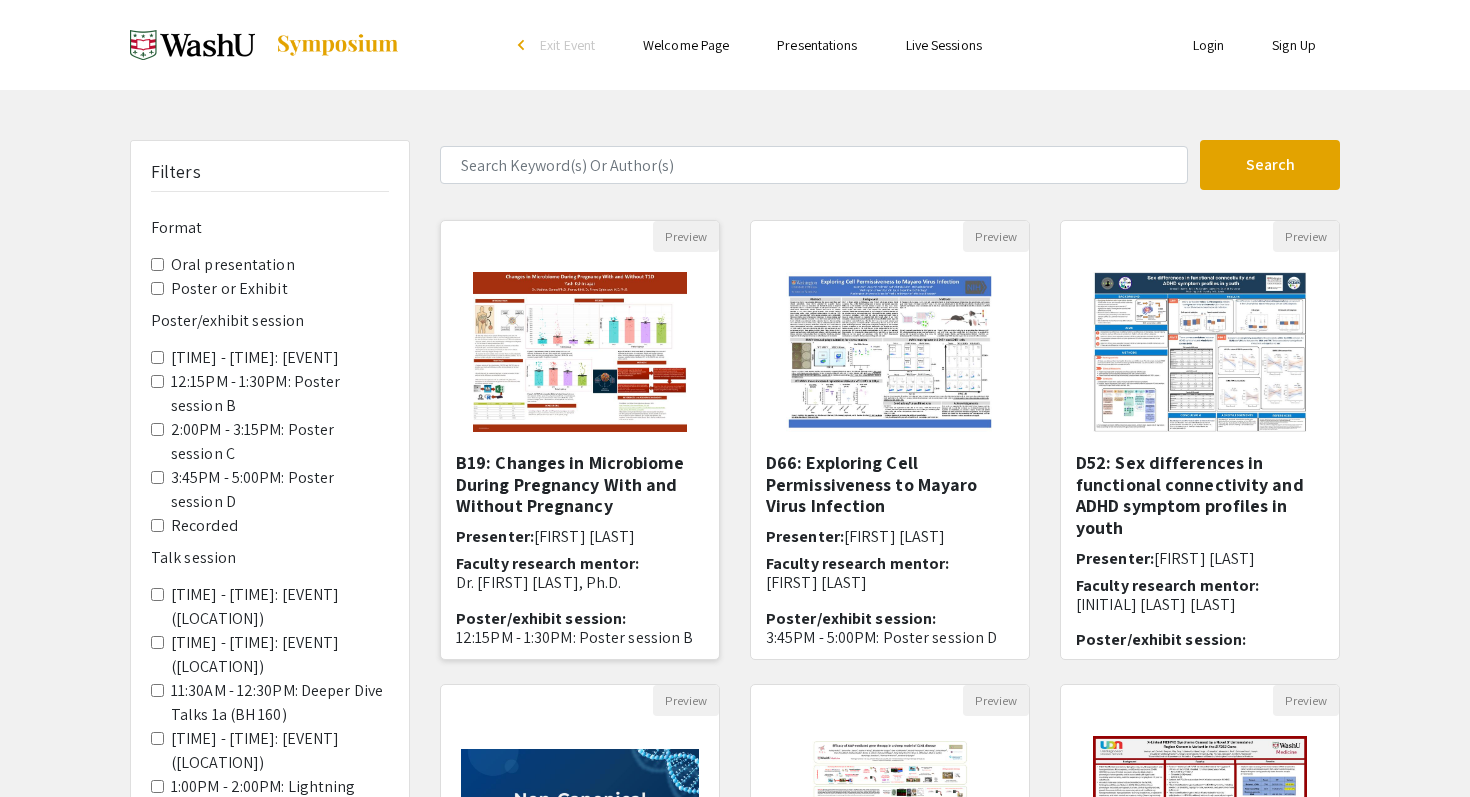 click 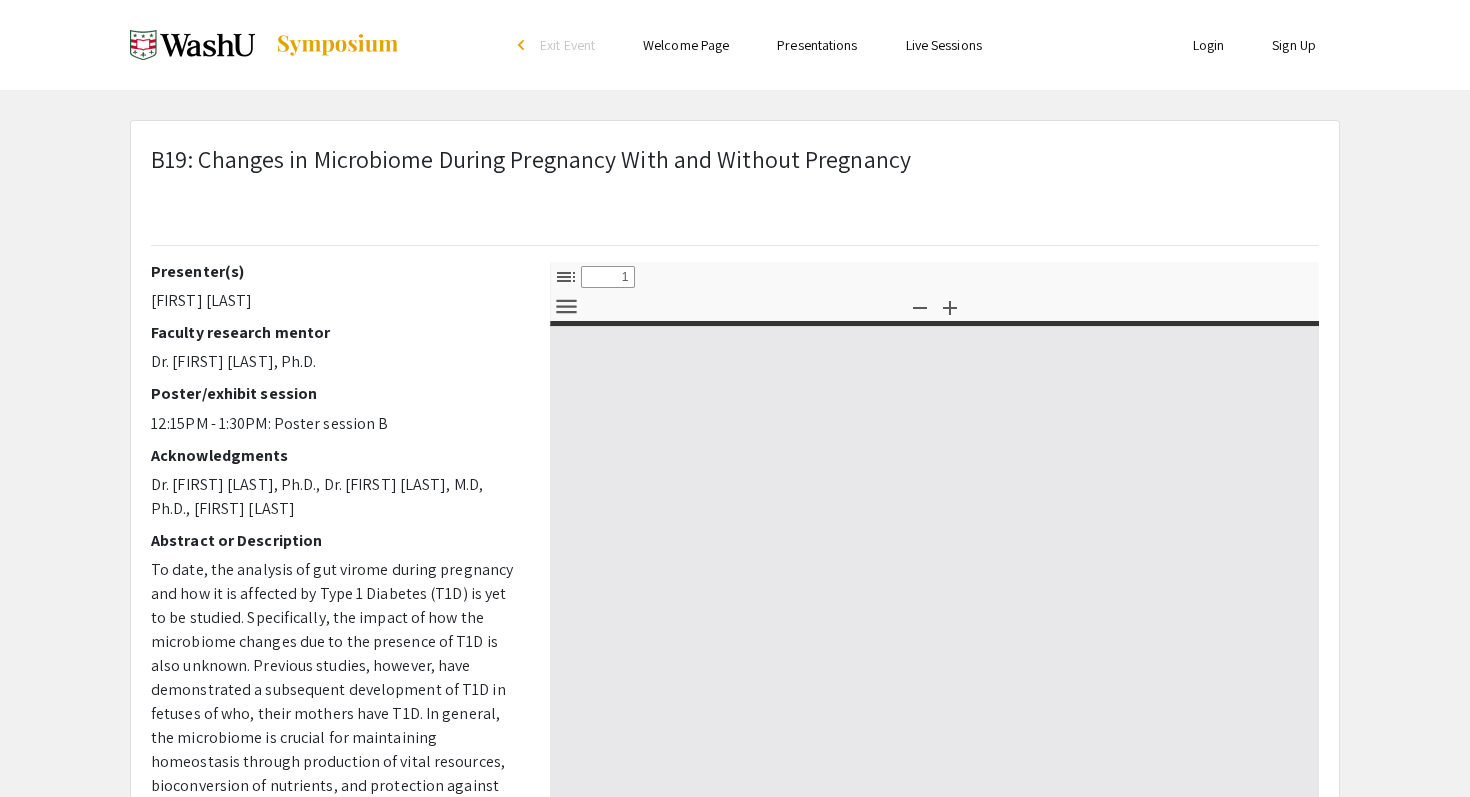 select on "custom" 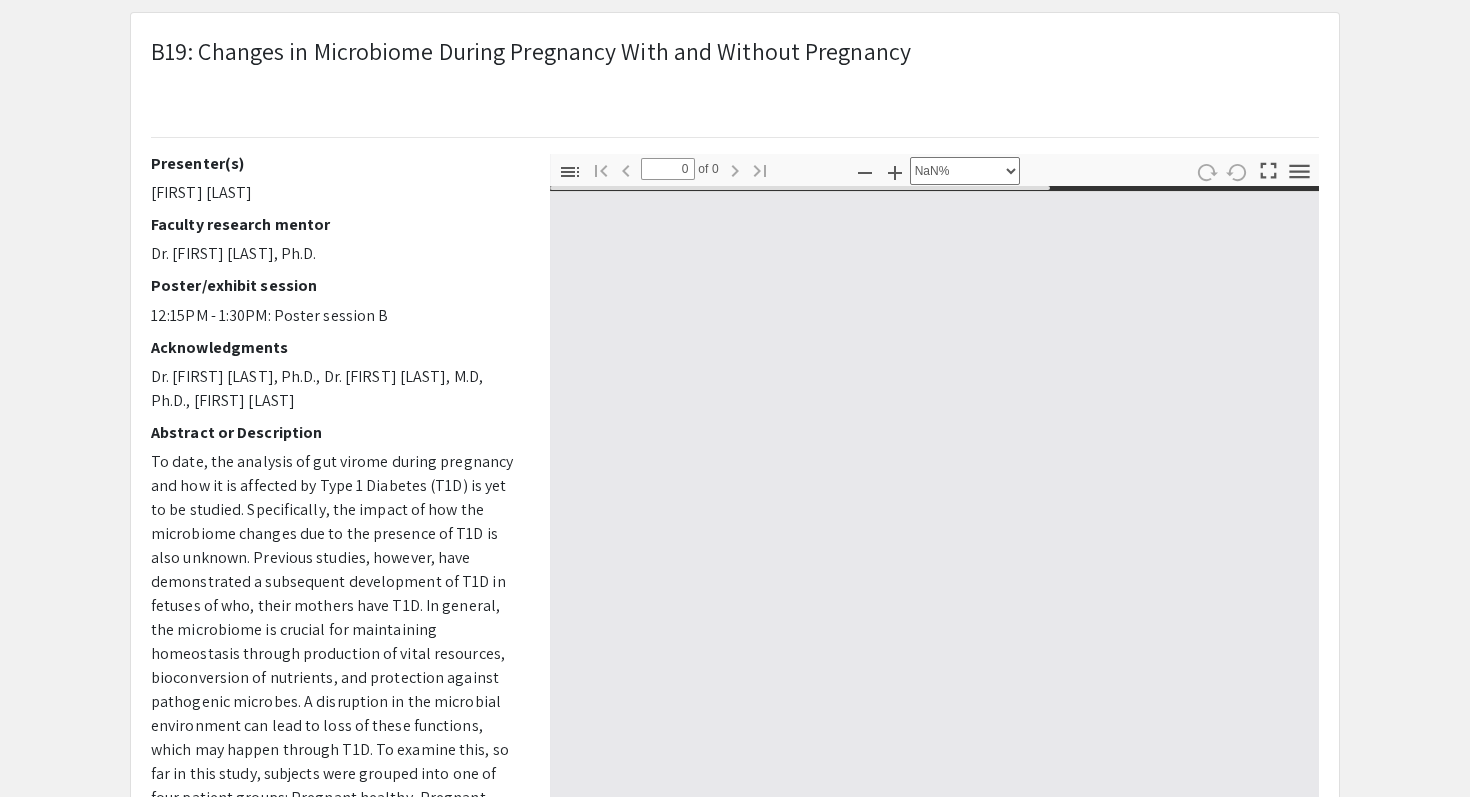 select on "auto" 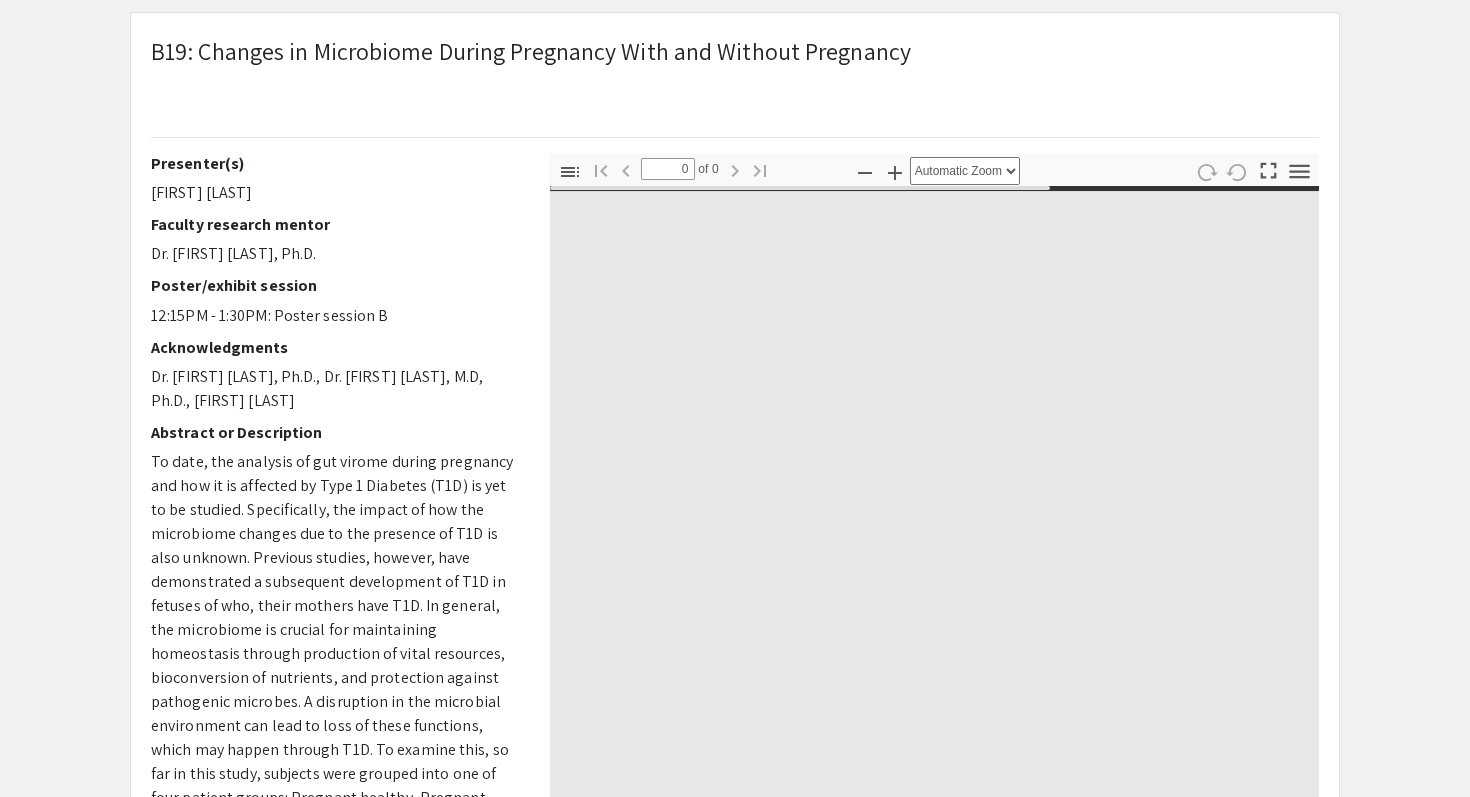 type on "1" 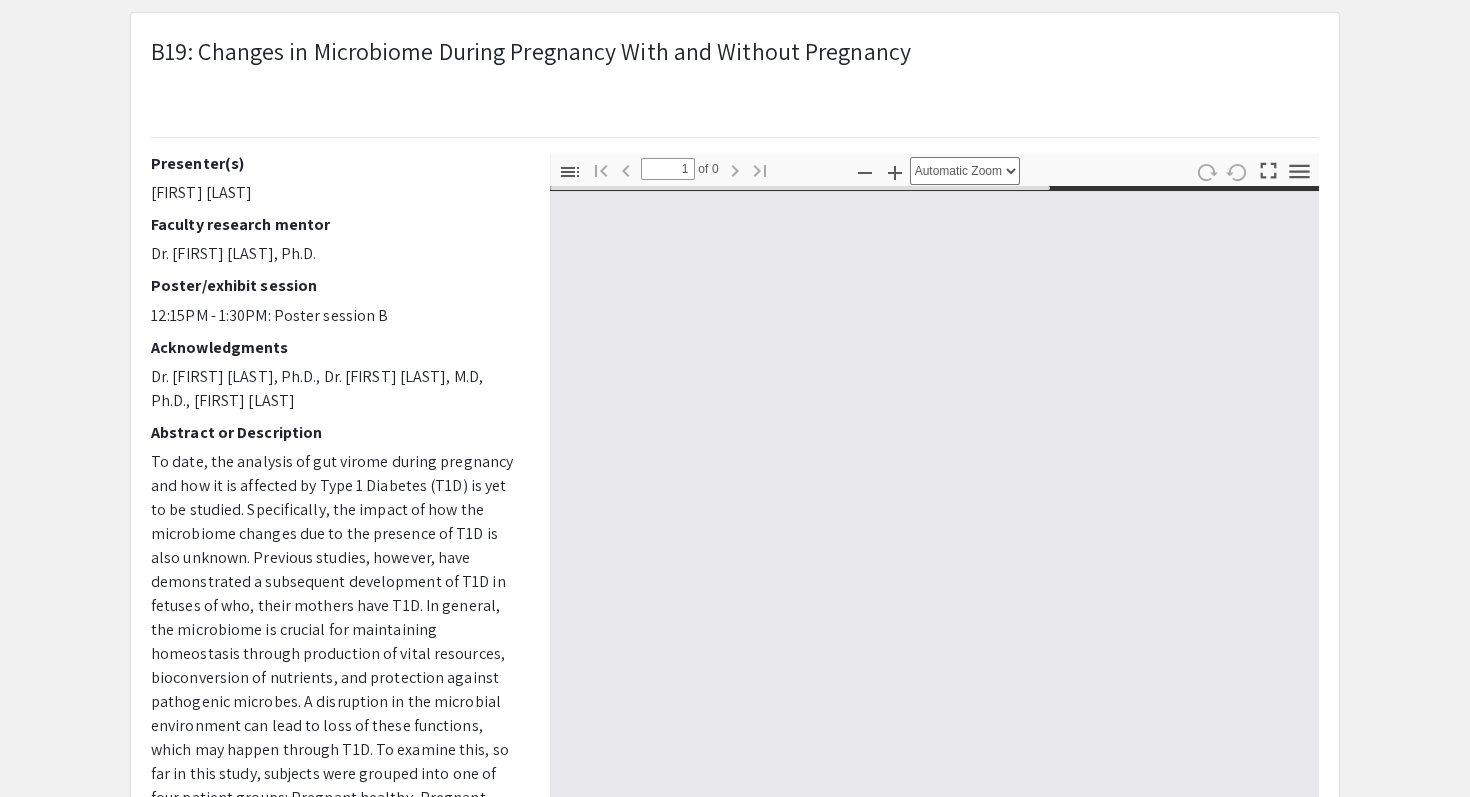 scroll, scrollTop: 132, scrollLeft: 0, axis: vertical 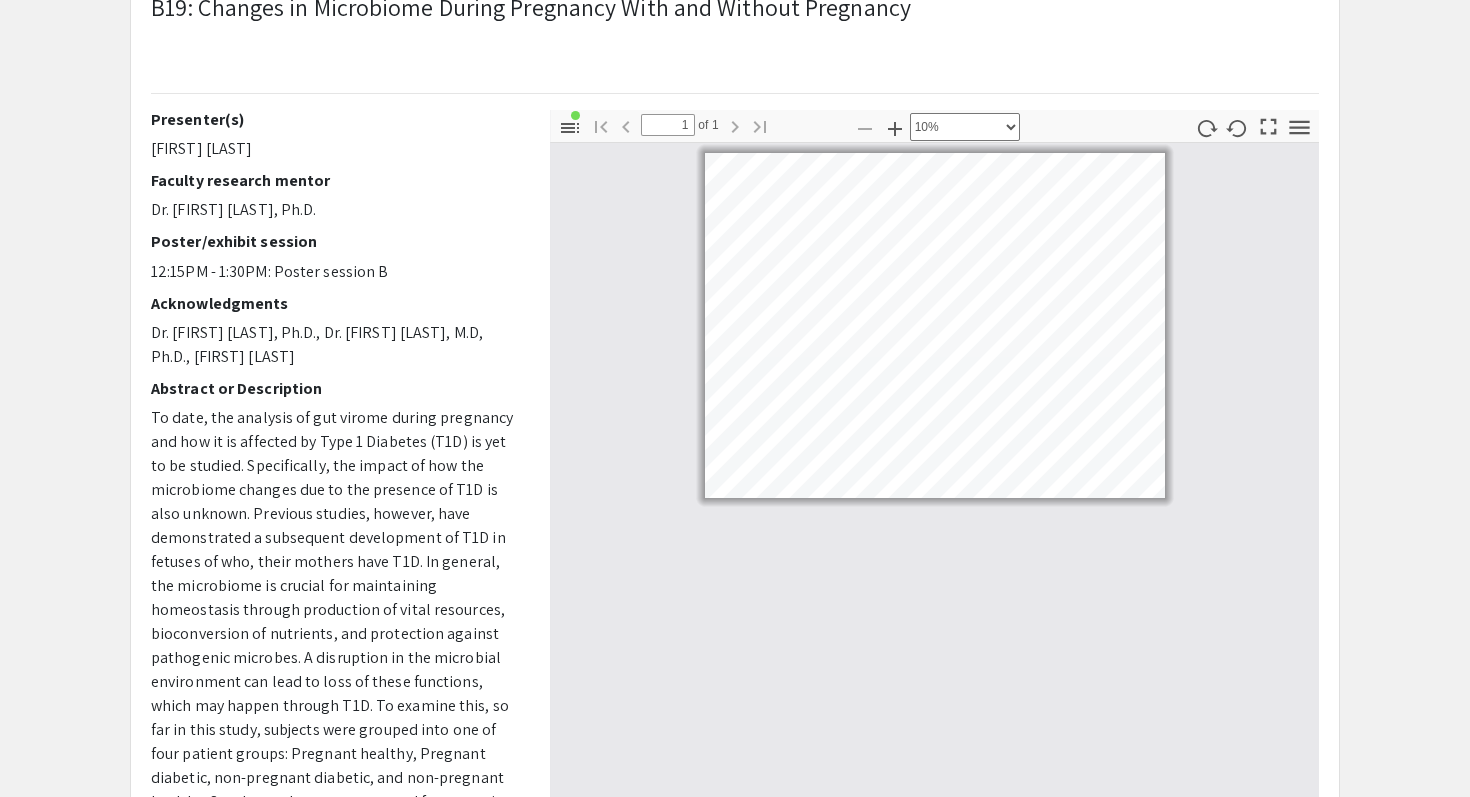 select on "custom" 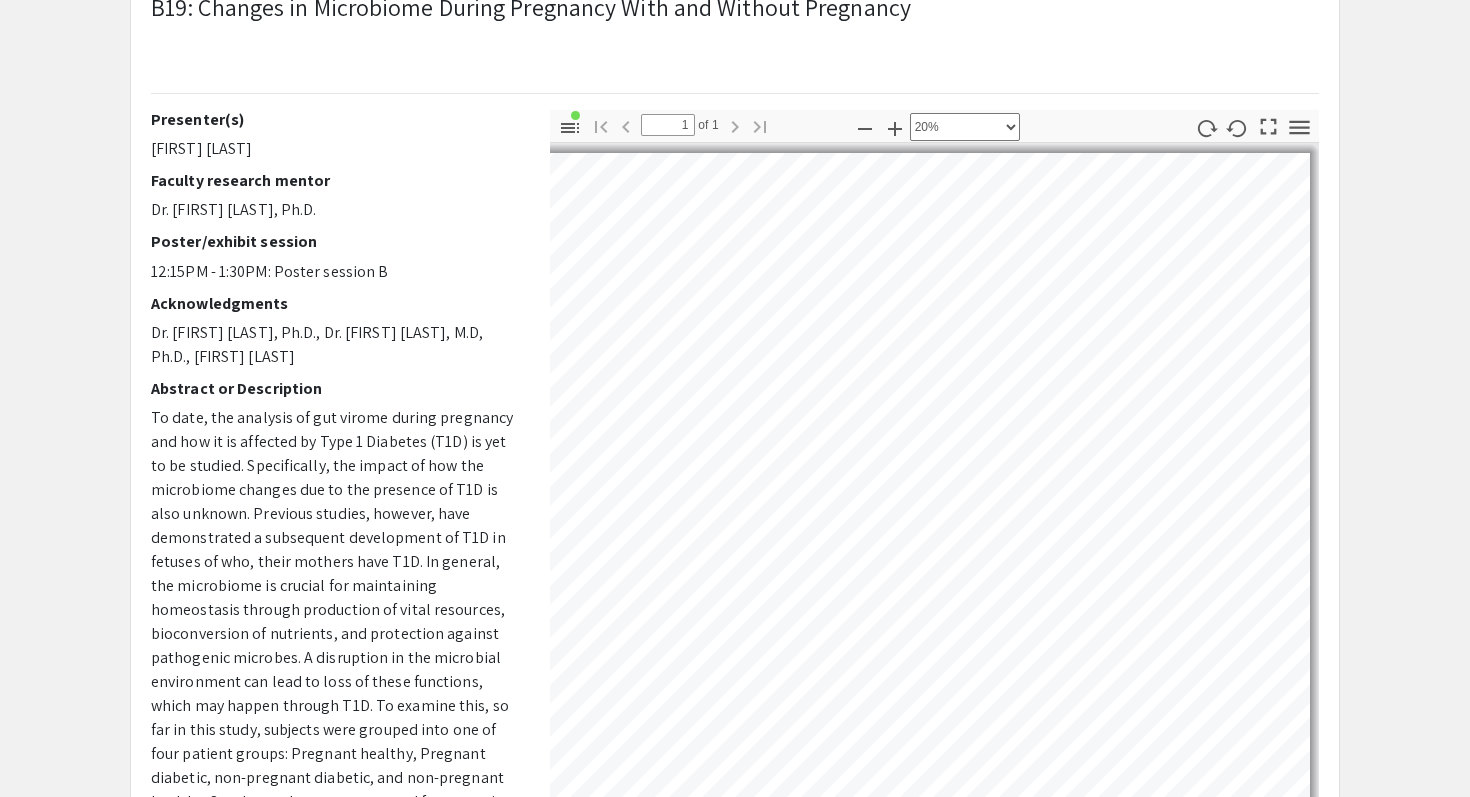 scroll, scrollTop: 43, scrollLeft: 170, axis: both 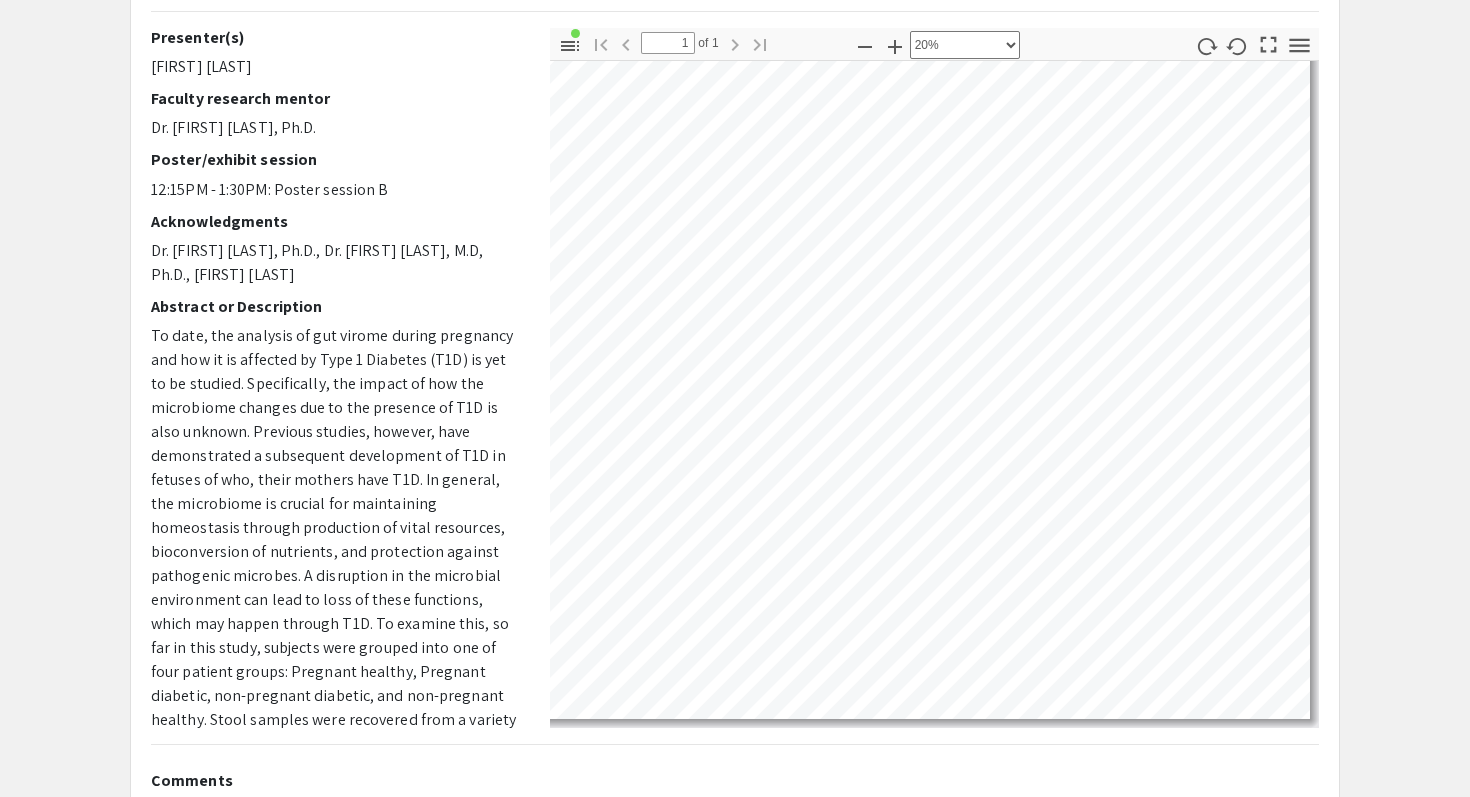 click on "Dr. Mathieu Garand, Ph.D." 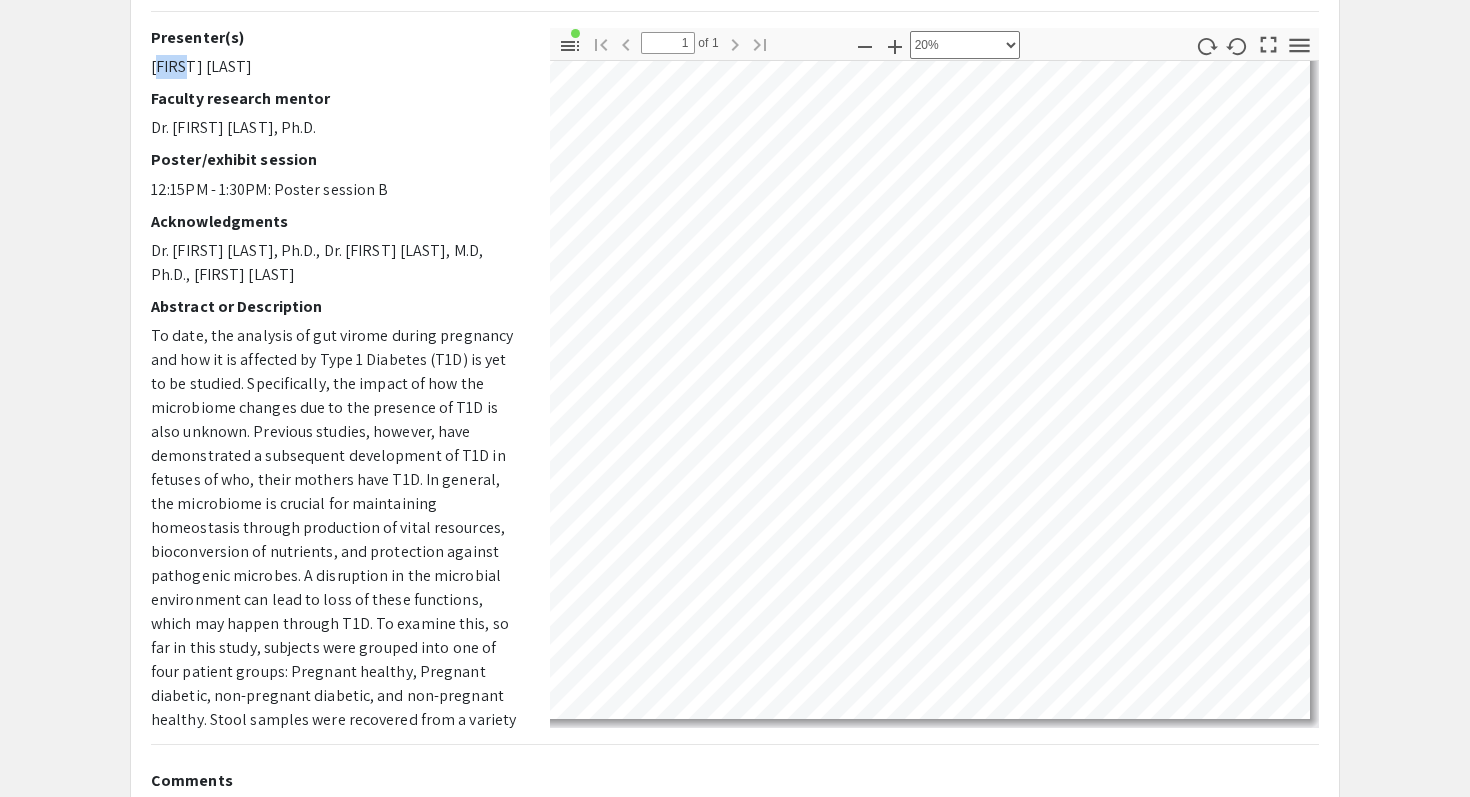 click on "Yash Kshirsagar" 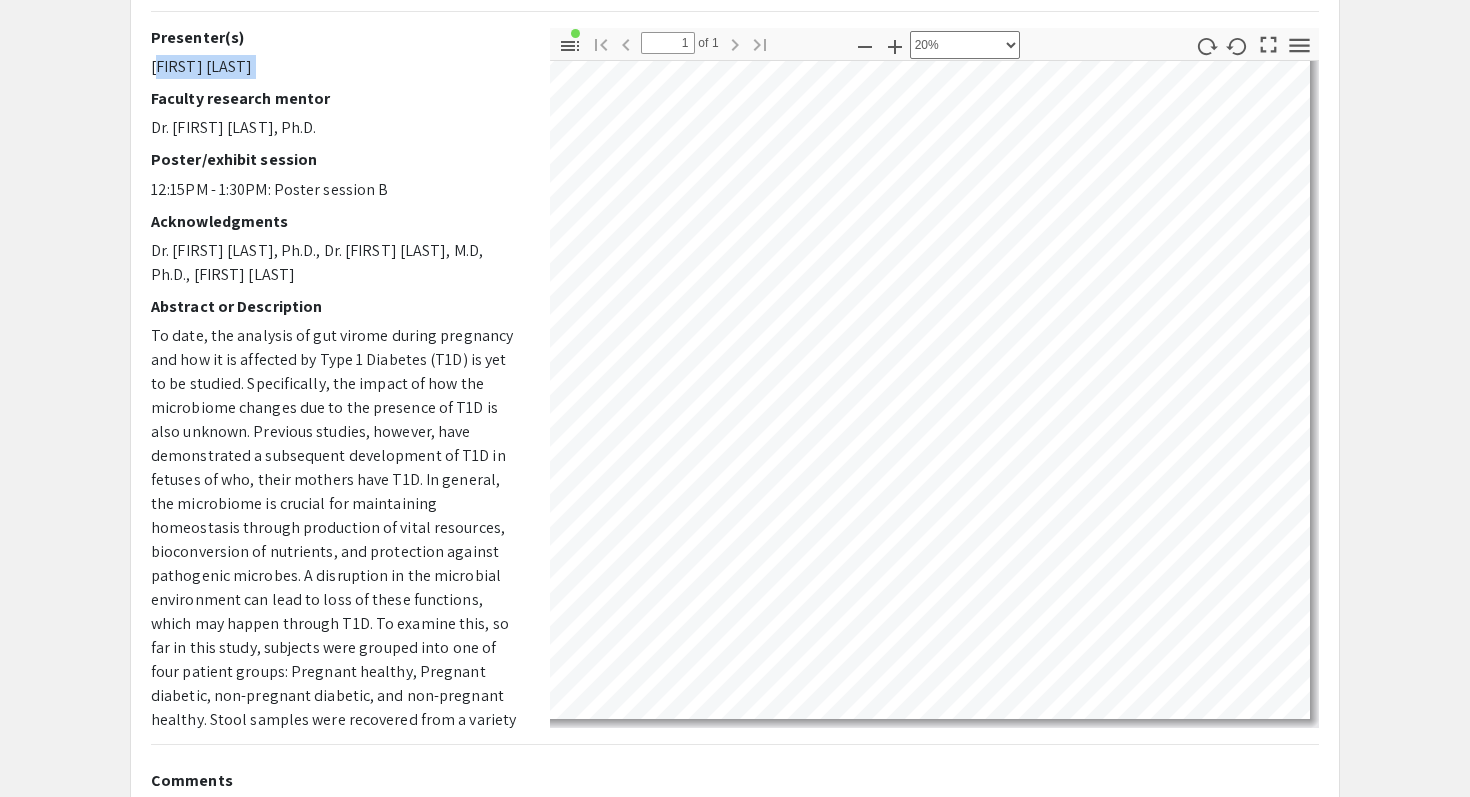 click on "Yash Kshirsagar" 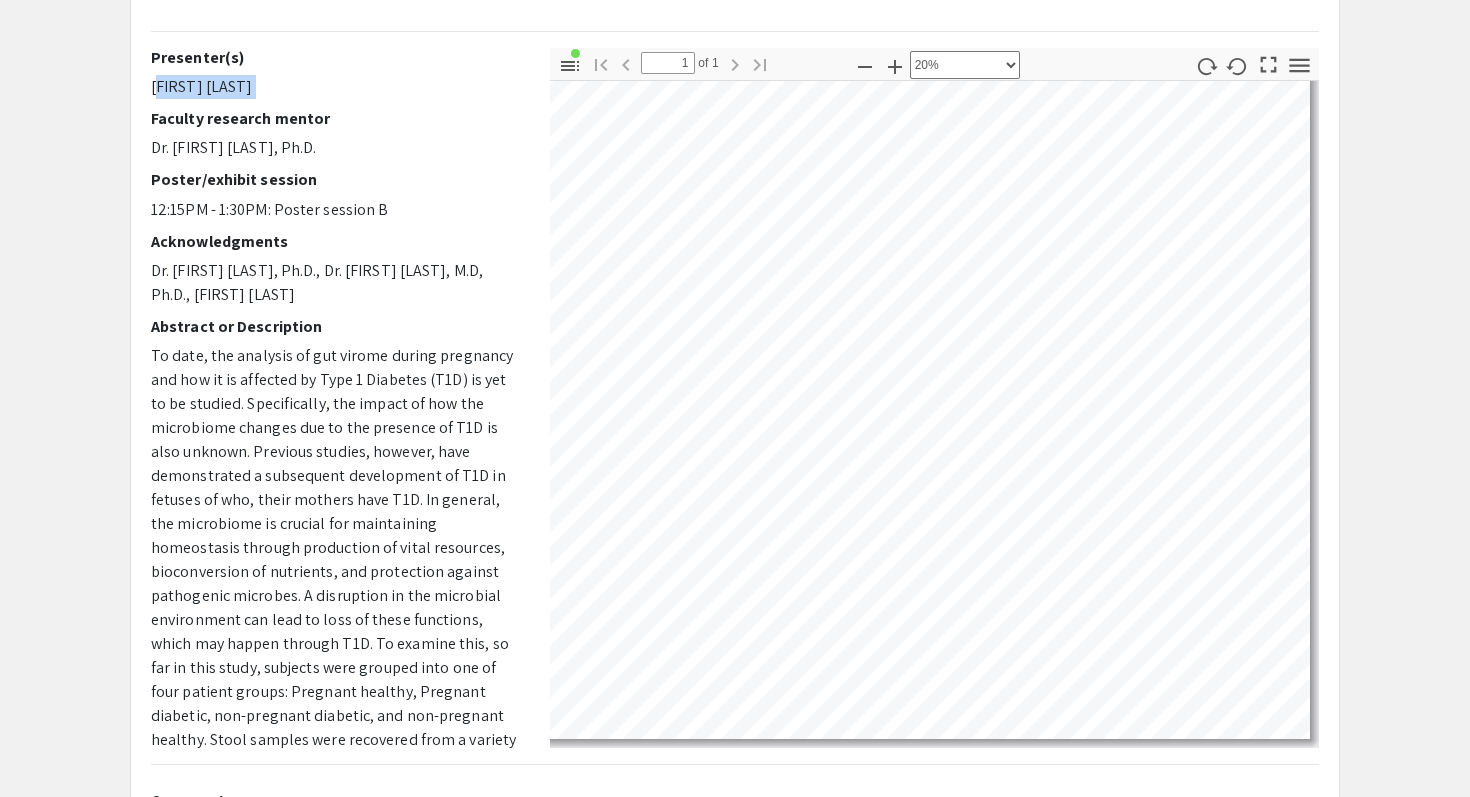 scroll, scrollTop: 212, scrollLeft: 0, axis: vertical 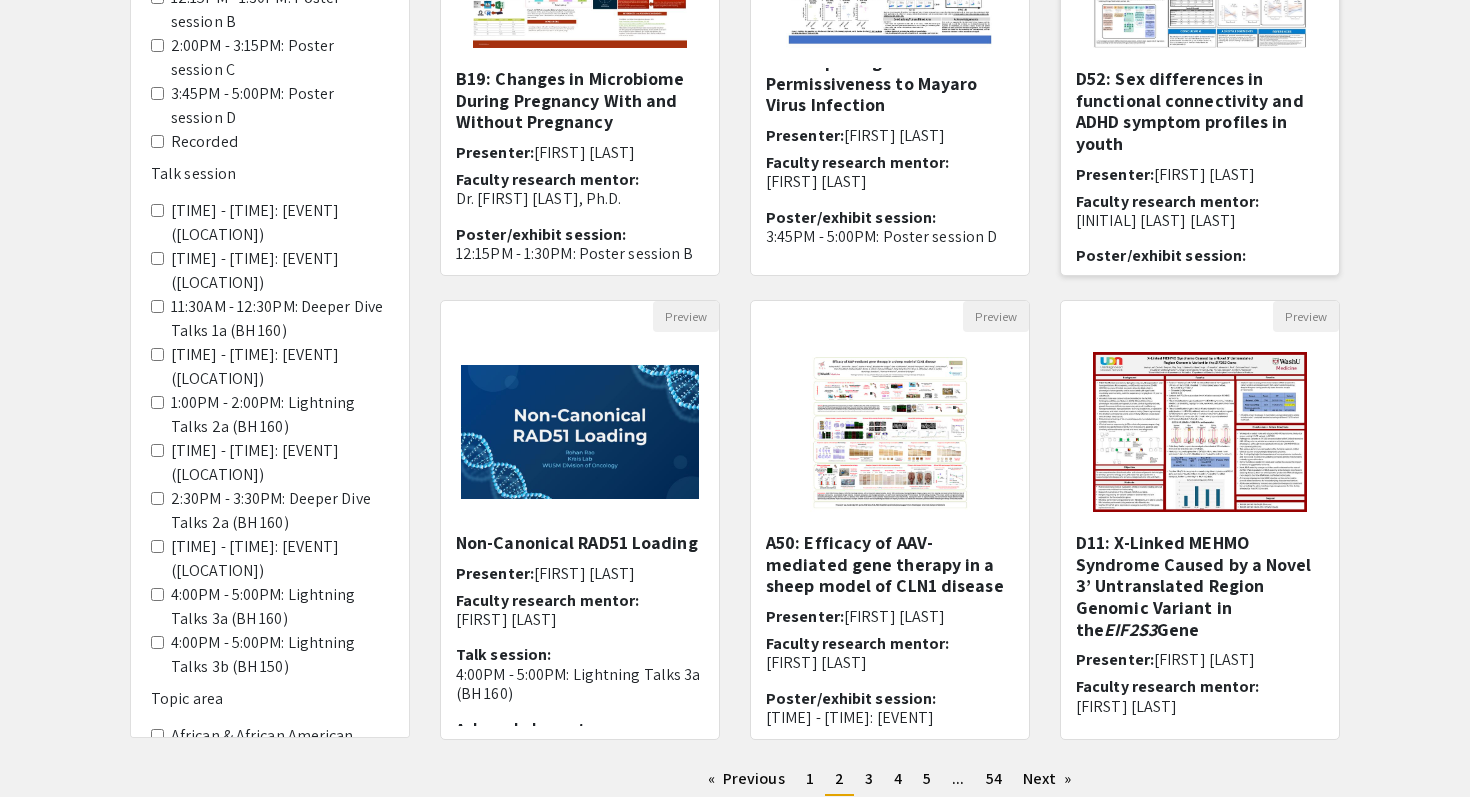 click on "D52: Sex differences in functional connectivity and ADHD symptom profiles in youth" at bounding box center [1200, 111] 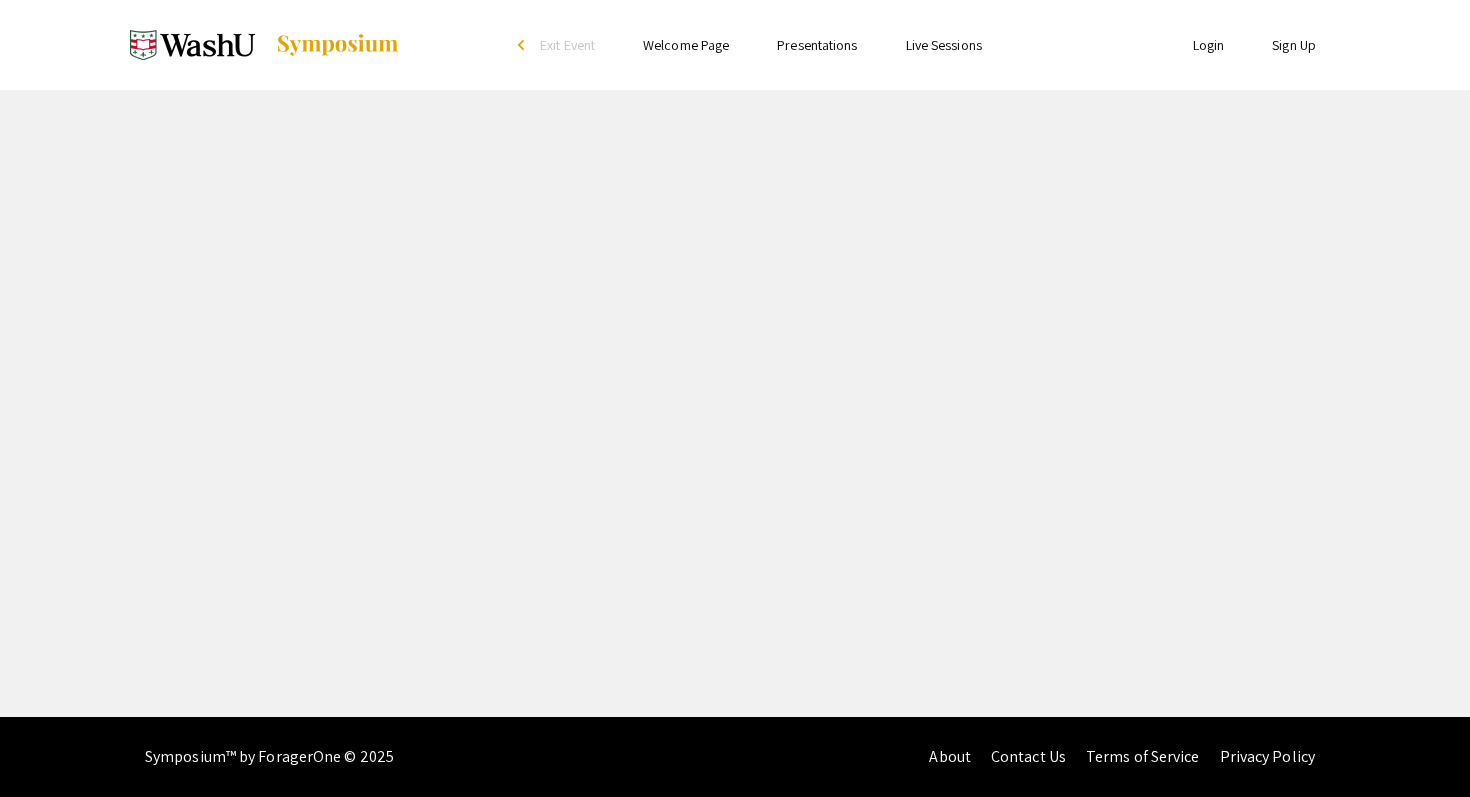 select on "custom" 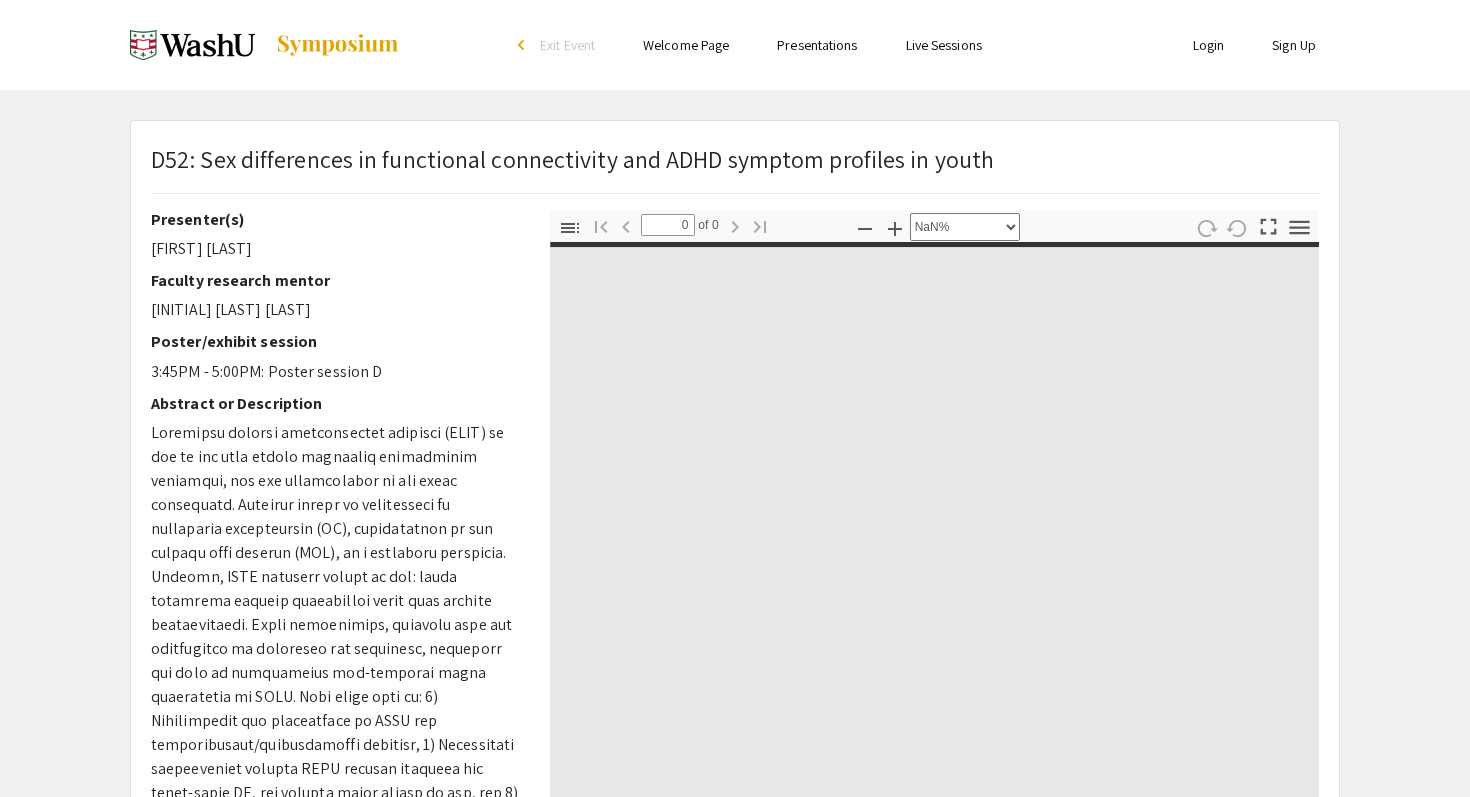 type on "1" 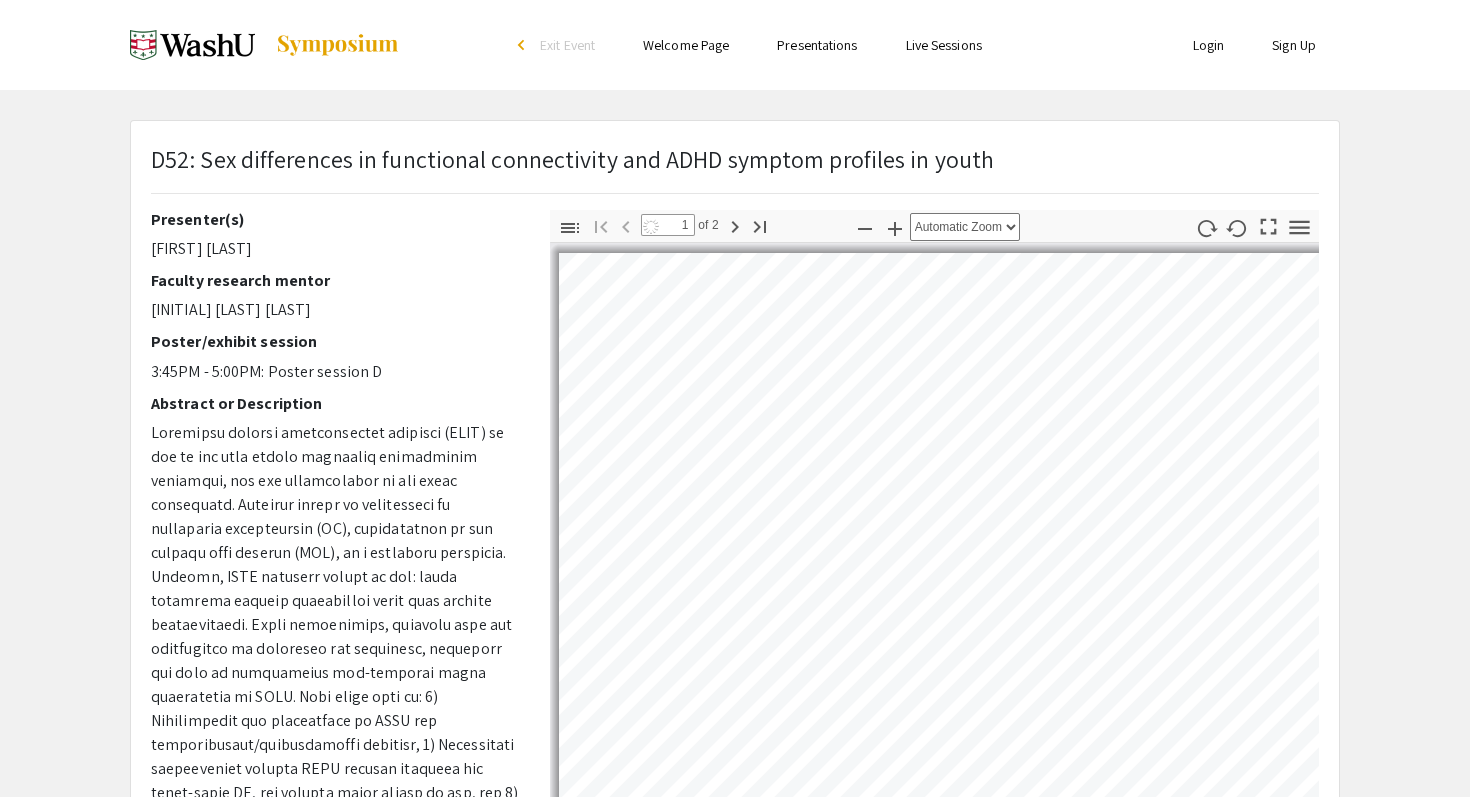 select on "auto" 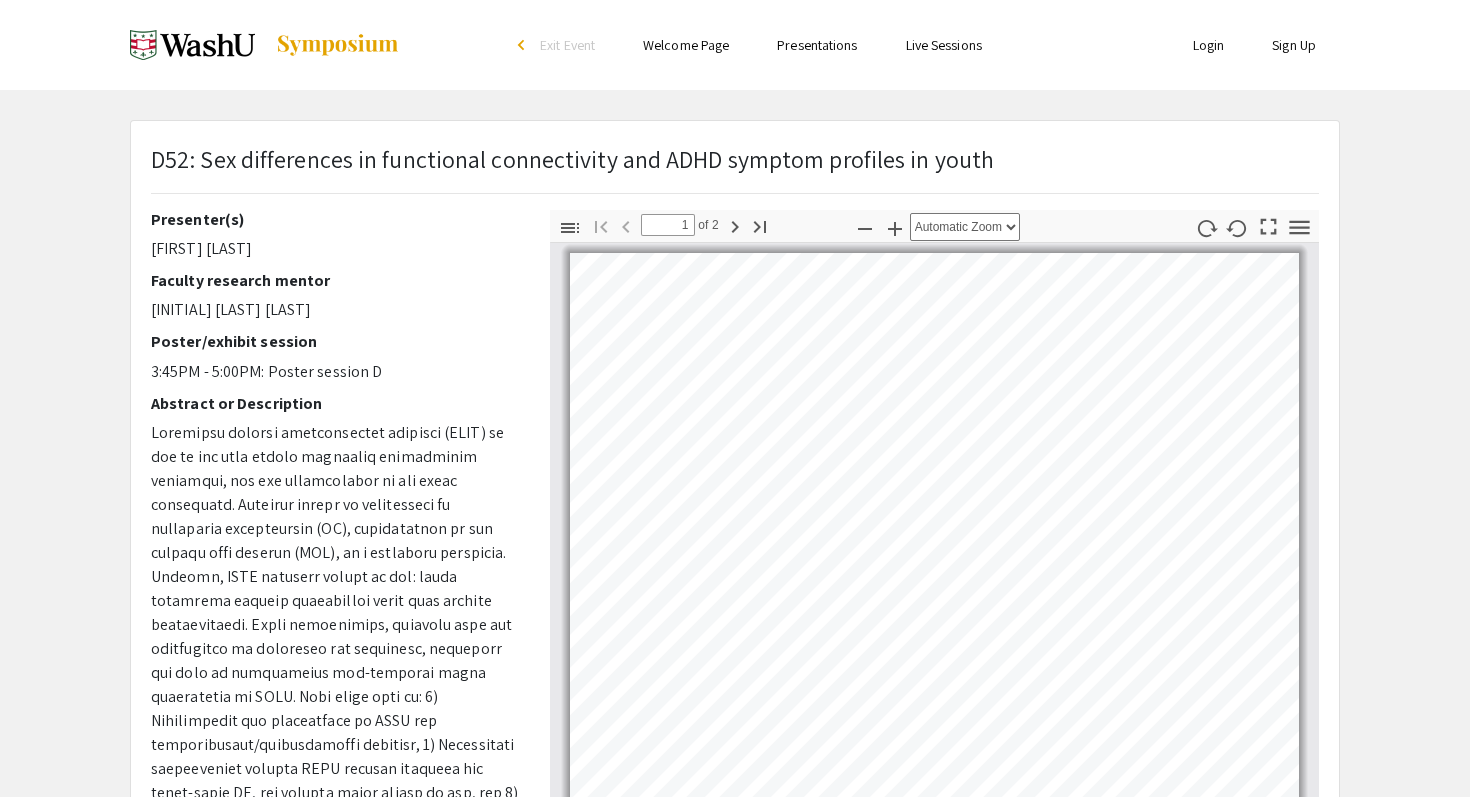 scroll, scrollTop: 8, scrollLeft: 0, axis: vertical 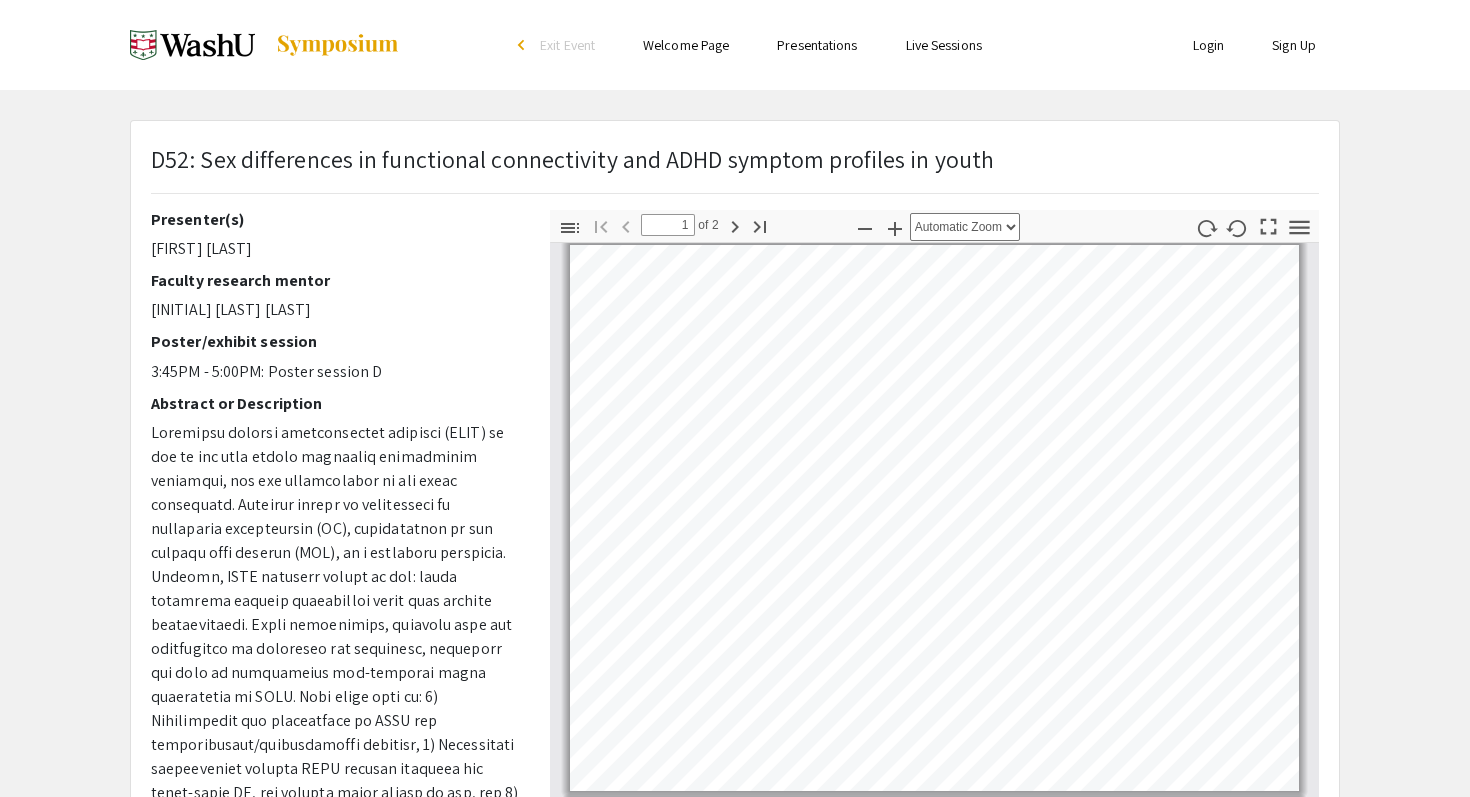 click on "Ariana Djemal Rukin" 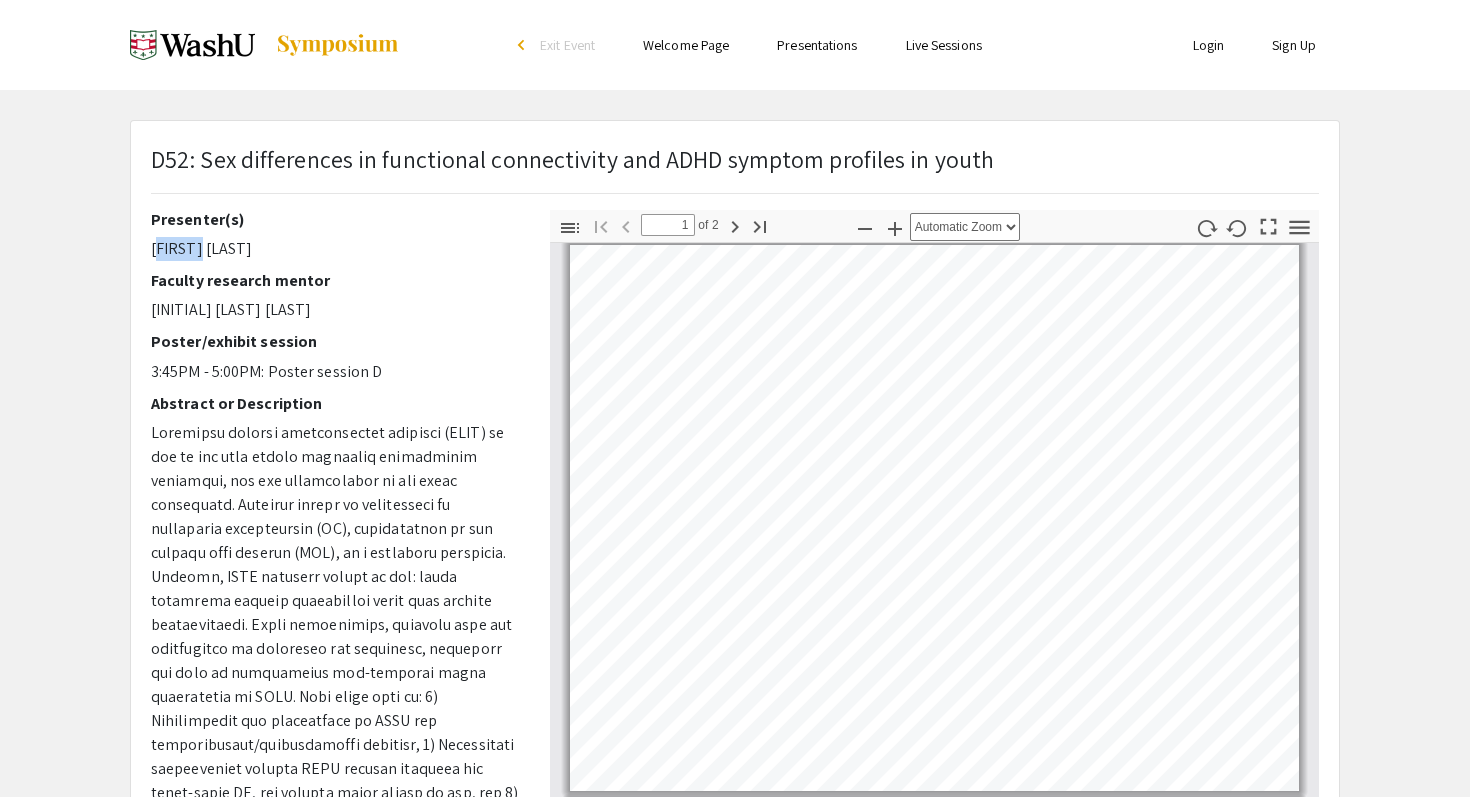 click on "Ariana Djemal Rukin" 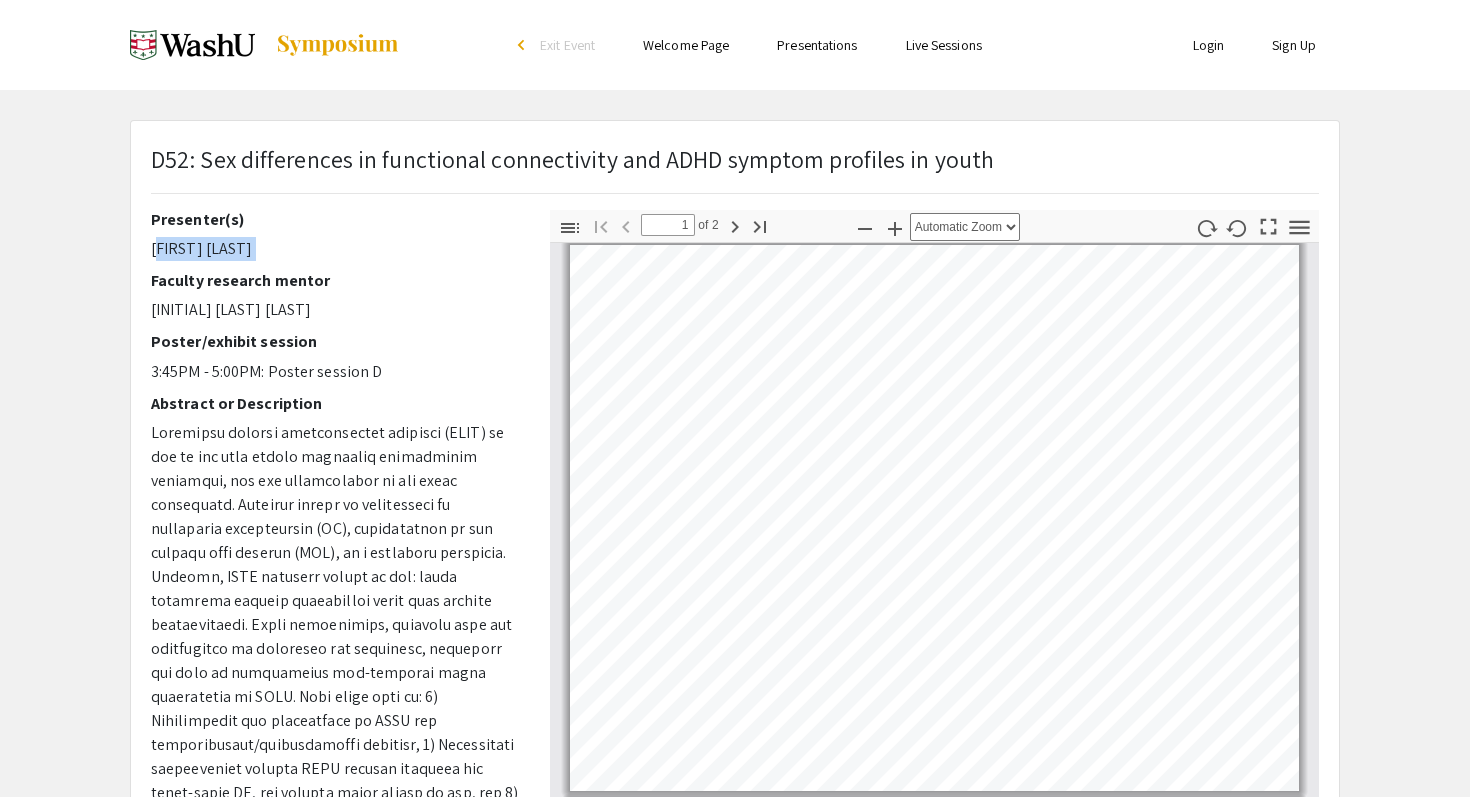 click on "Ariana Djemal Rukin" 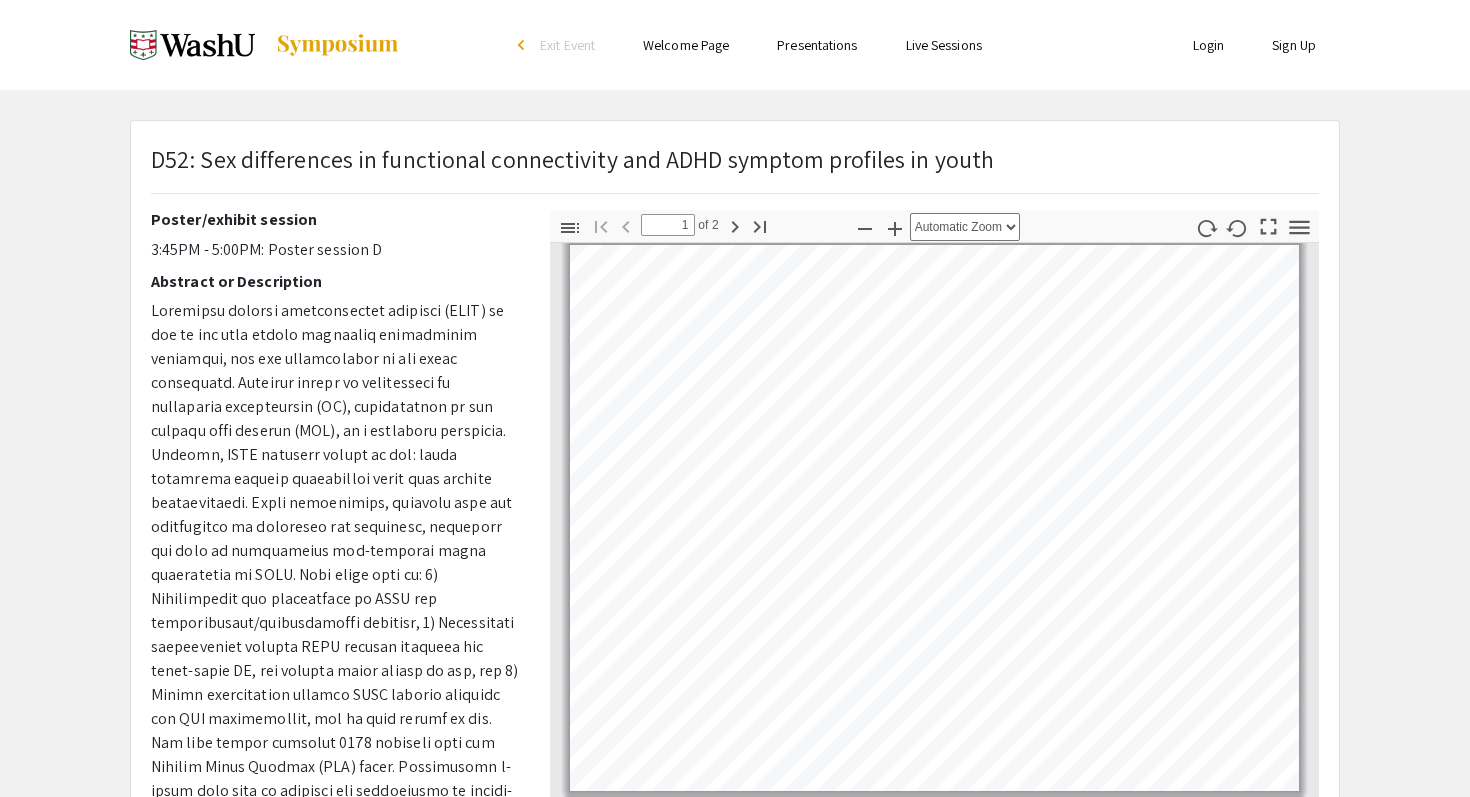 scroll, scrollTop: 130, scrollLeft: 0, axis: vertical 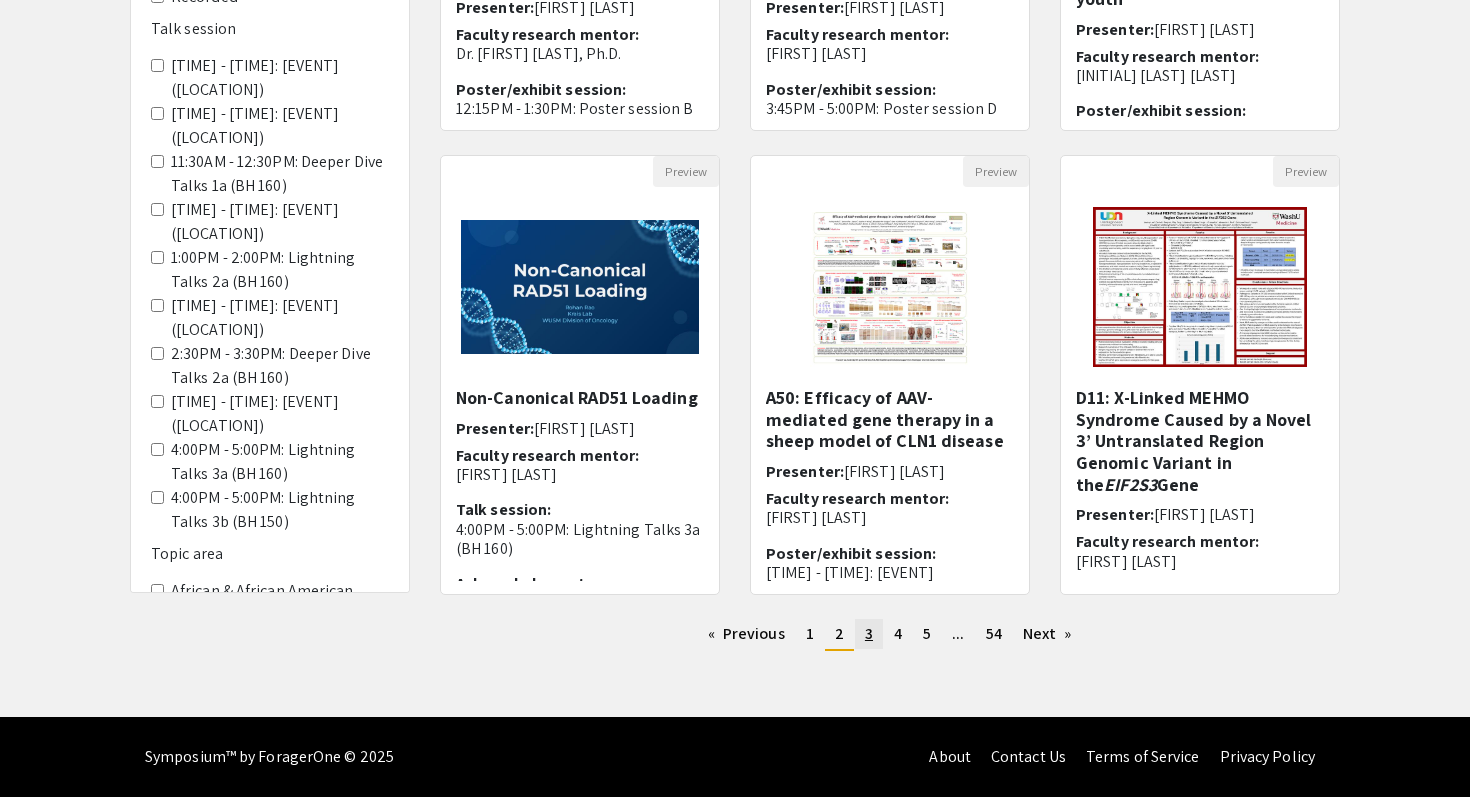 click on "page  3" 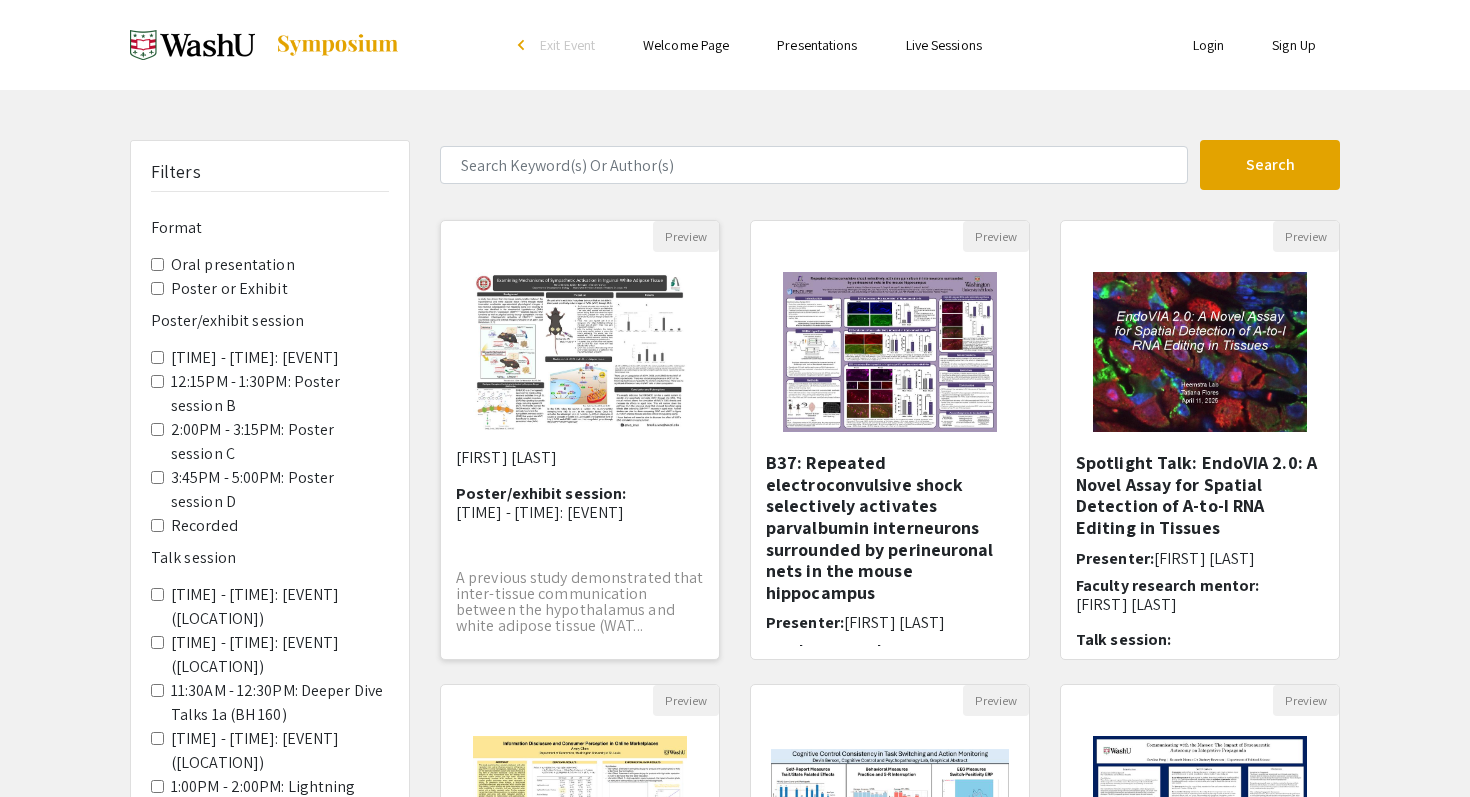 scroll, scrollTop: 129, scrollLeft: 0, axis: vertical 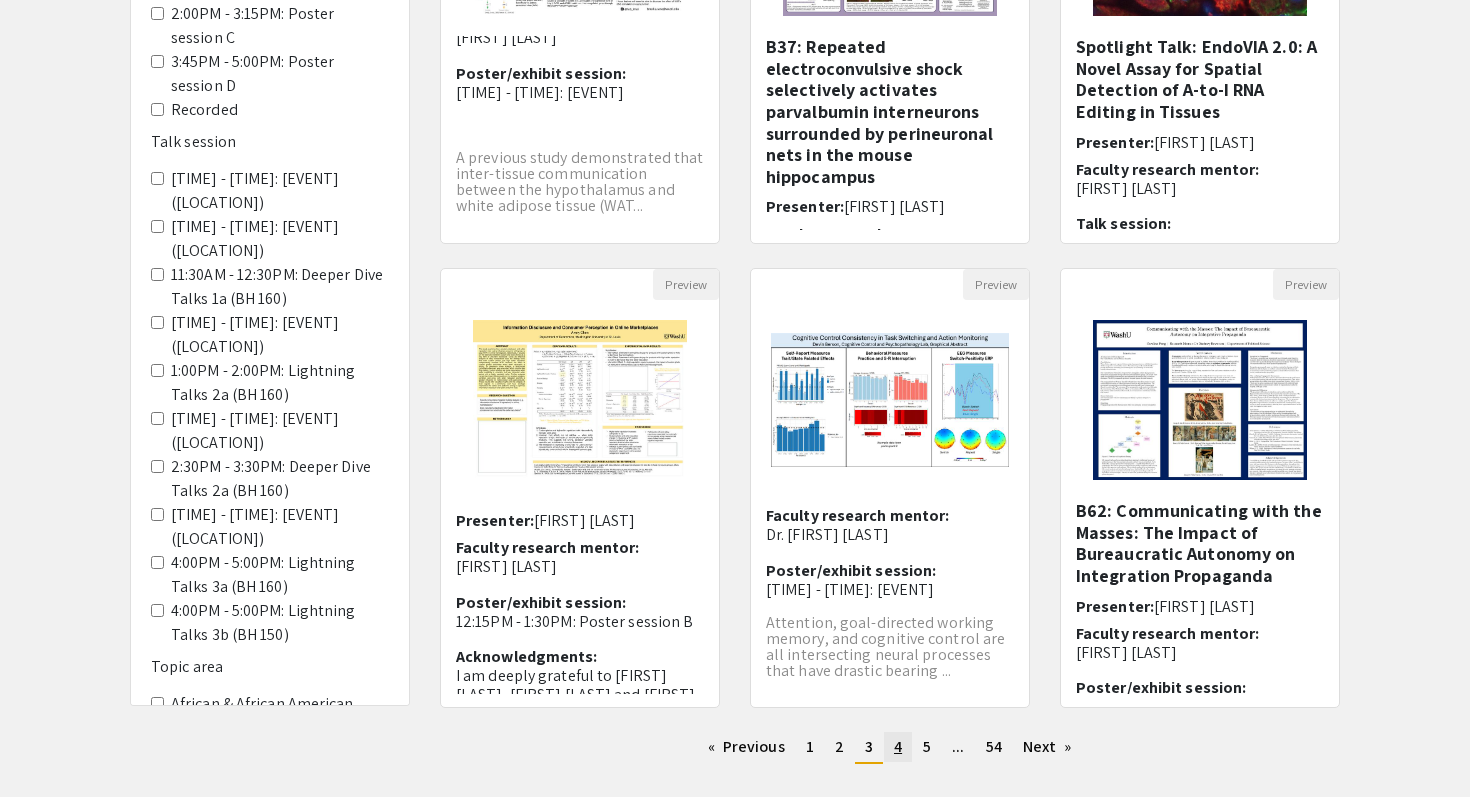 click on "4" 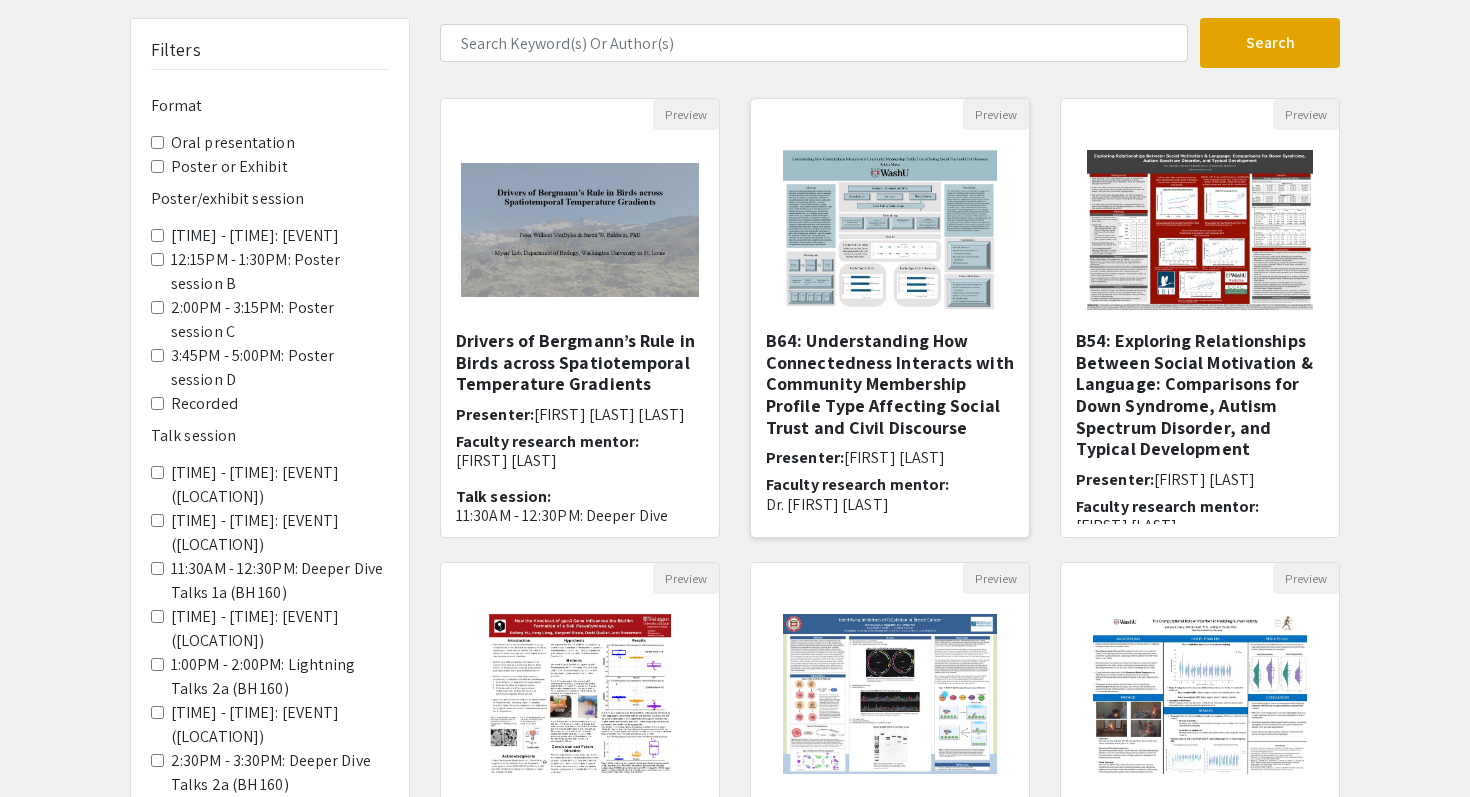 scroll, scrollTop: 169, scrollLeft: 0, axis: vertical 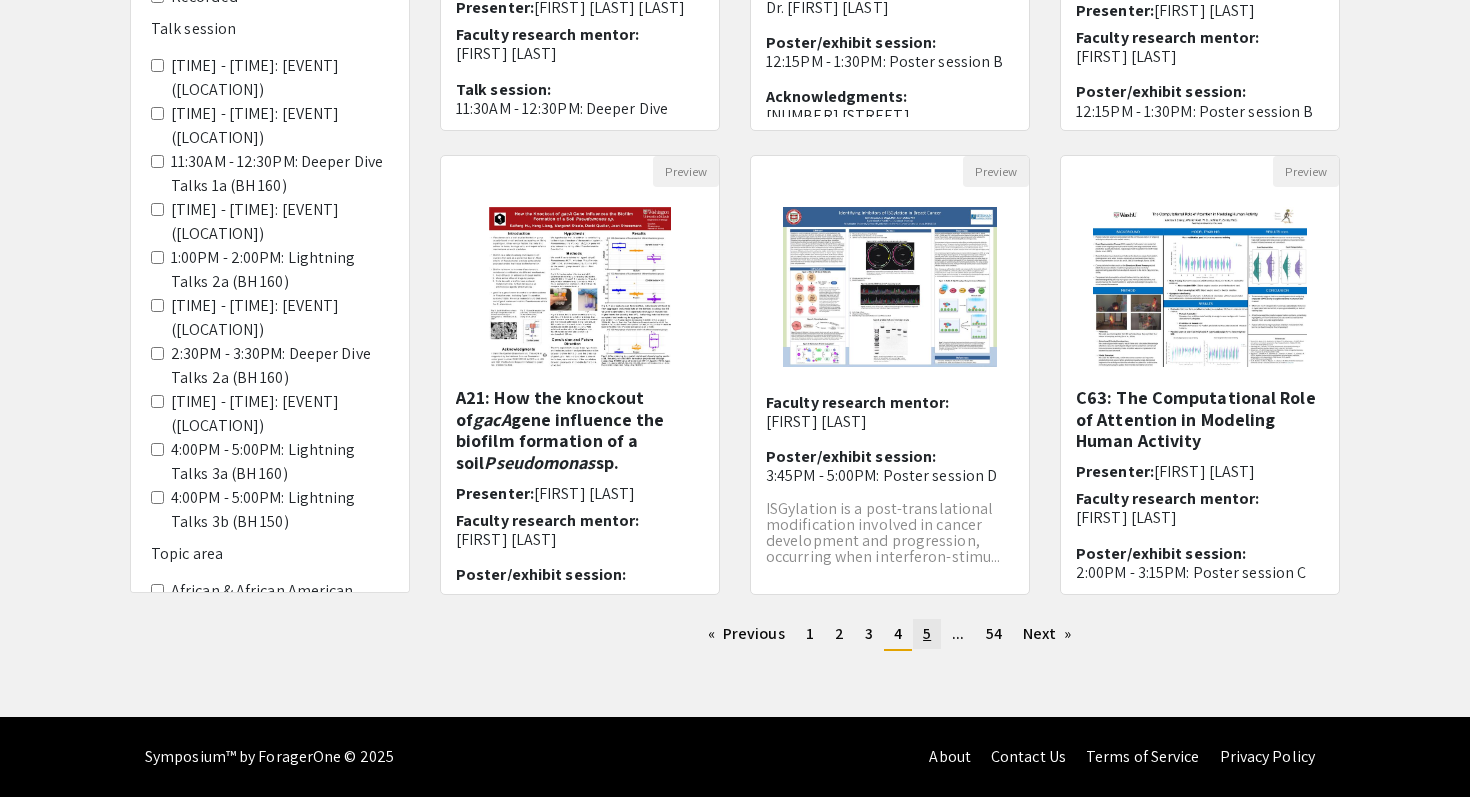 click on "5" 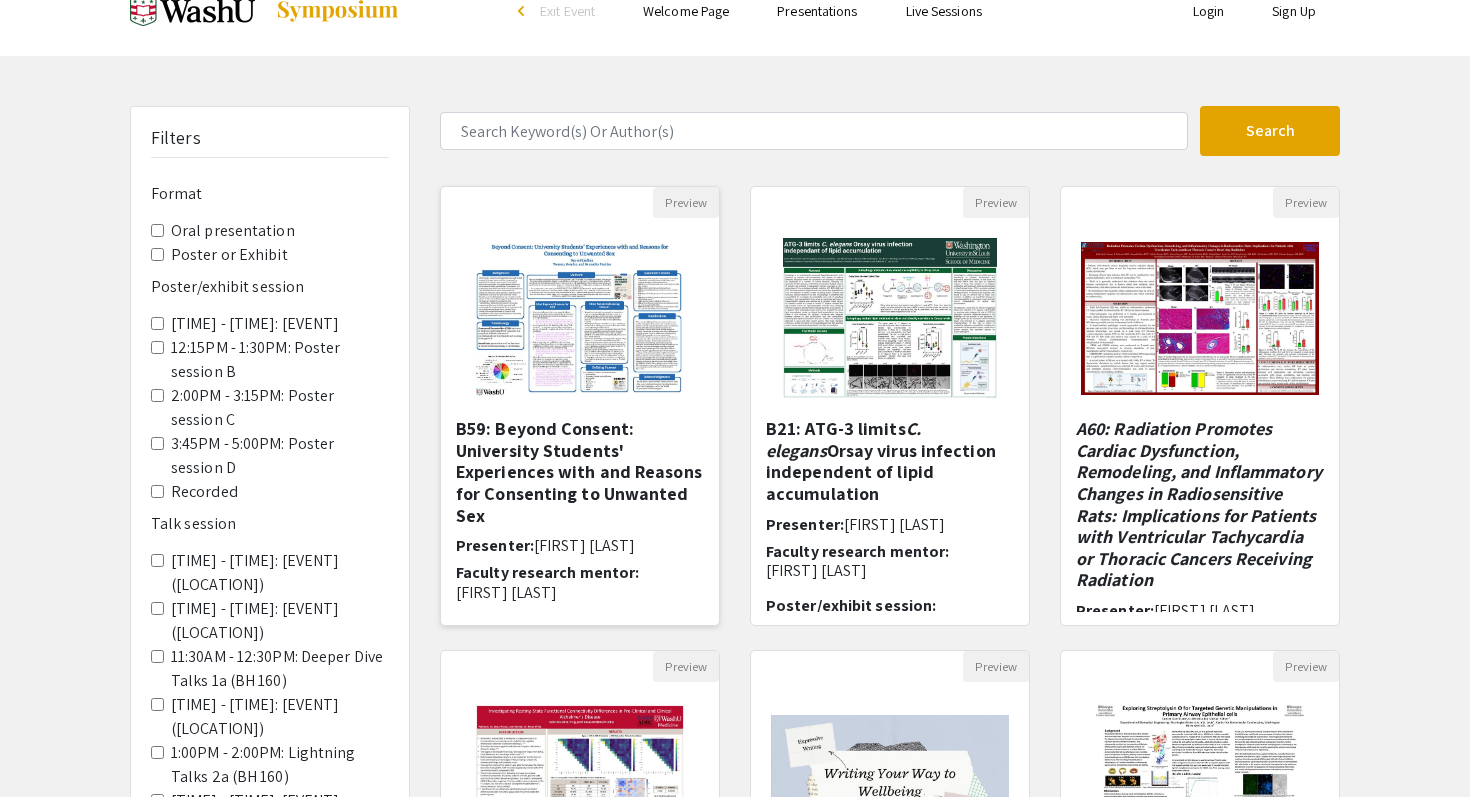scroll, scrollTop: 37, scrollLeft: 0, axis: vertical 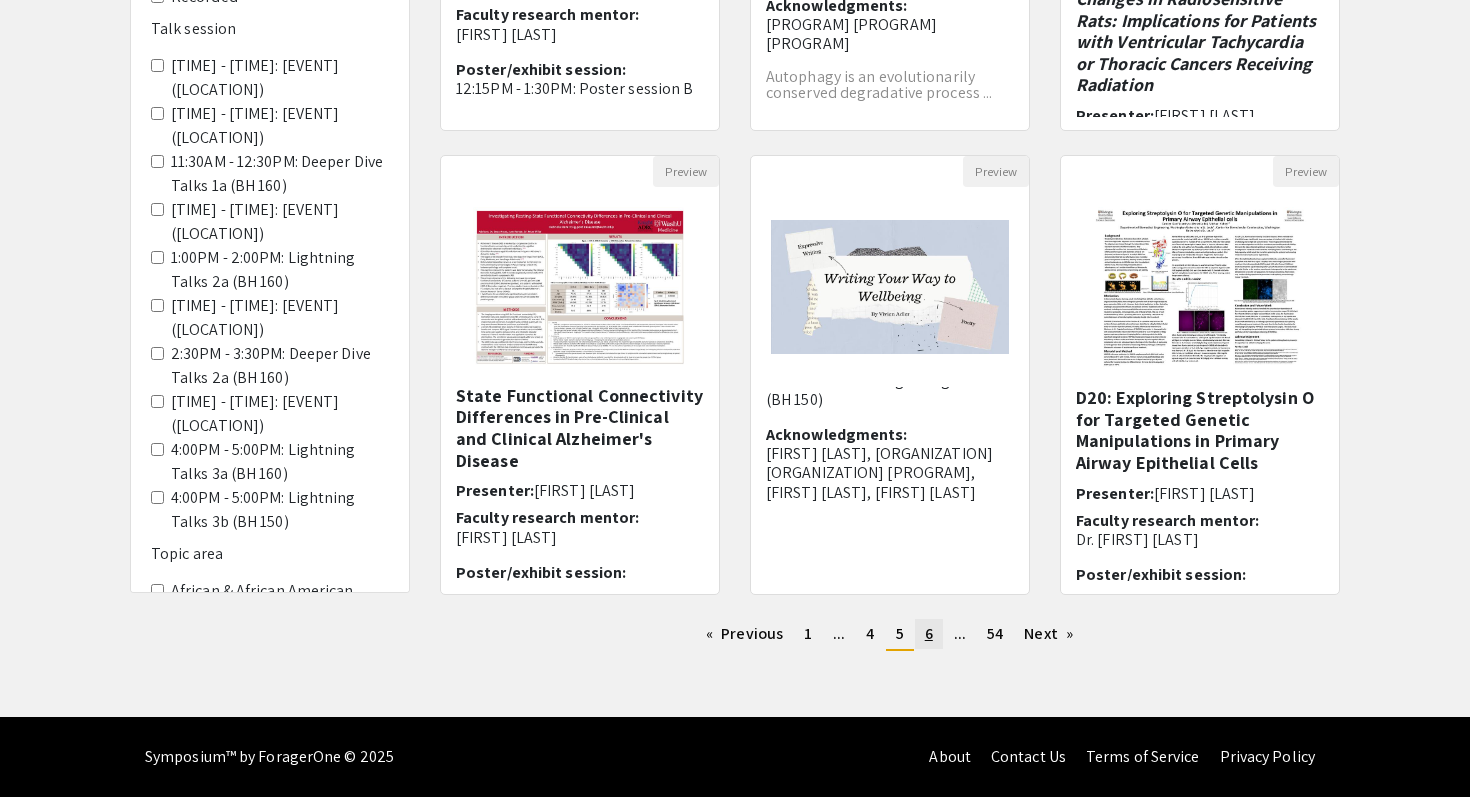 click on "6" 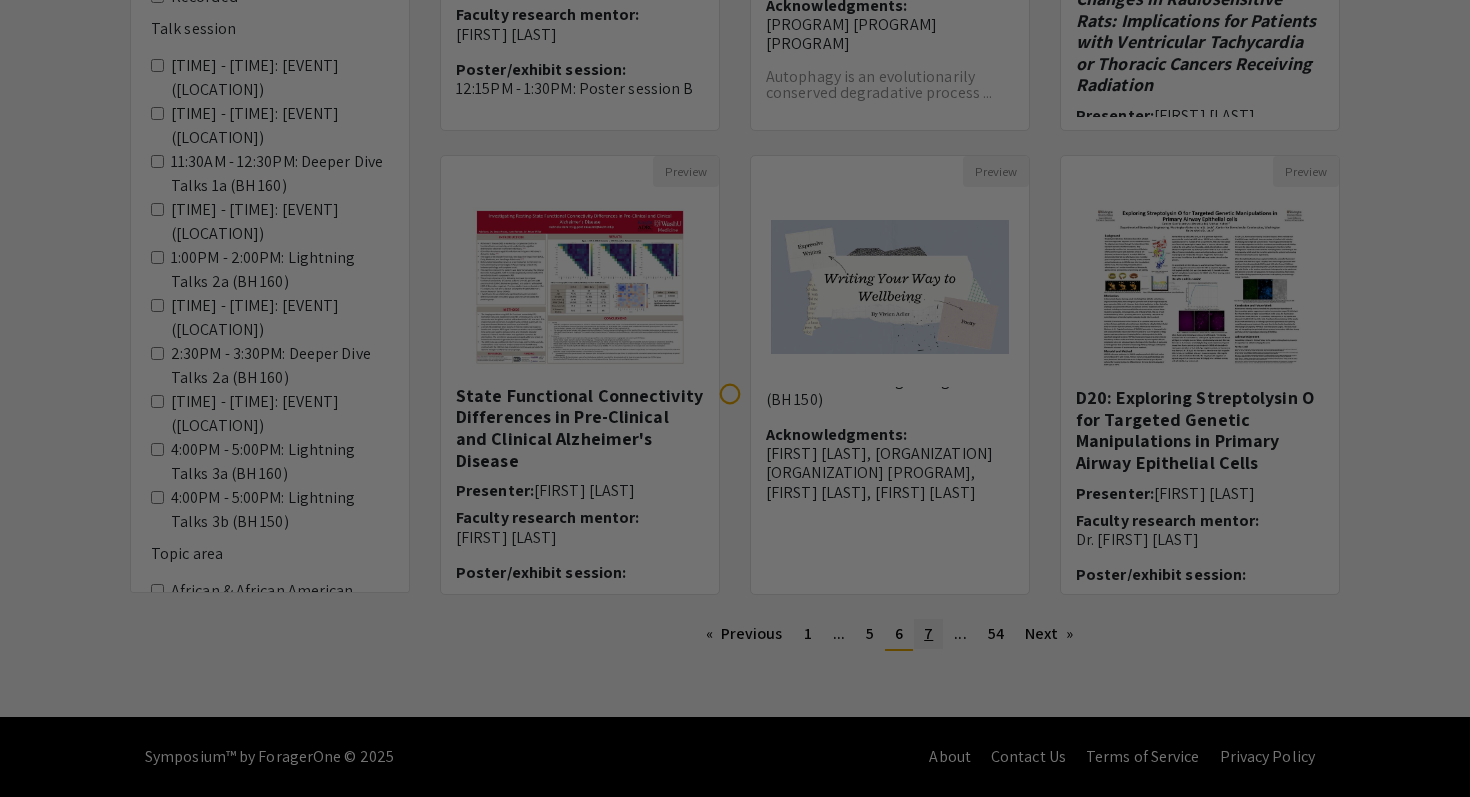 scroll, scrollTop: 0, scrollLeft: 0, axis: both 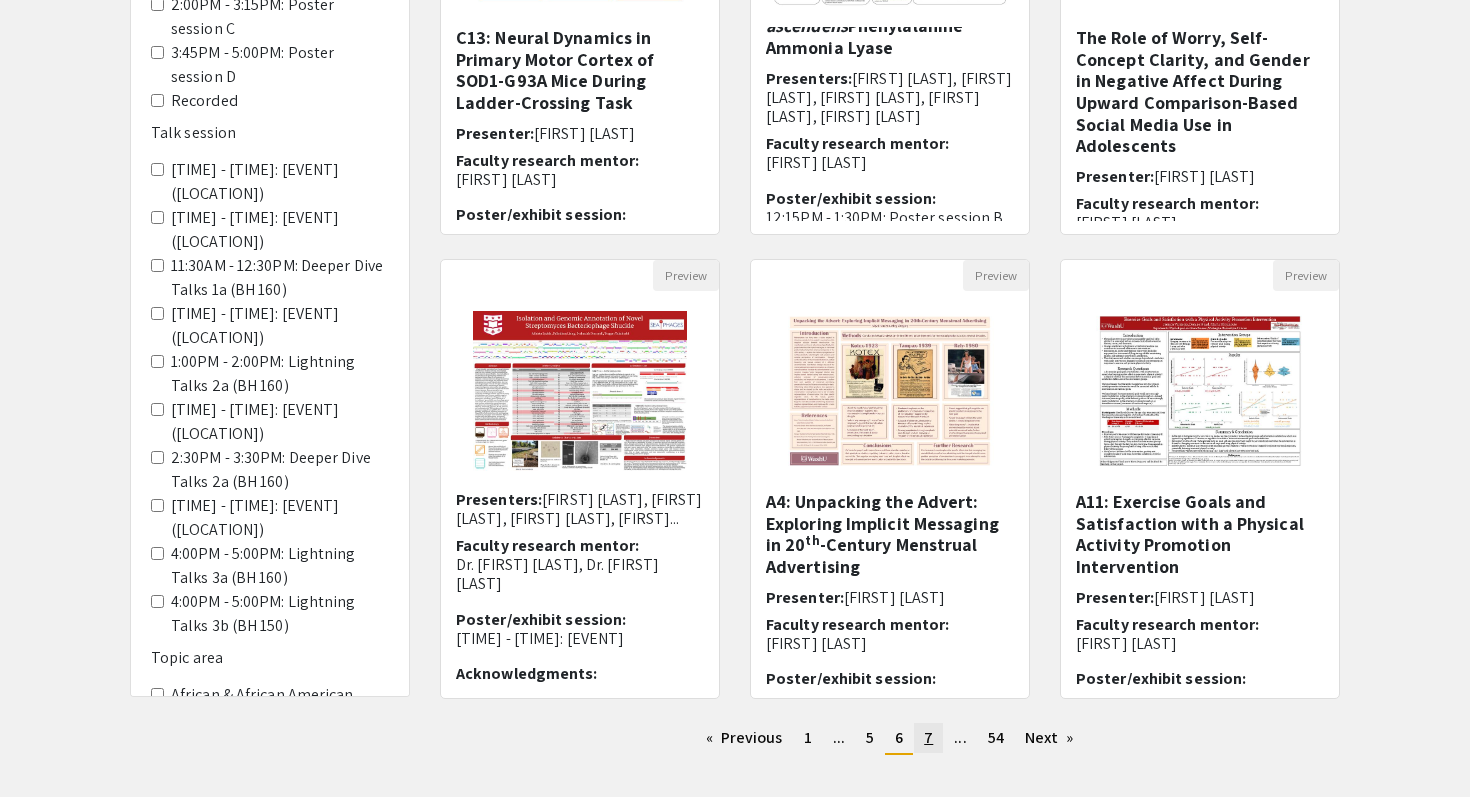 click on "page  7" 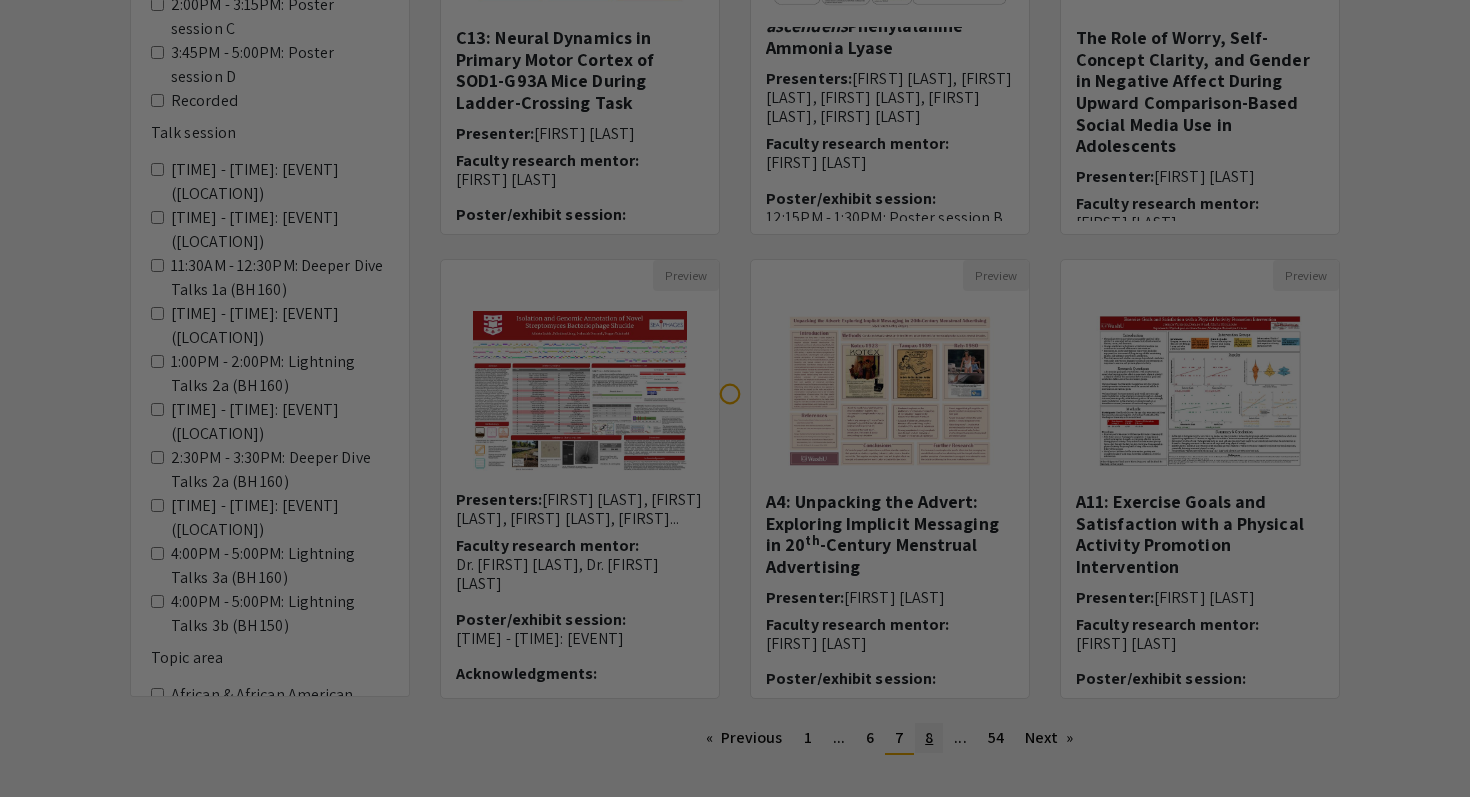 scroll, scrollTop: 0, scrollLeft: 0, axis: both 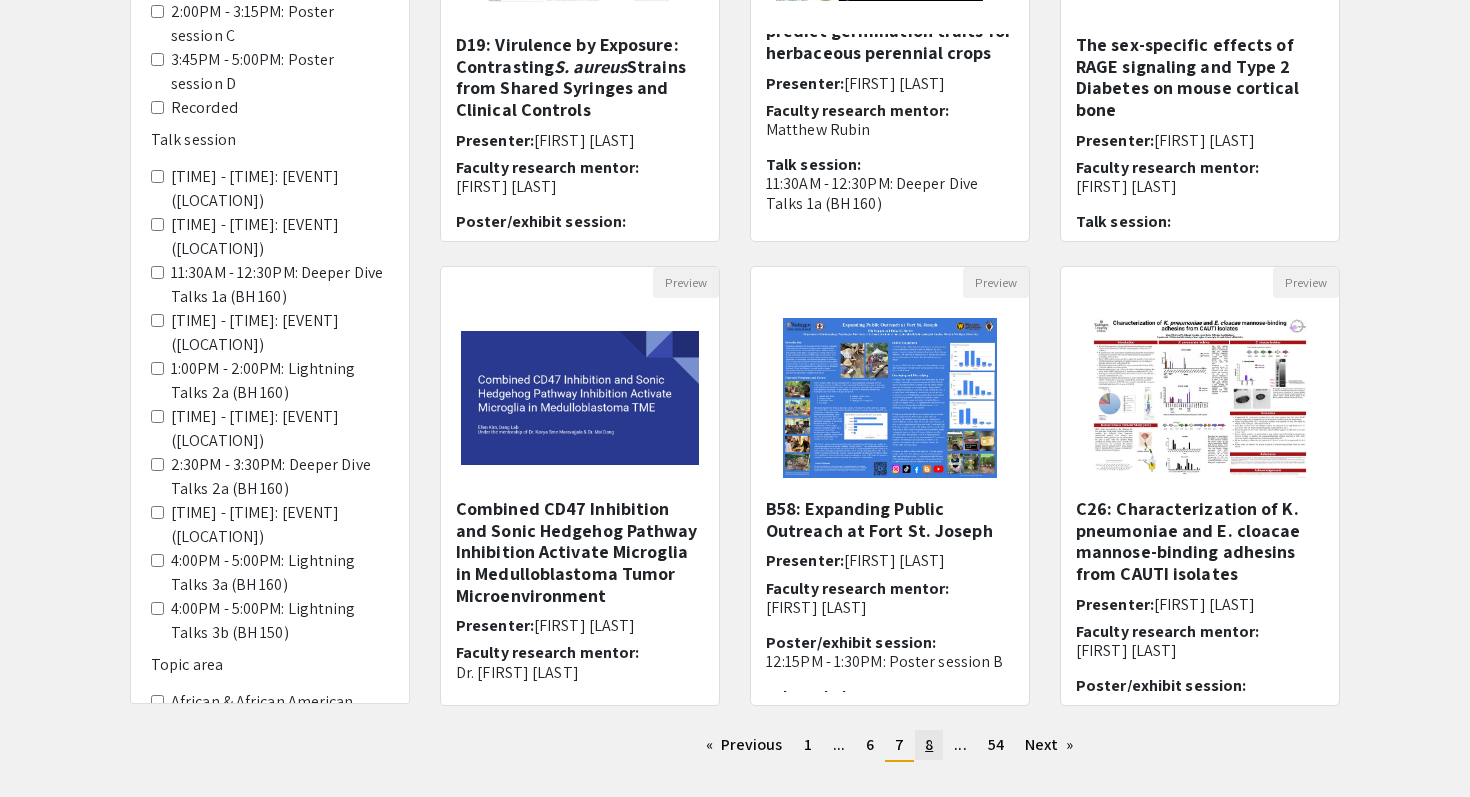 click on "page  8" 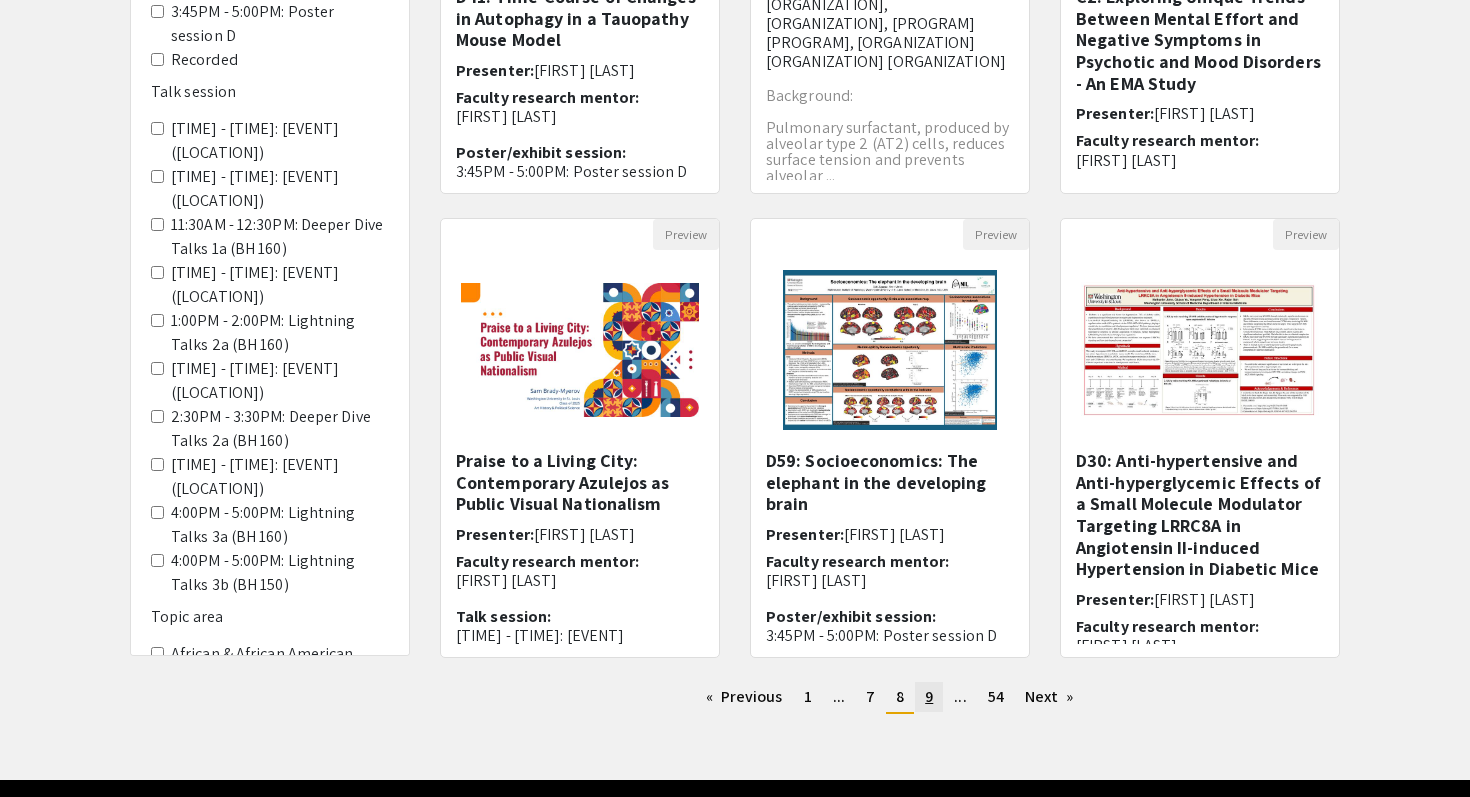 click on "page  9" 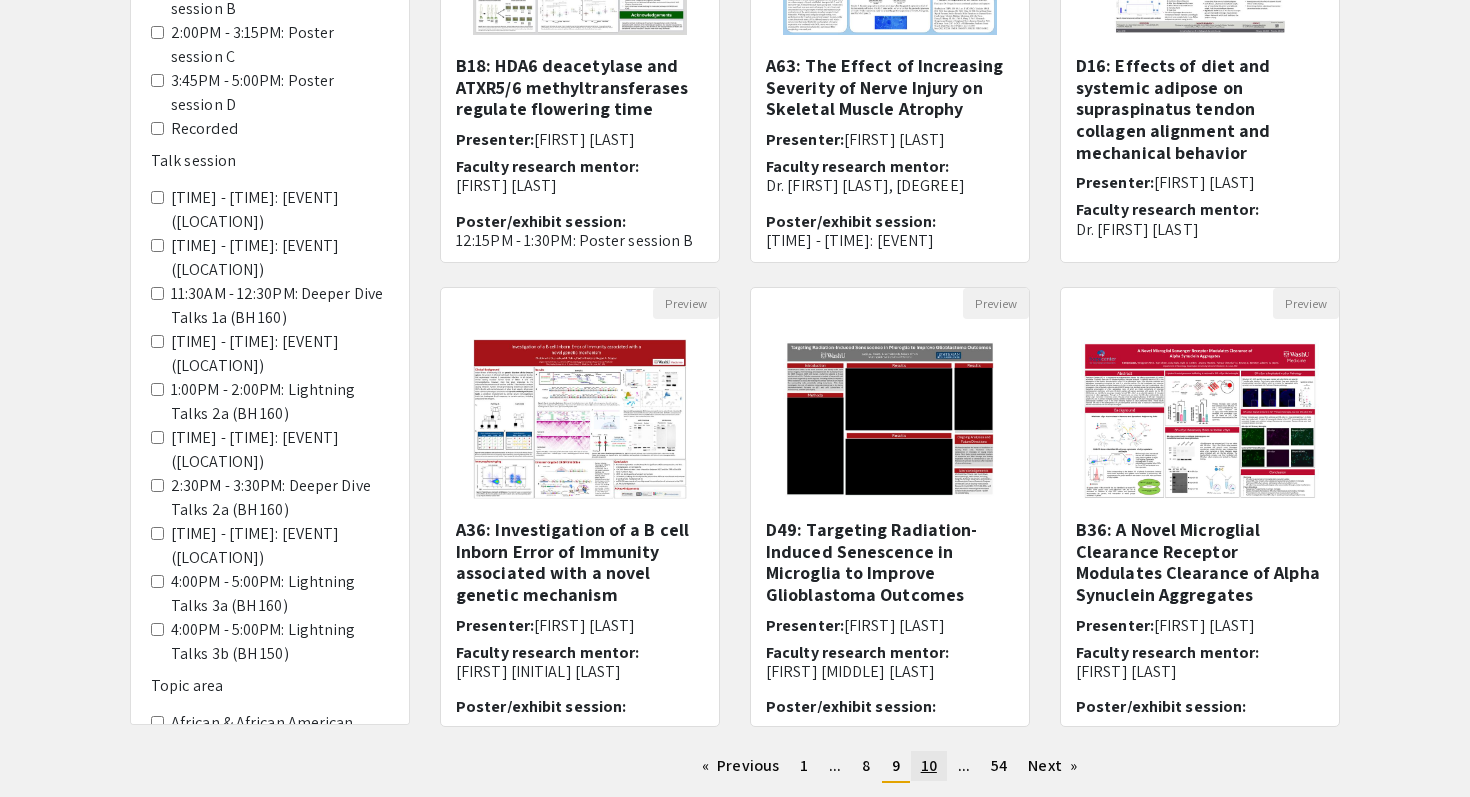 click on "10" 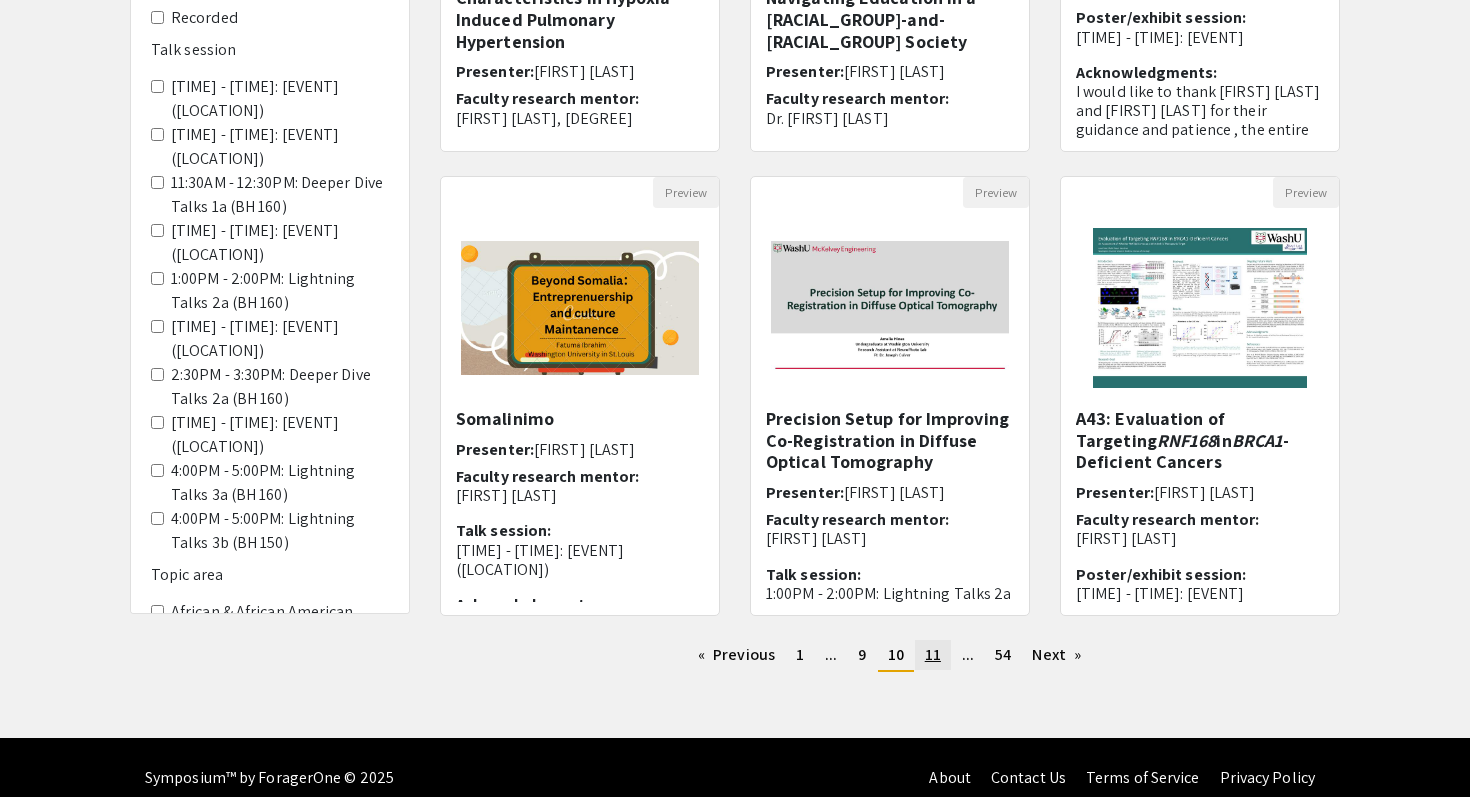 click on "page  11" 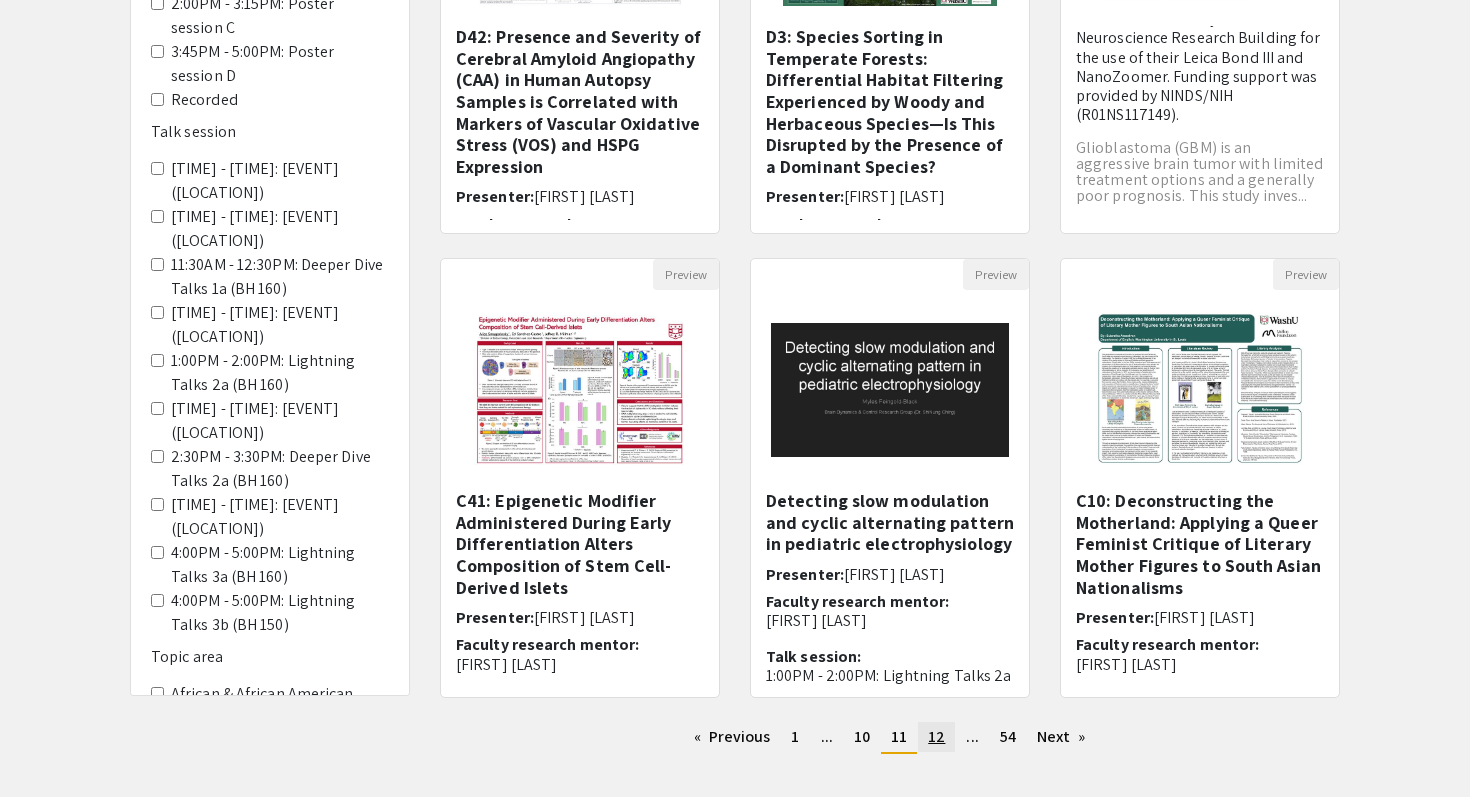 click on "page  12" 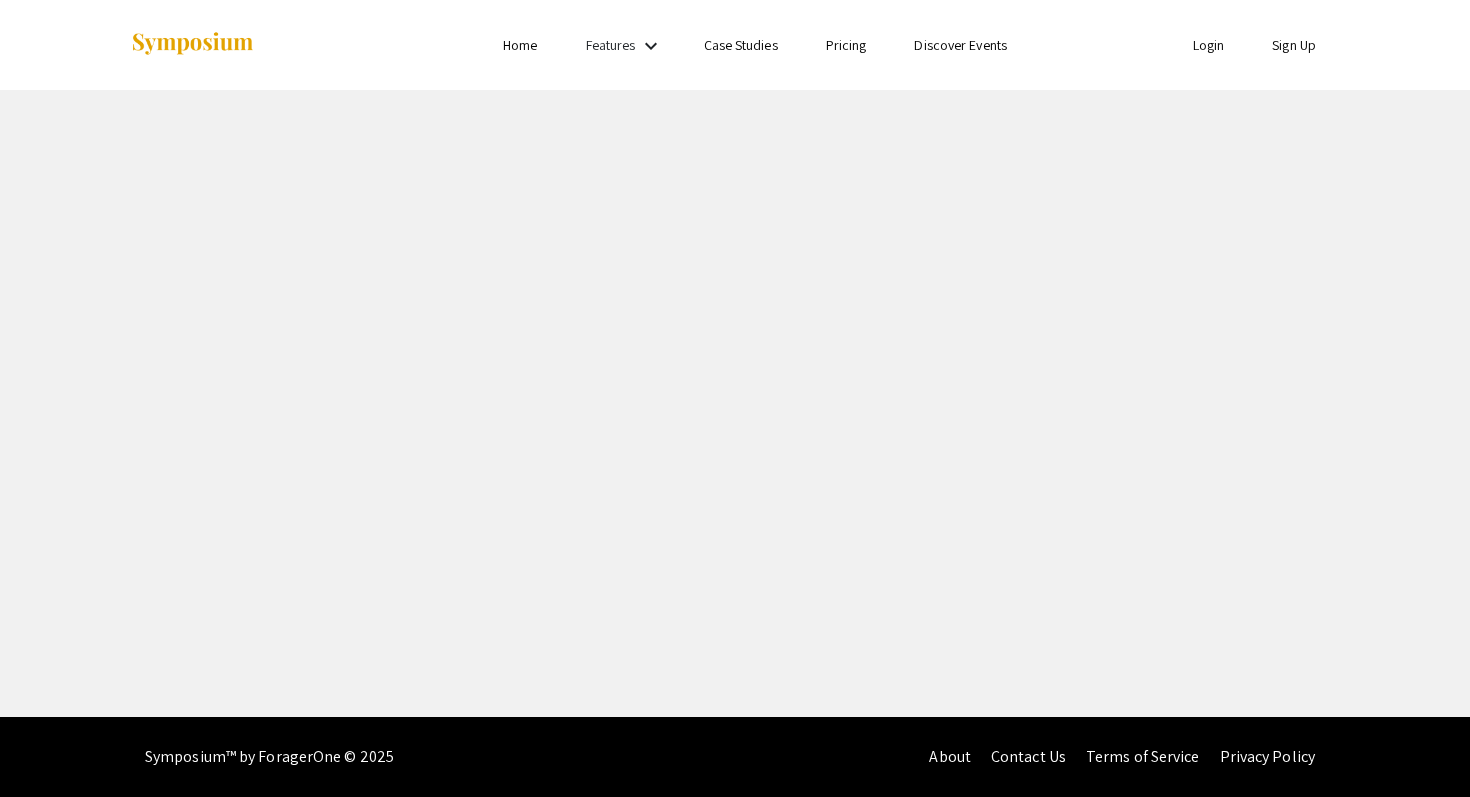 scroll, scrollTop: 0, scrollLeft: 0, axis: both 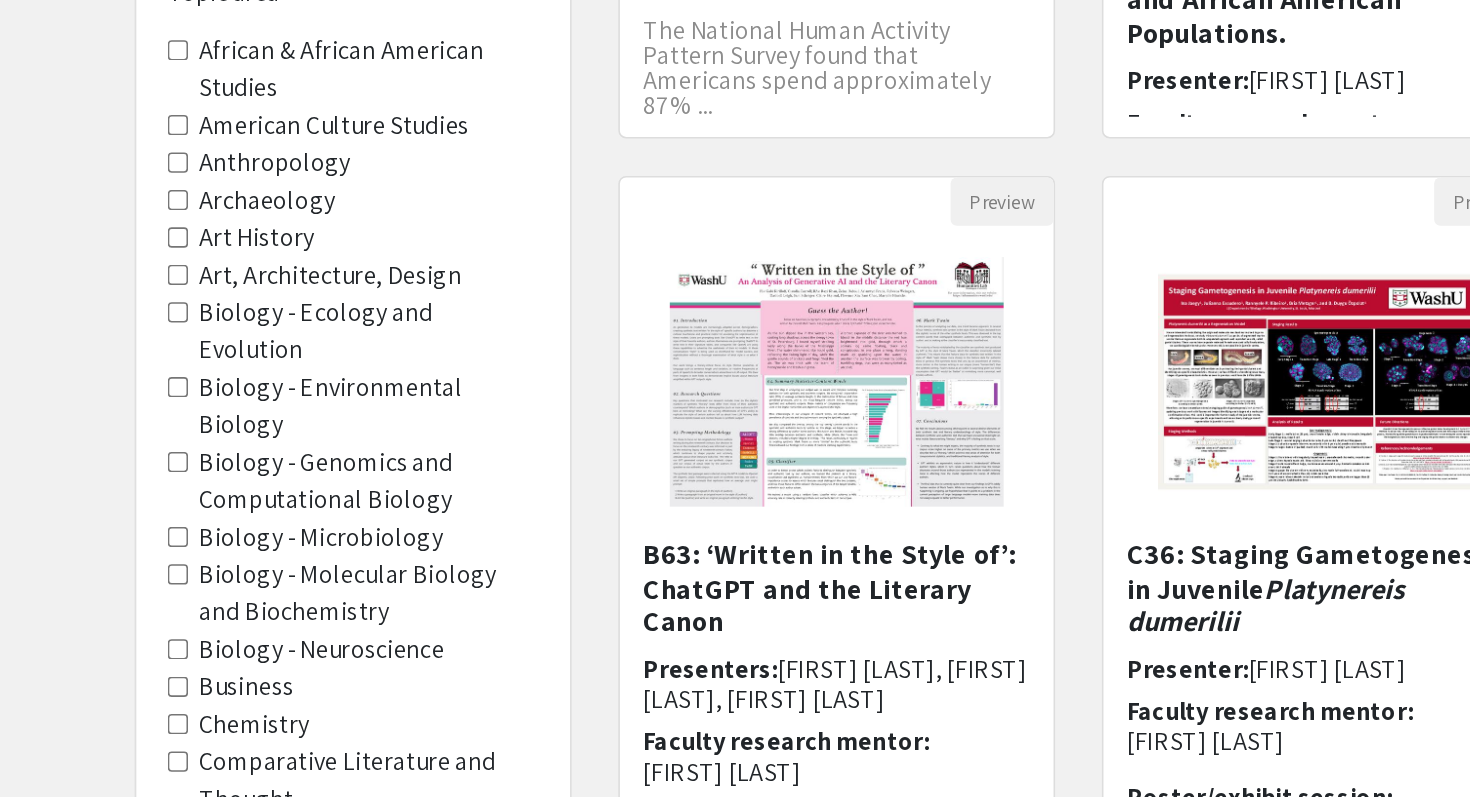 click on "Anthropology" 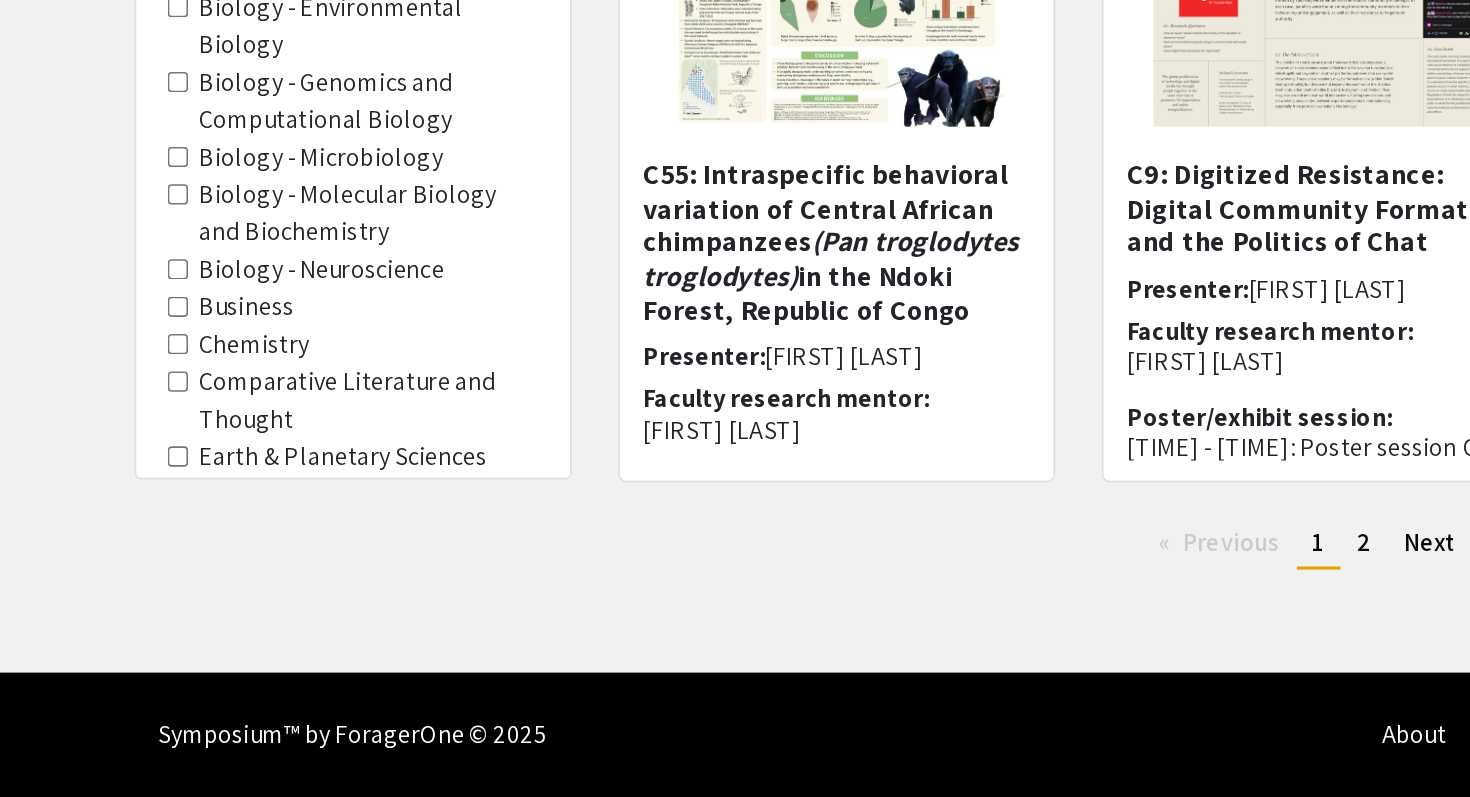 scroll, scrollTop: 529, scrollLeft: 0, axis: vertical 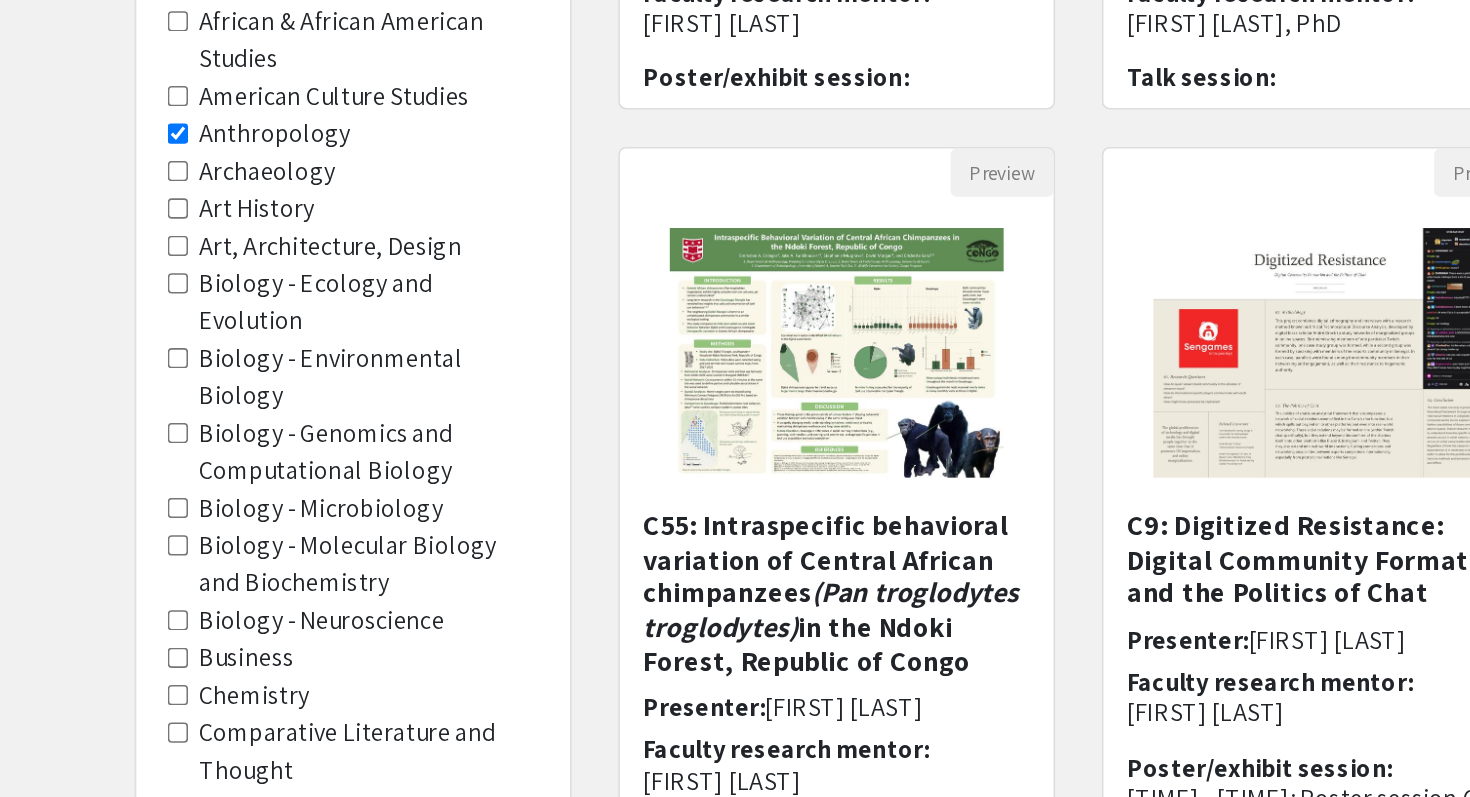 click on "American Culture Studies" at bounding box center [157, 122] 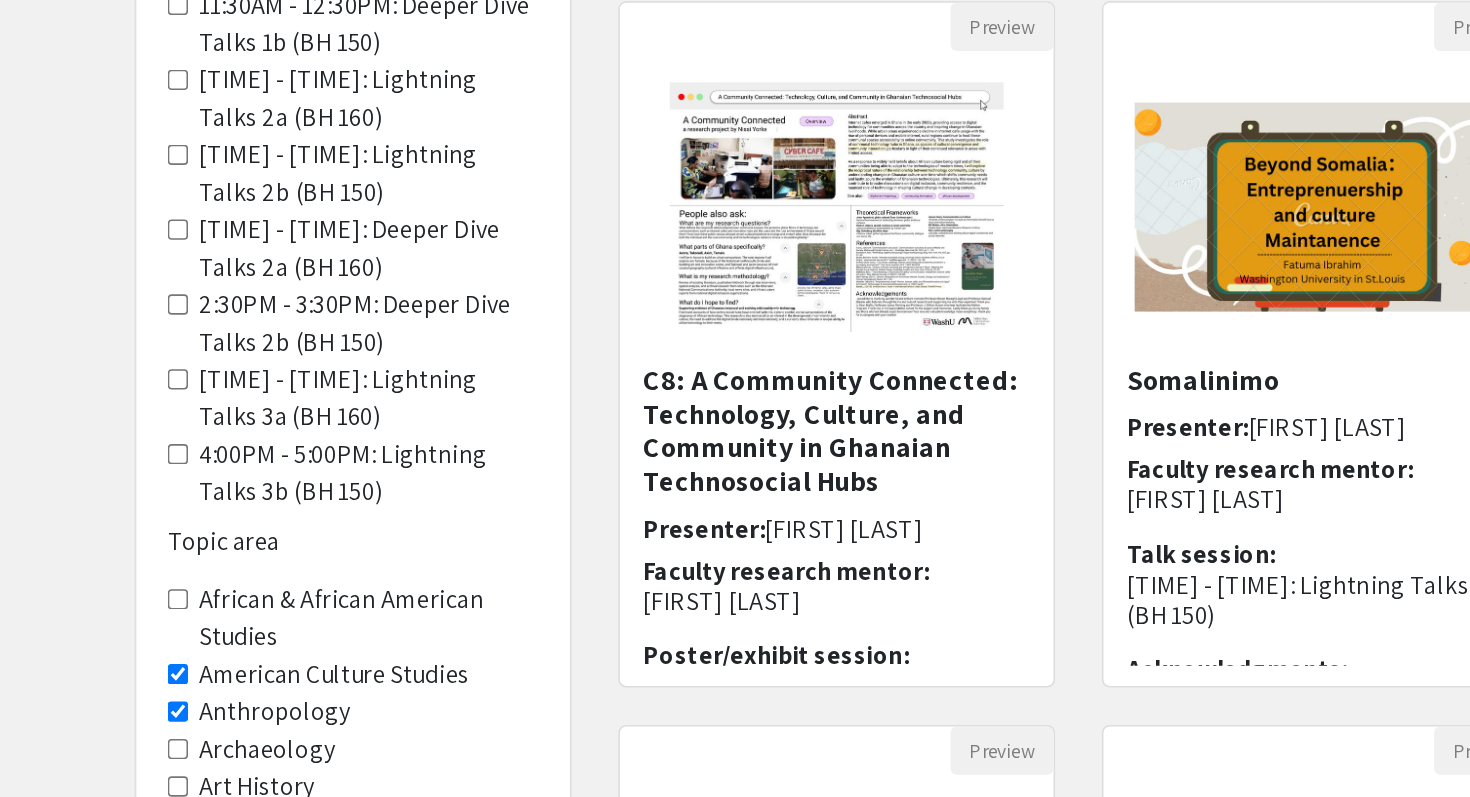 scroll, scrollTop: 181, scrollLeft: 0, axis: vertical 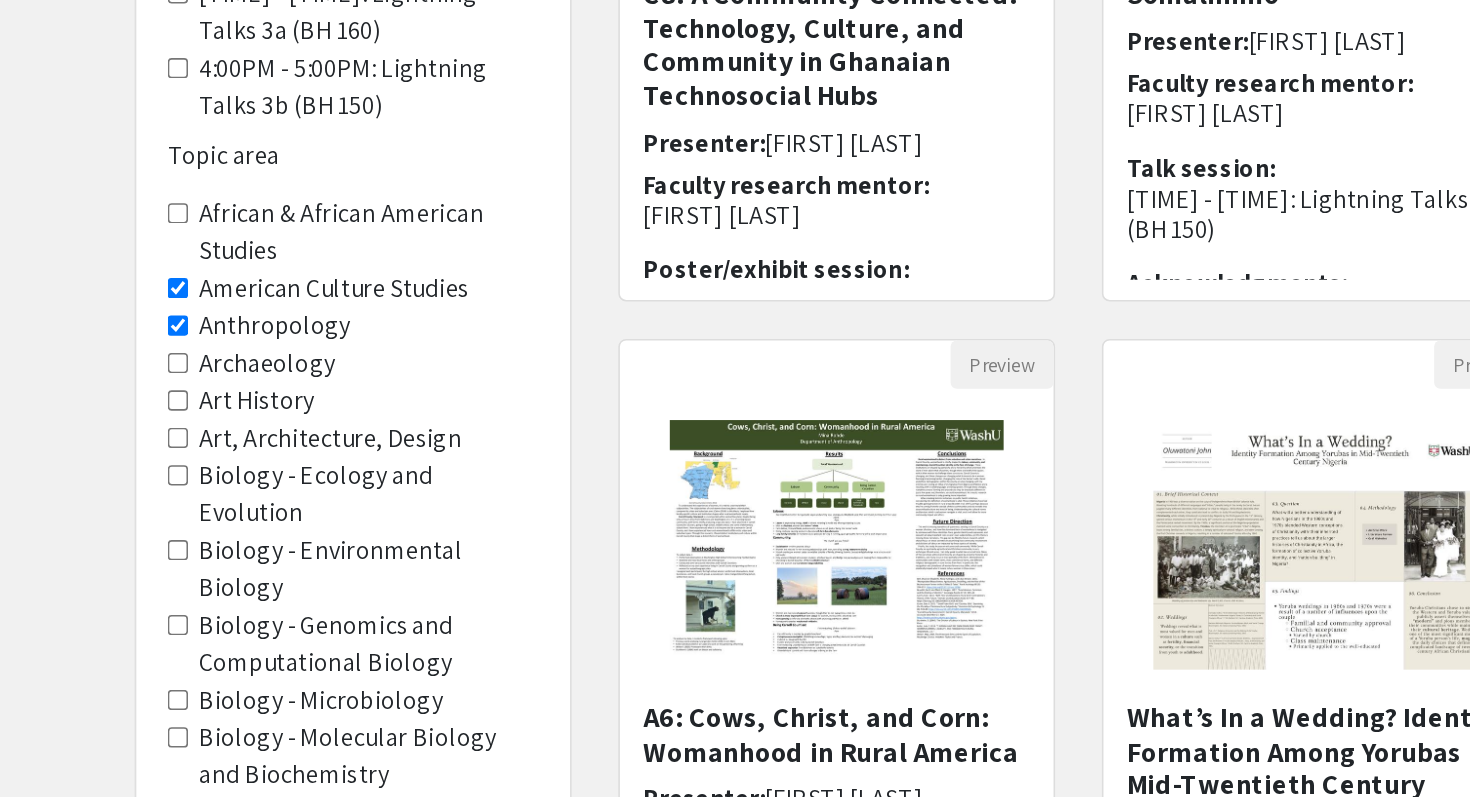 click on "Biology - Environmental Biology" at bounding box center (157, 638) 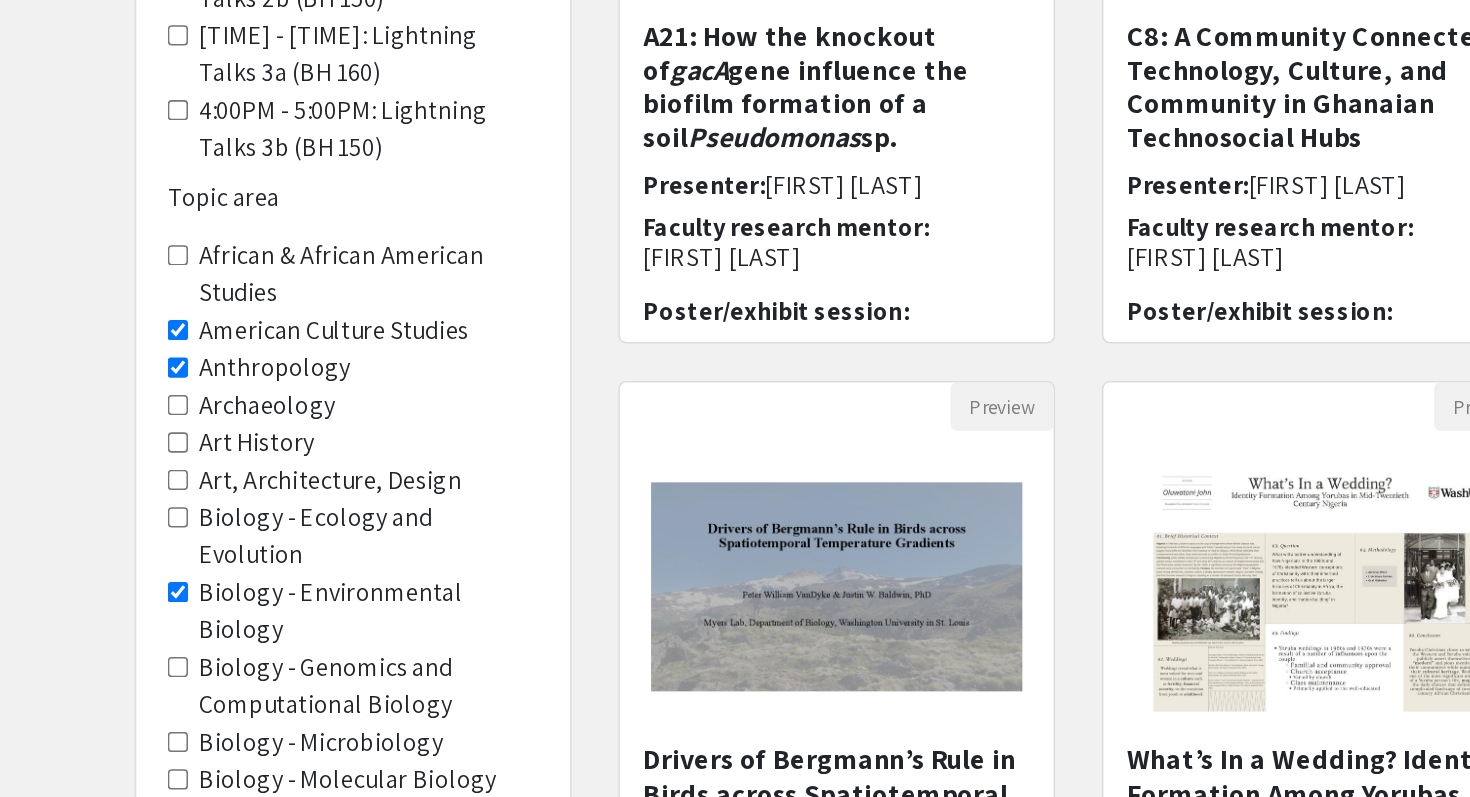 scroll, scrollTop: 208, scrollLeft: 0, axis: vertical 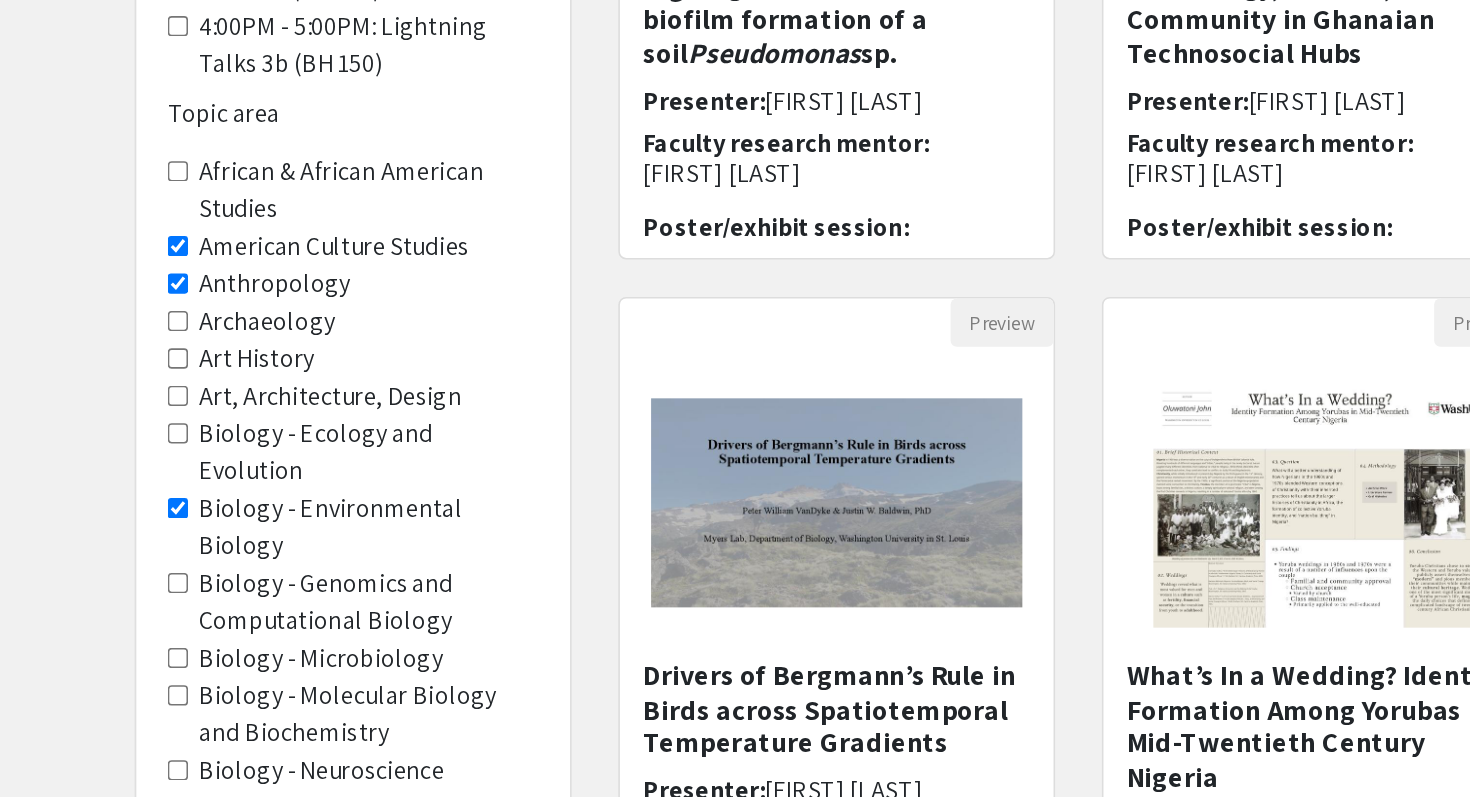 click on "Biology - Genomics and Computational Biology" at bounding box center (157, 659) 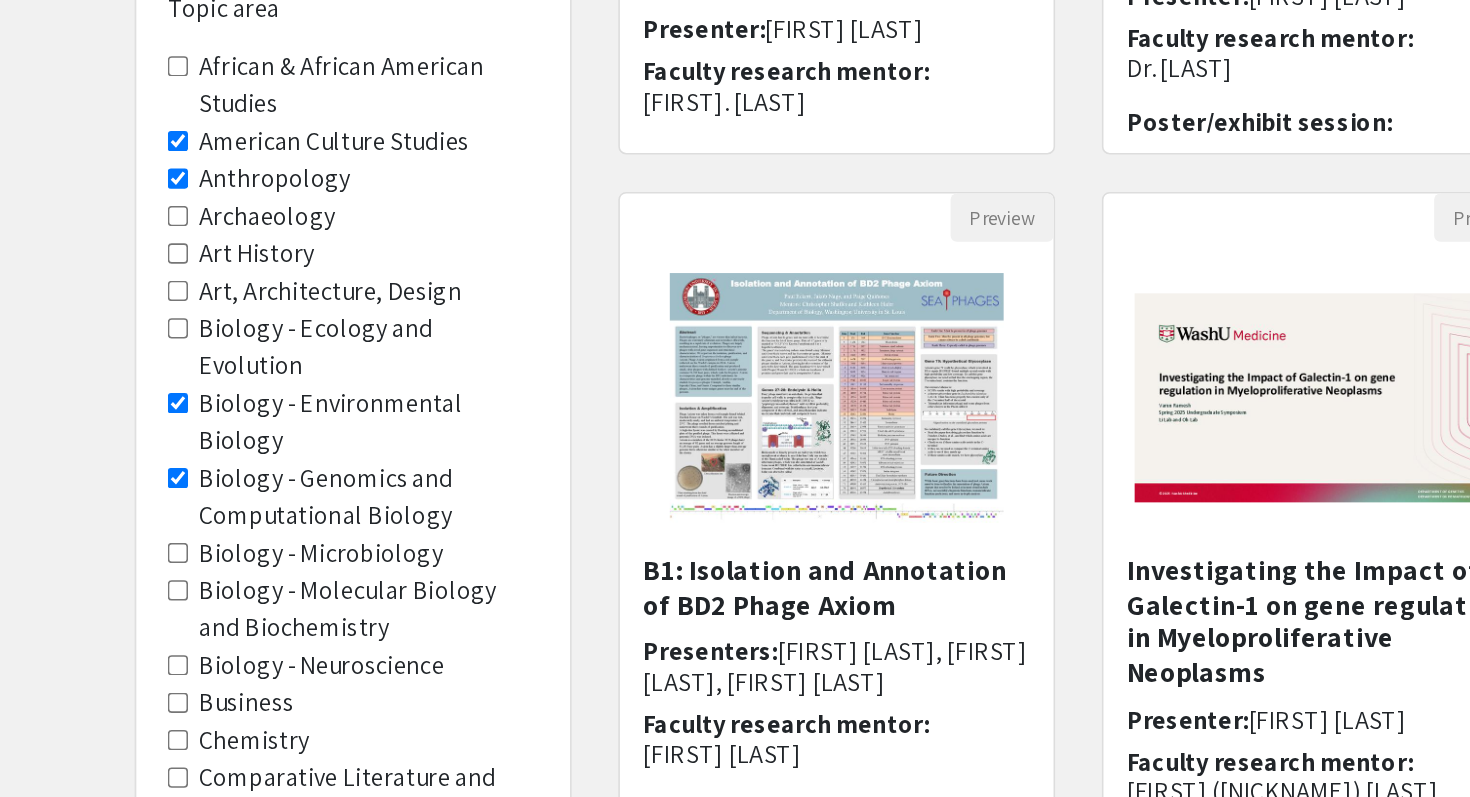 scroll, scrollTop: 278, scrollLeft: 0, axis: vertical 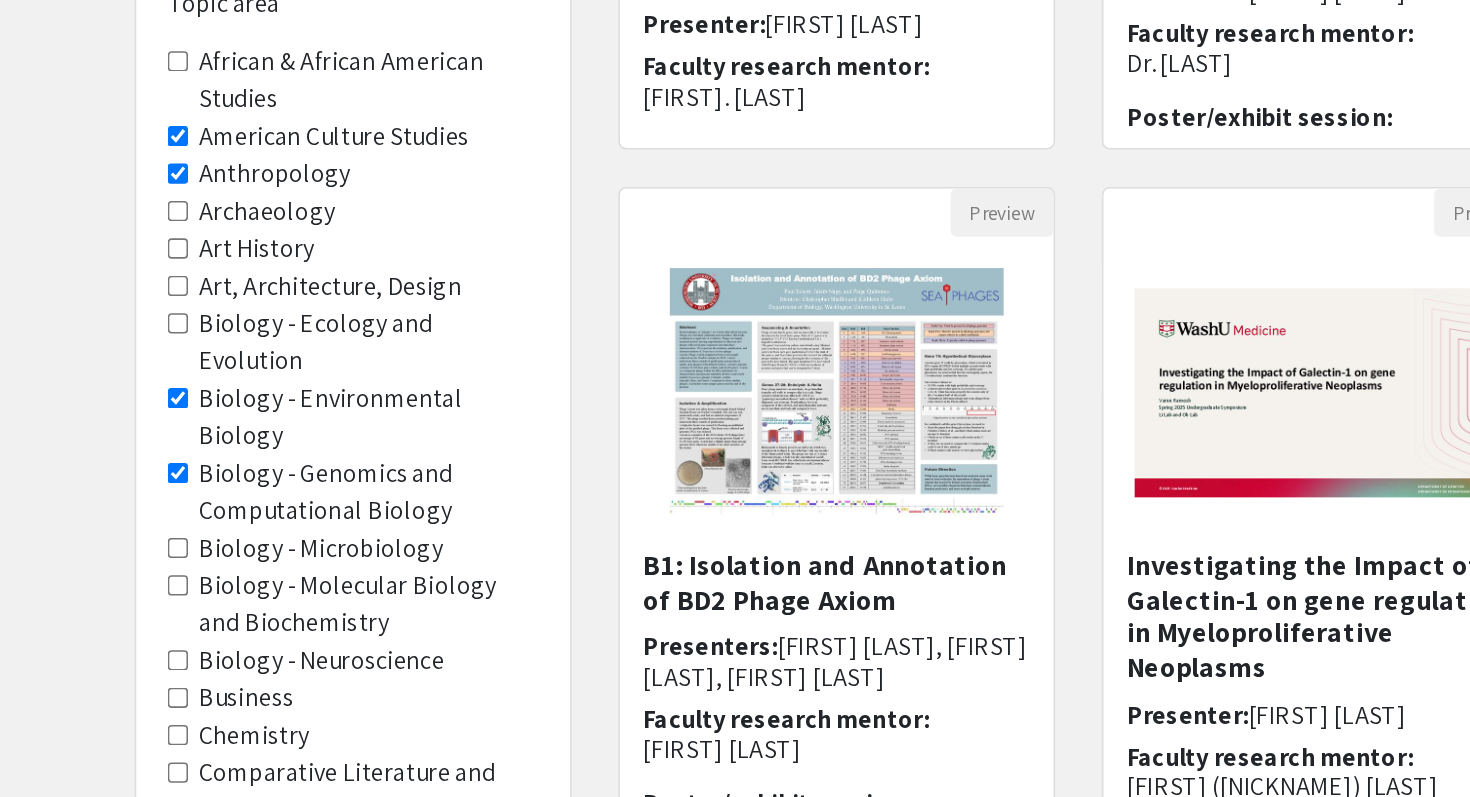 click on "Biology - Microbiology" at bounding box center (157, 637) 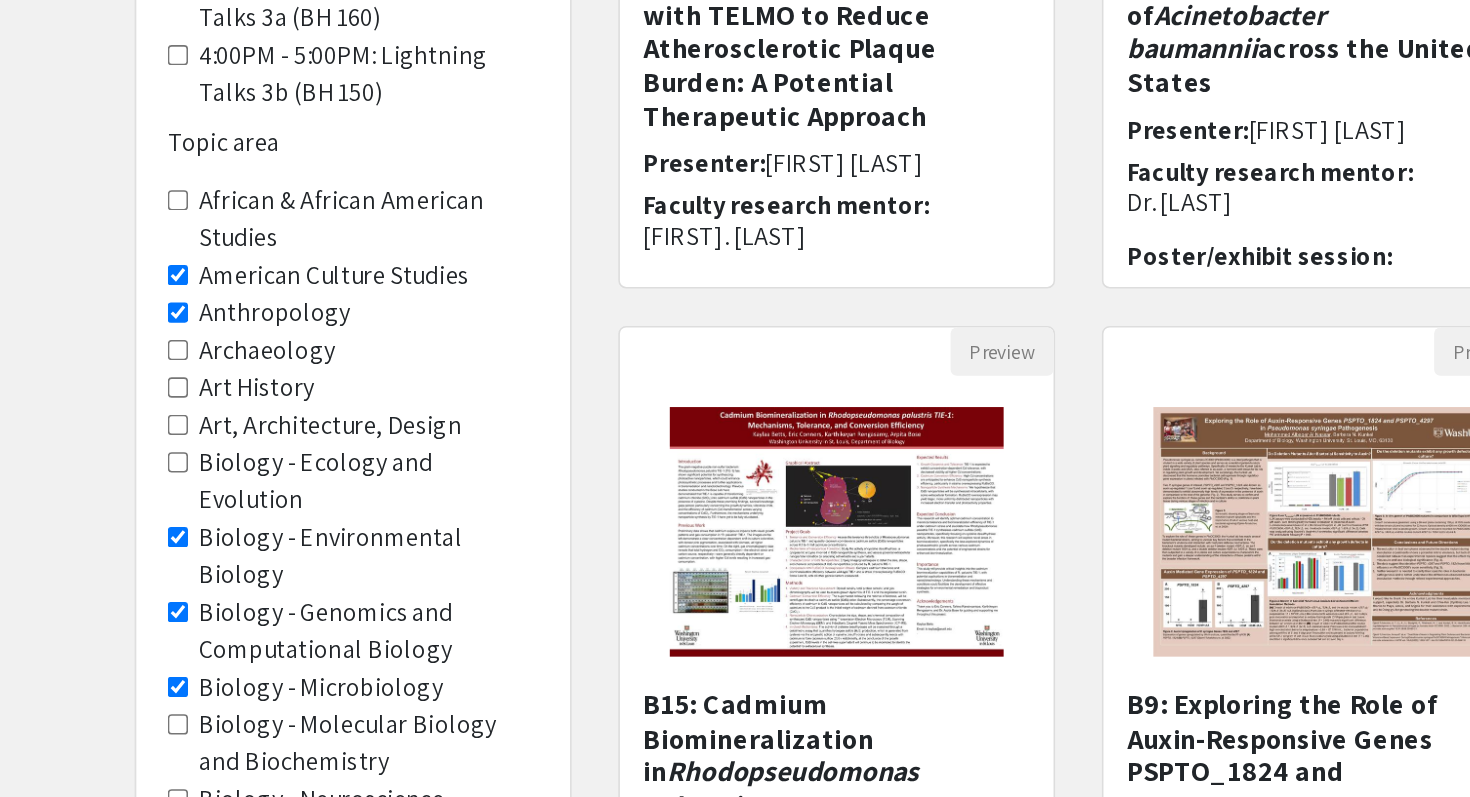 scroll, scrollTop: 256, scrollLeft: 0, axis: vertical 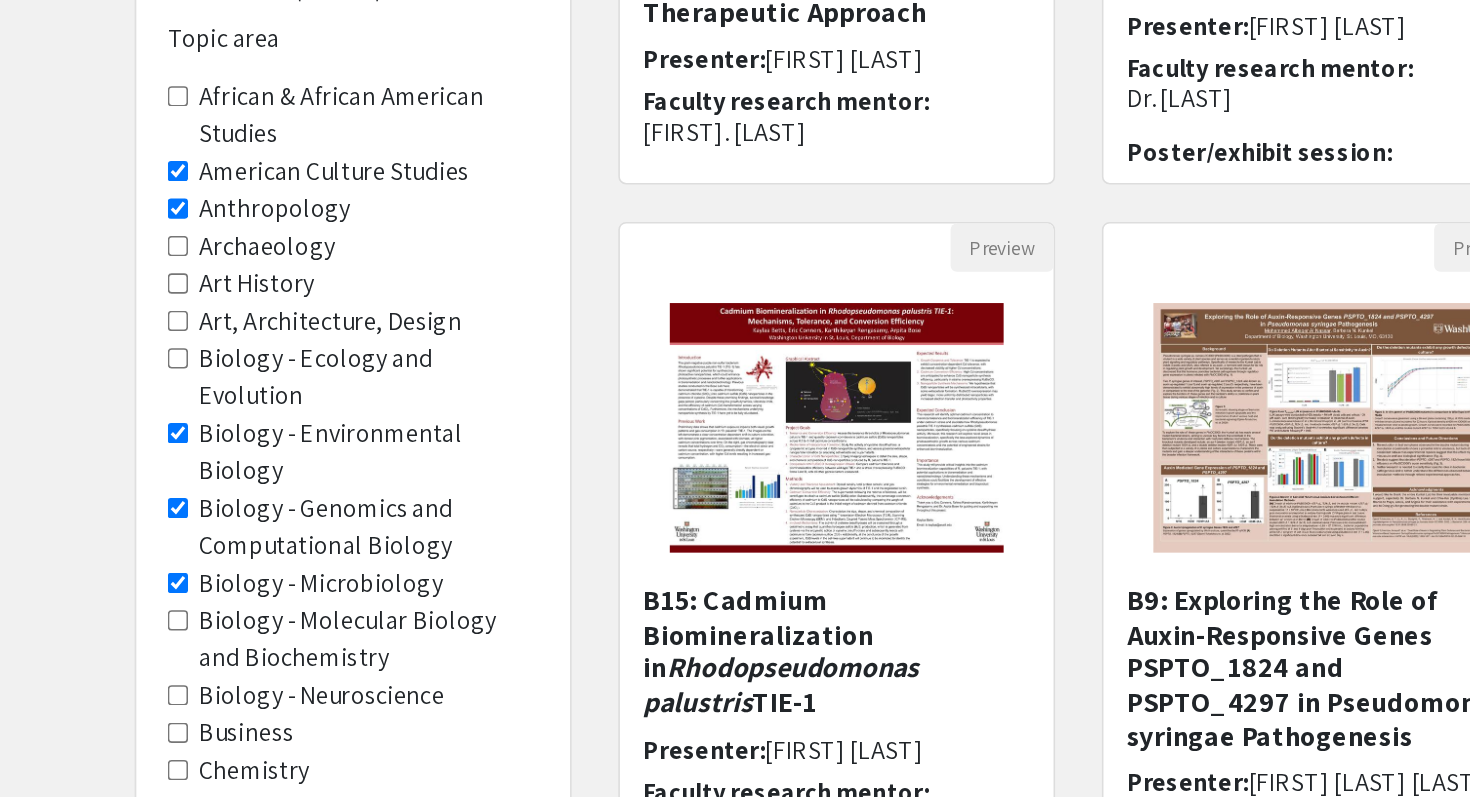 click on "Biology - Molecular Biology and Biochemistry" at bounding box center [157, 683] 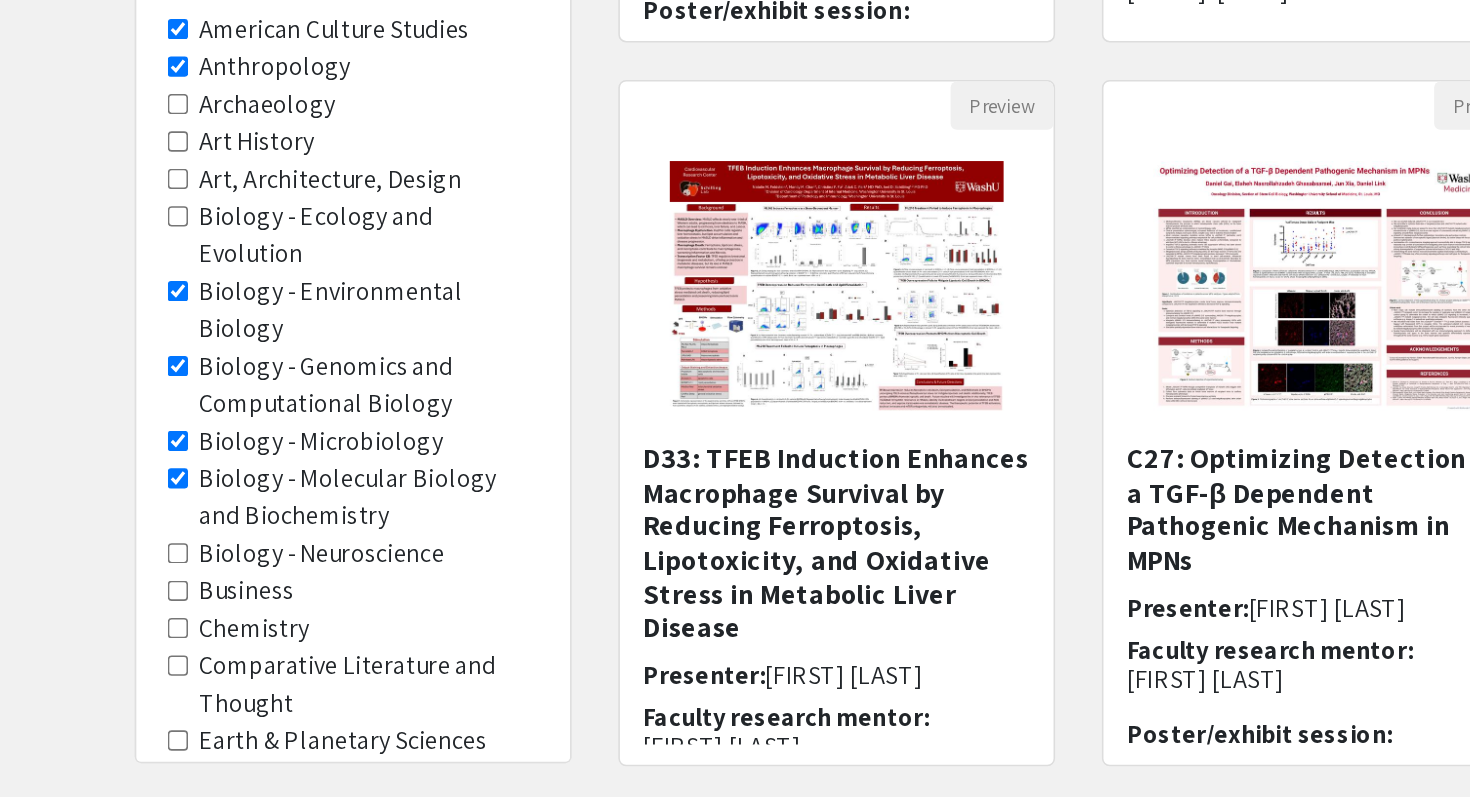 scroll, scrollTop: 352, scrollLeft: 0, axis: vertical 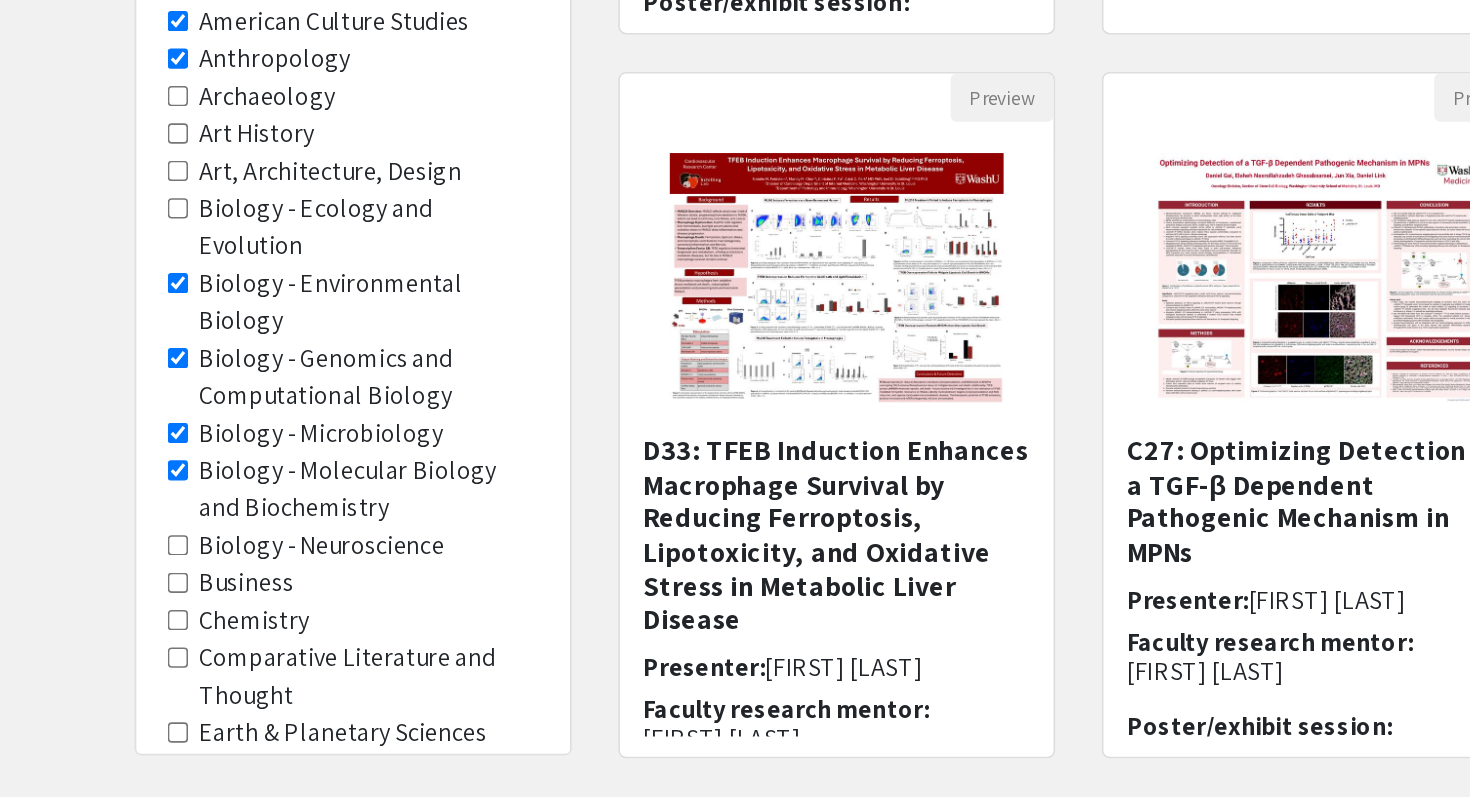 click on "Biology - Neuroscience" 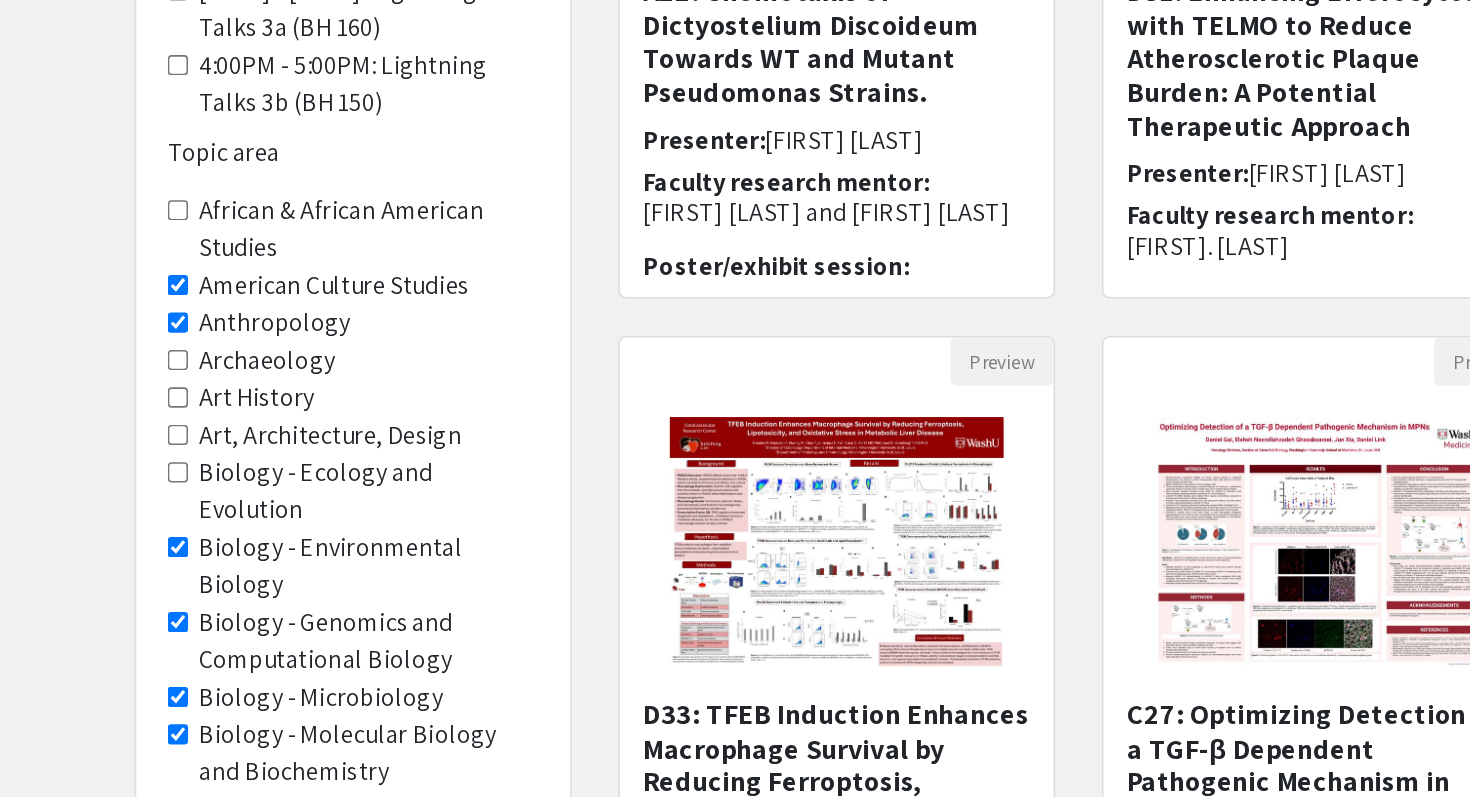 scroll, scrollTop: 211, scrollLeft: 0, axis: vertical 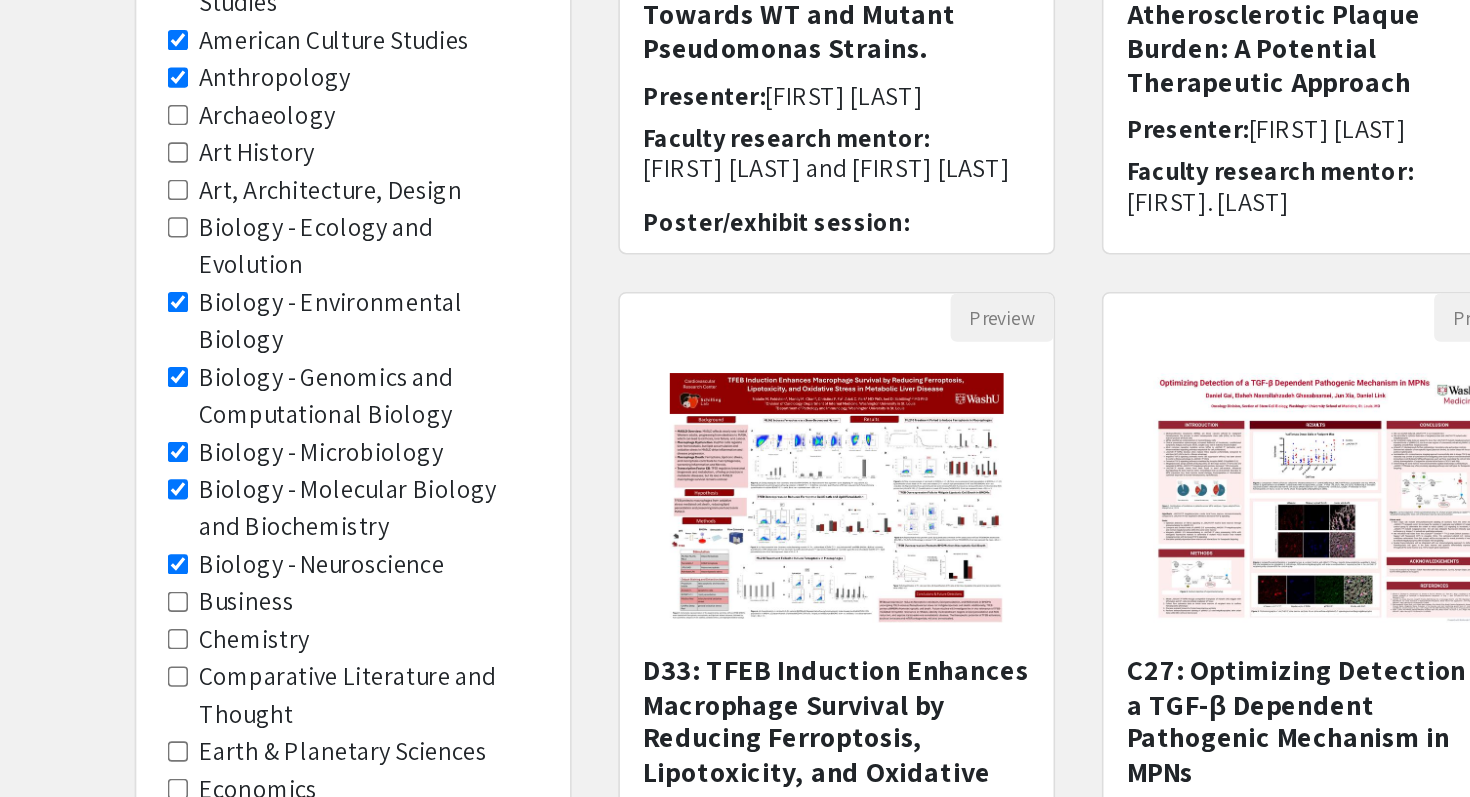 click on "Chemistry" 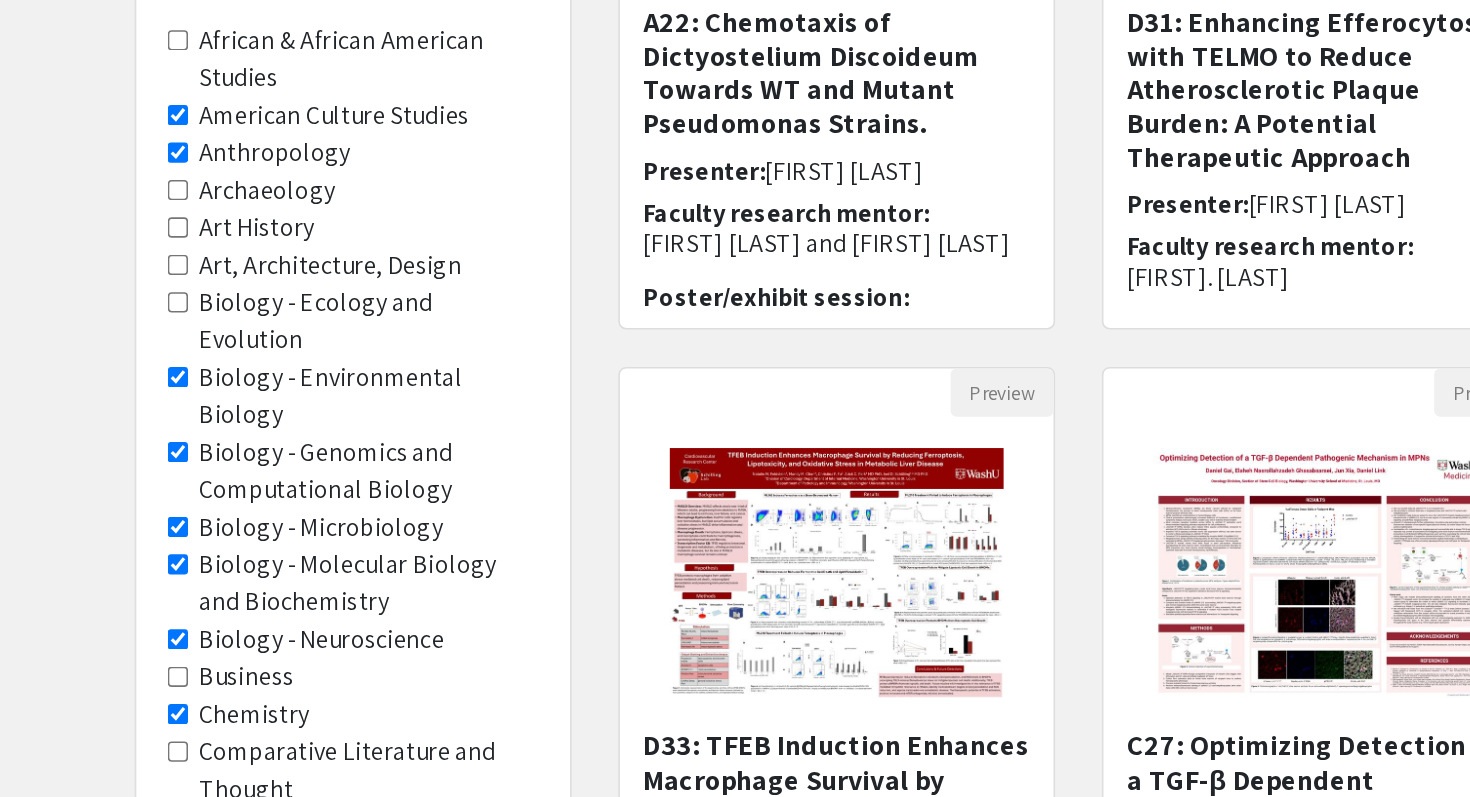 scroll, scrollTop: 529, scrollLeft: 0, axis: vertical 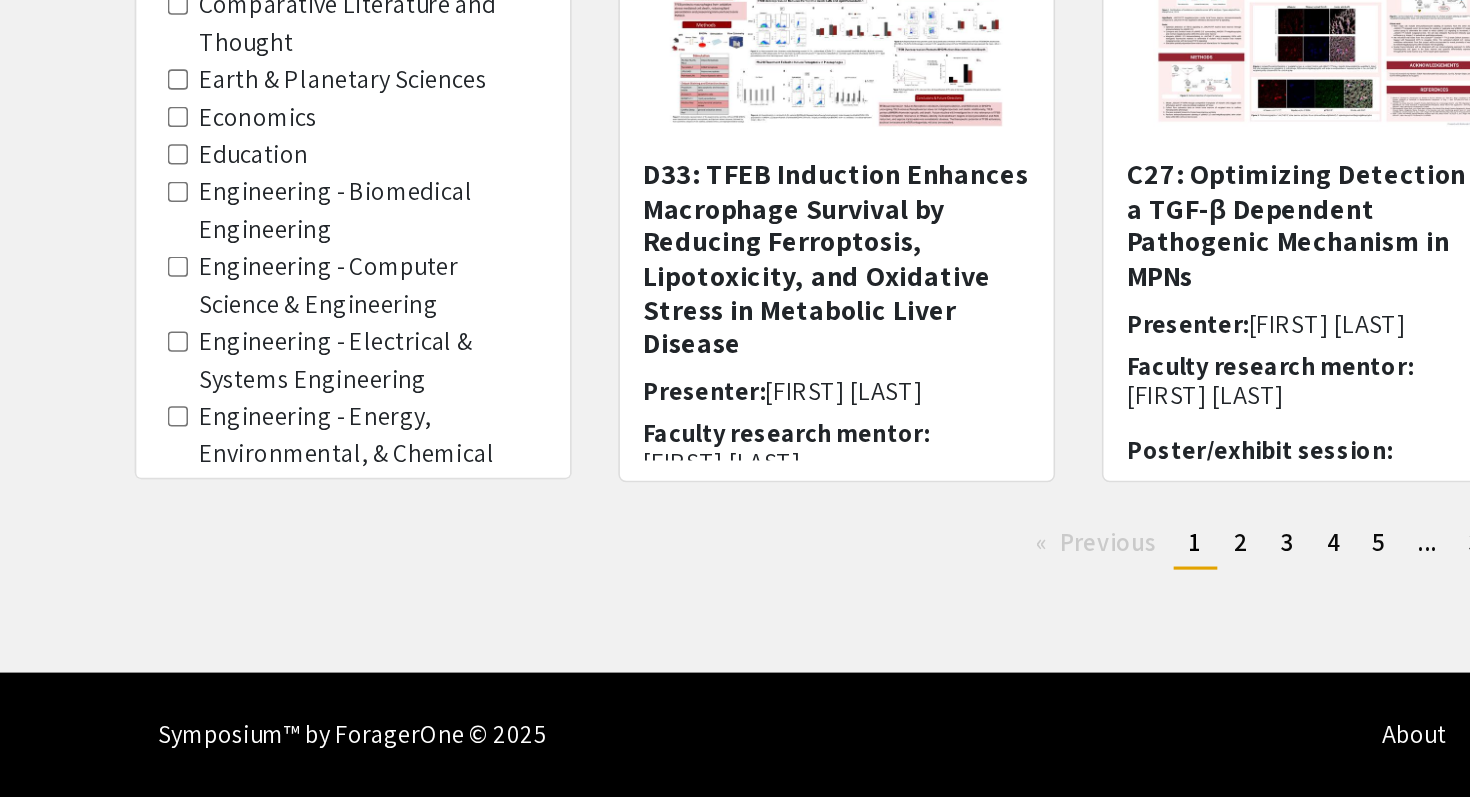 click on "Engineering - Biomedical Engineering" 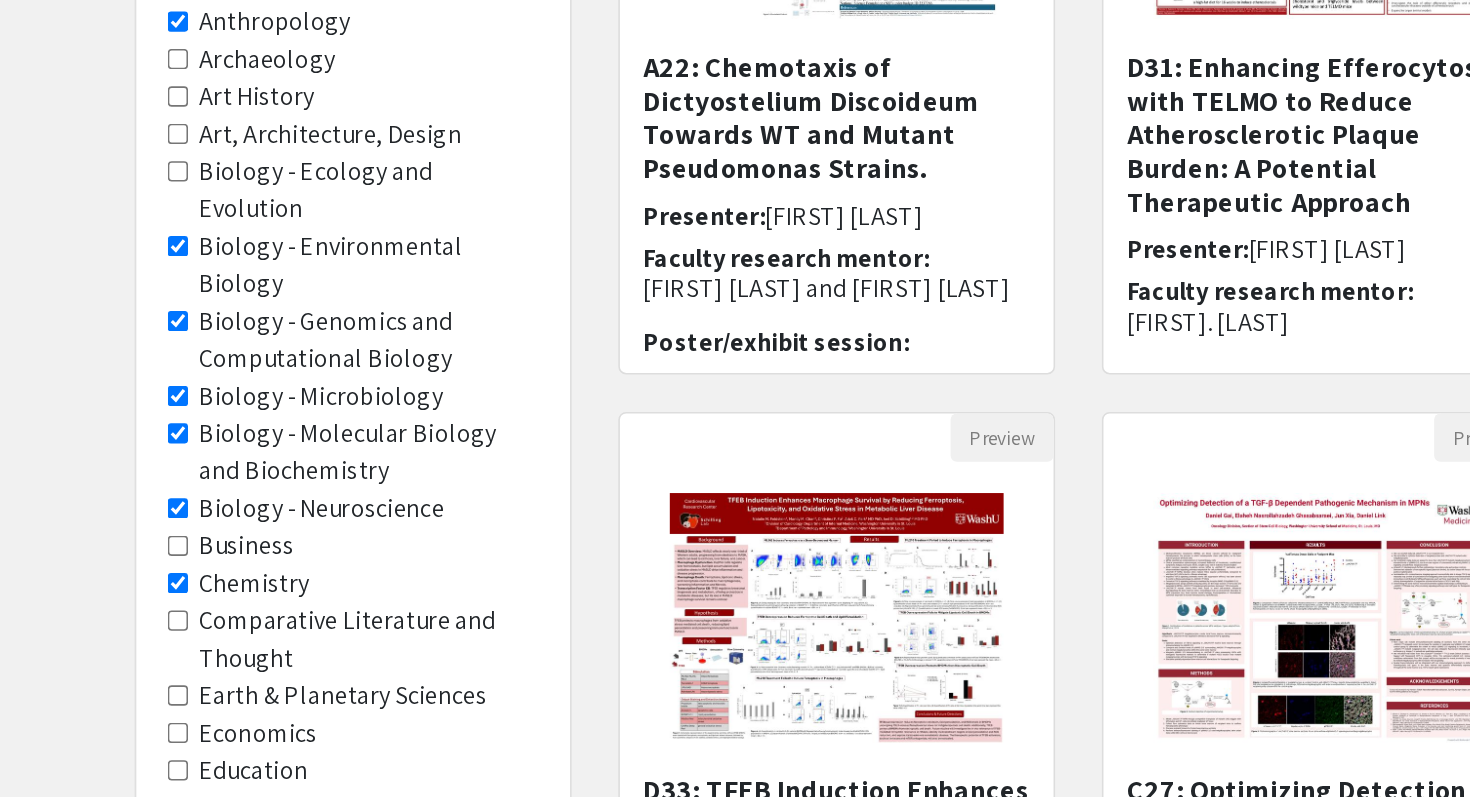 scroll, scrollTop: 450, scrollLeft: 0, axis: vertical 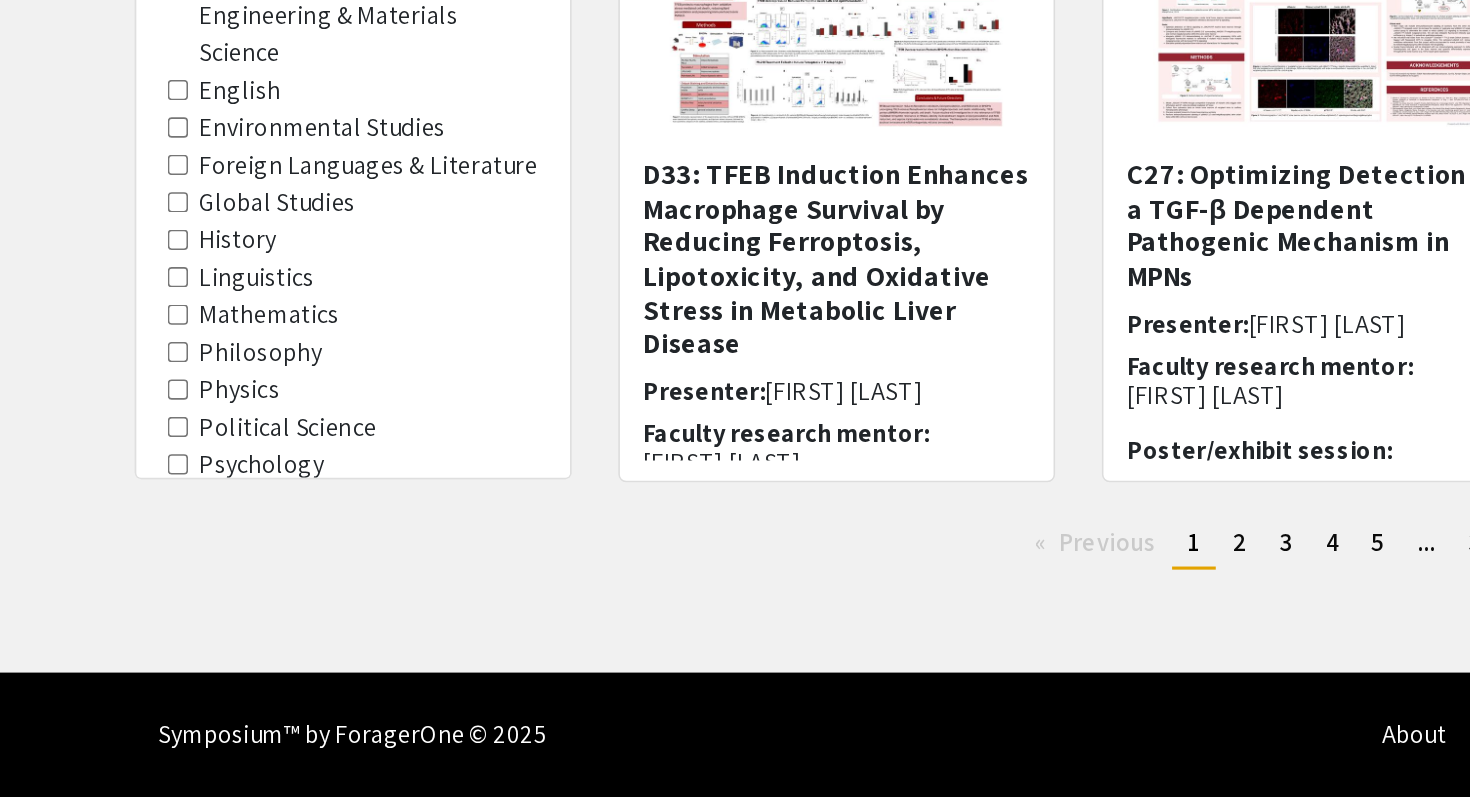 click on "Physics" at bounding box center [157, 535] 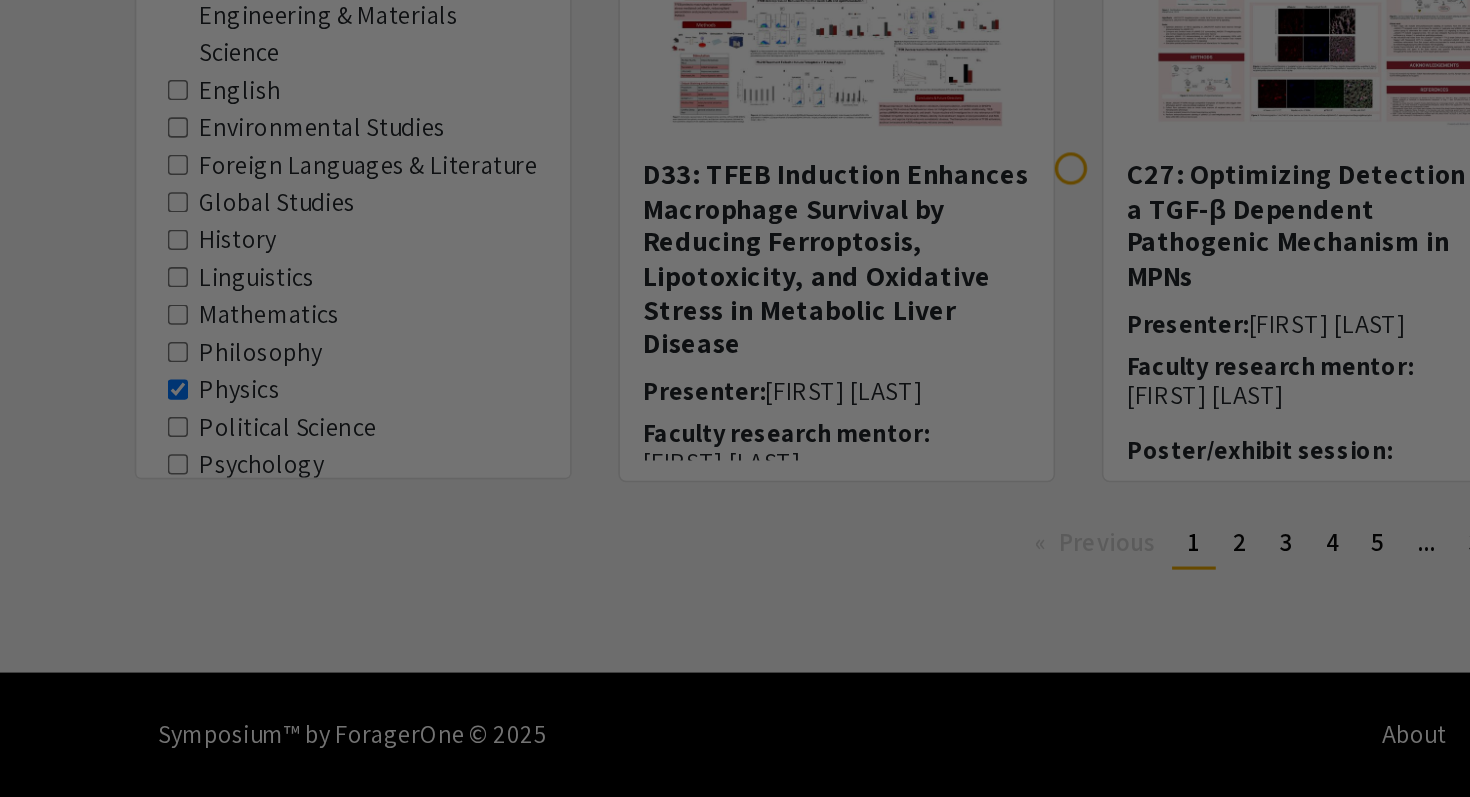 scroll, scrollTop: 0, scrollLeft: 0, axis: both 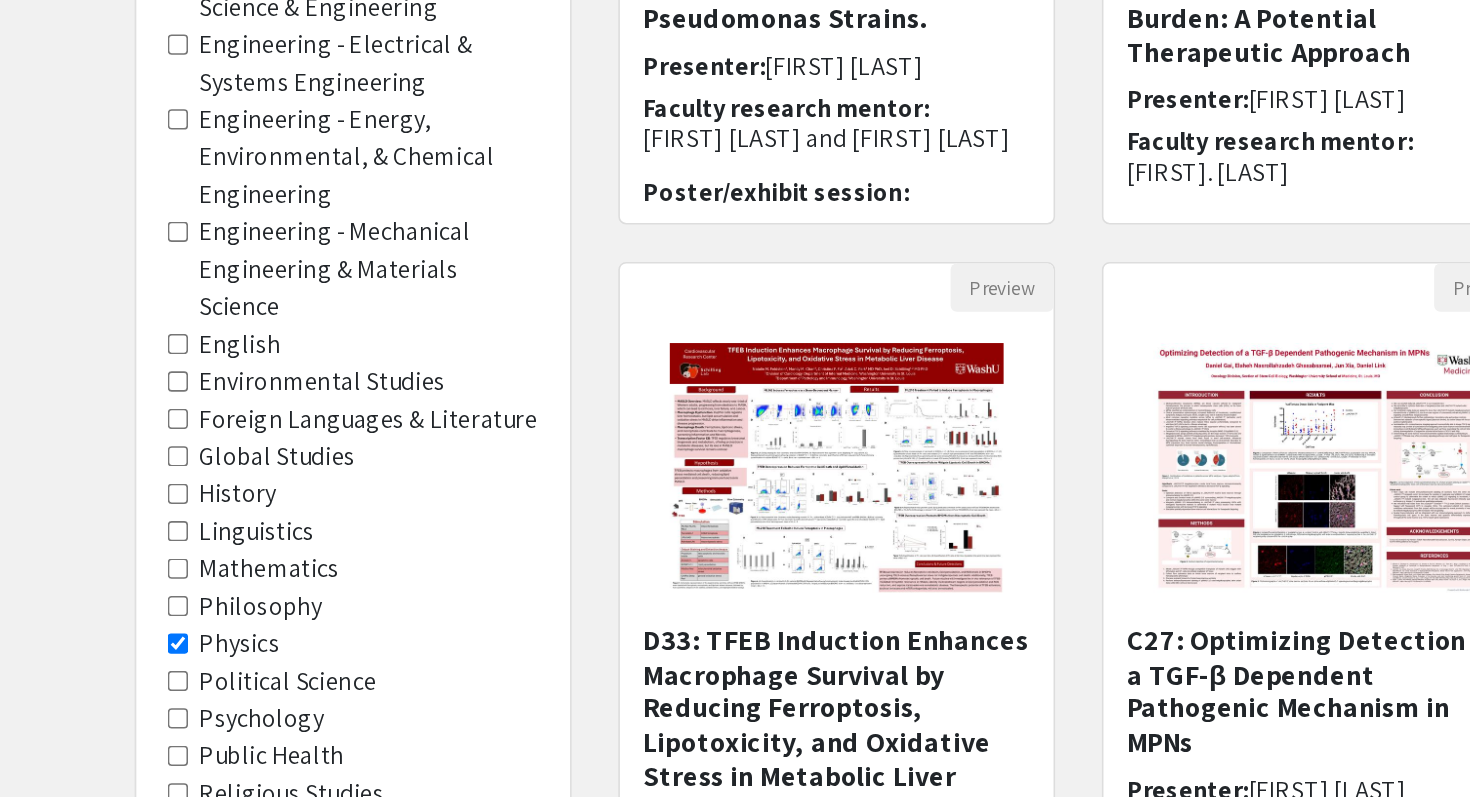 click on "Psychology" 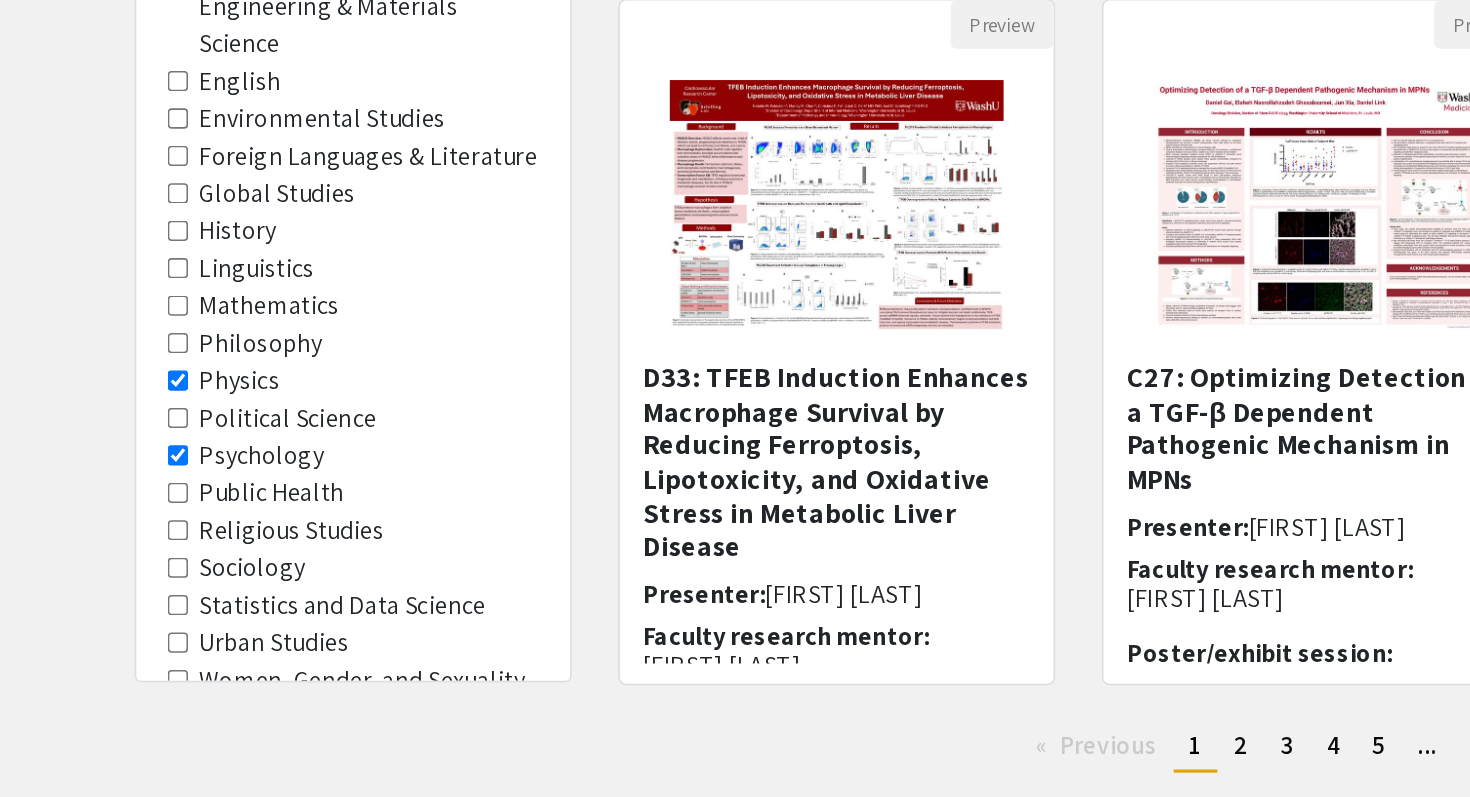 click on "Public Health" at bounding box center [157, 601] 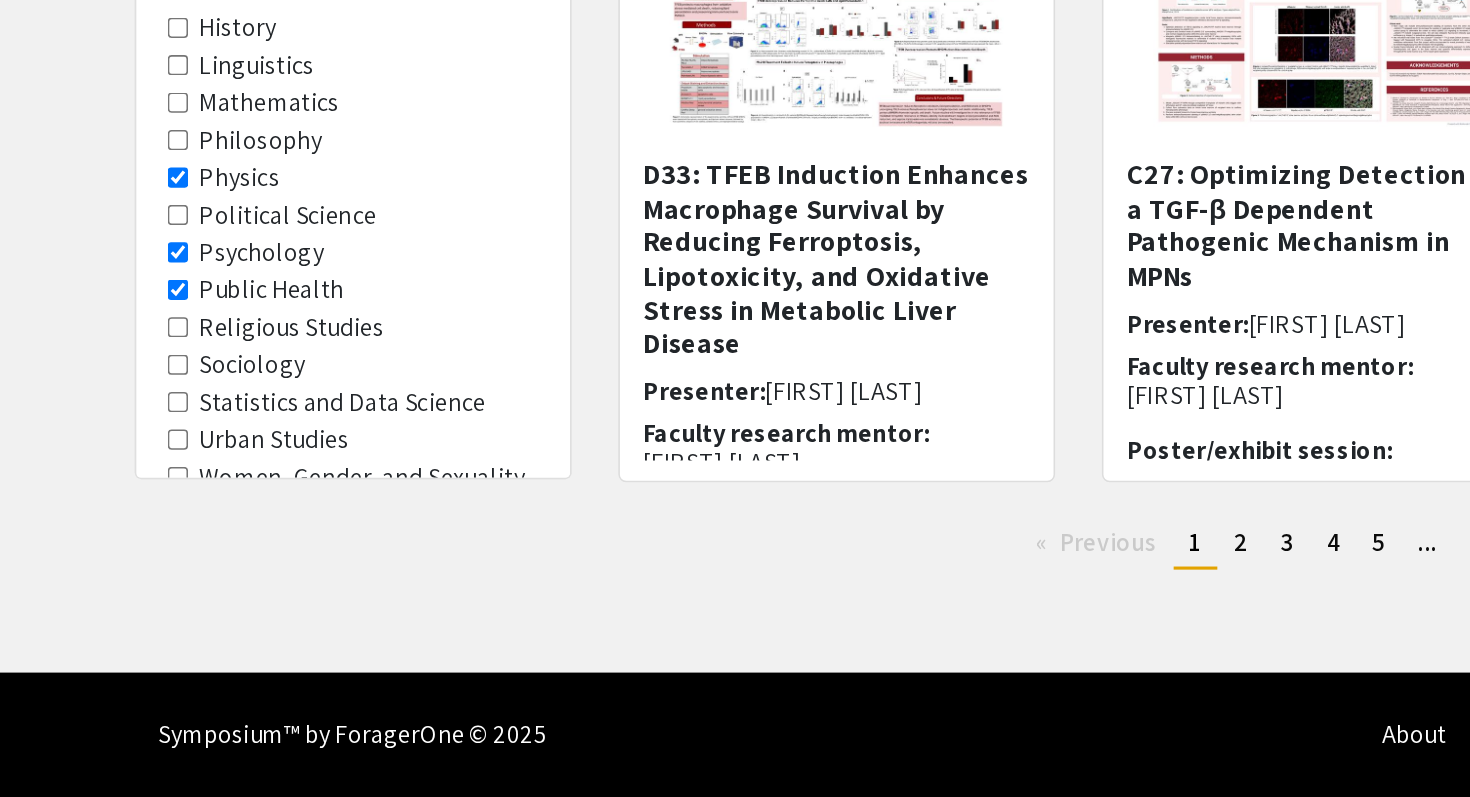 click on "Sociology" 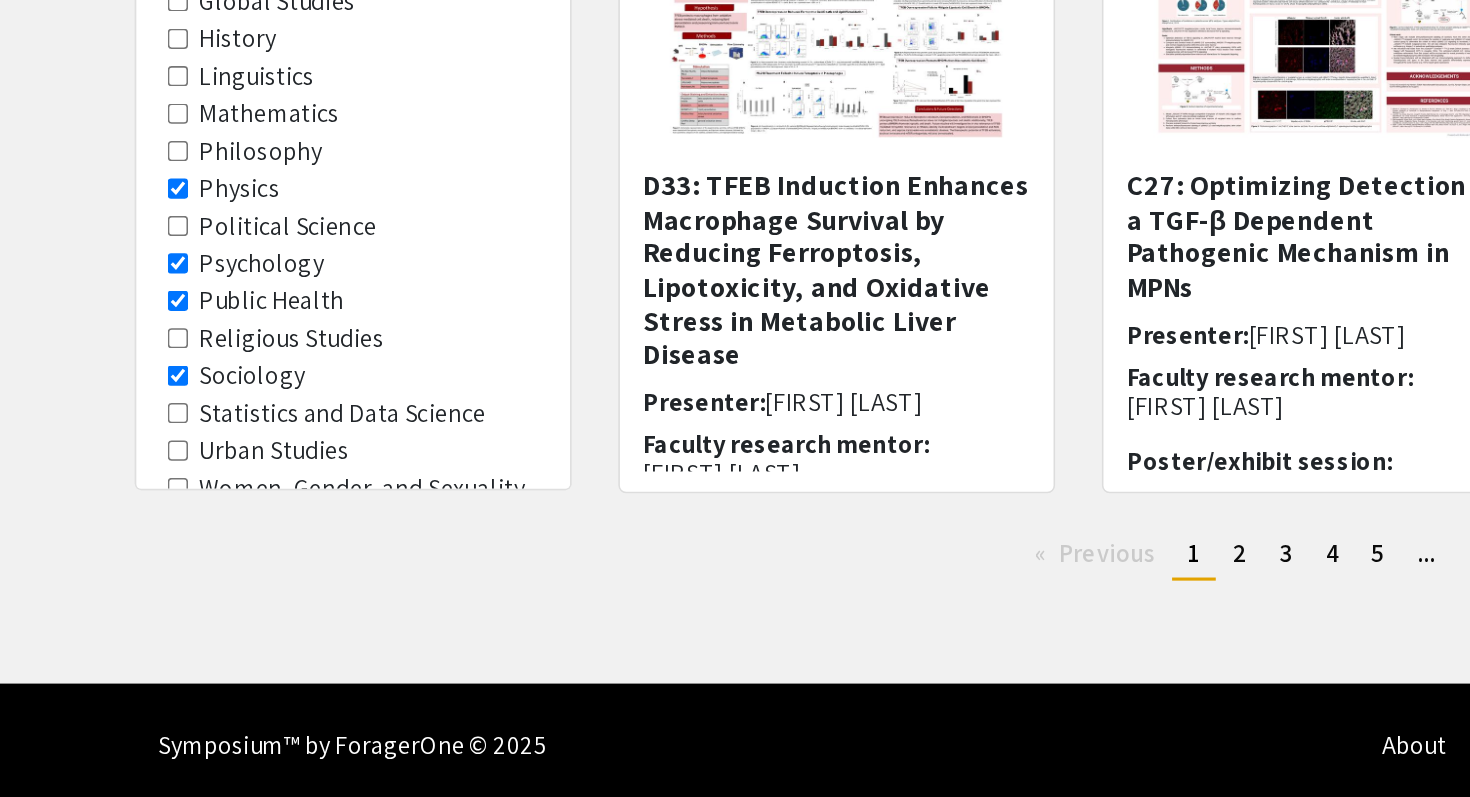 click on "Women, Gender, and Sexuality Studies" at bounding box center [157, 598] 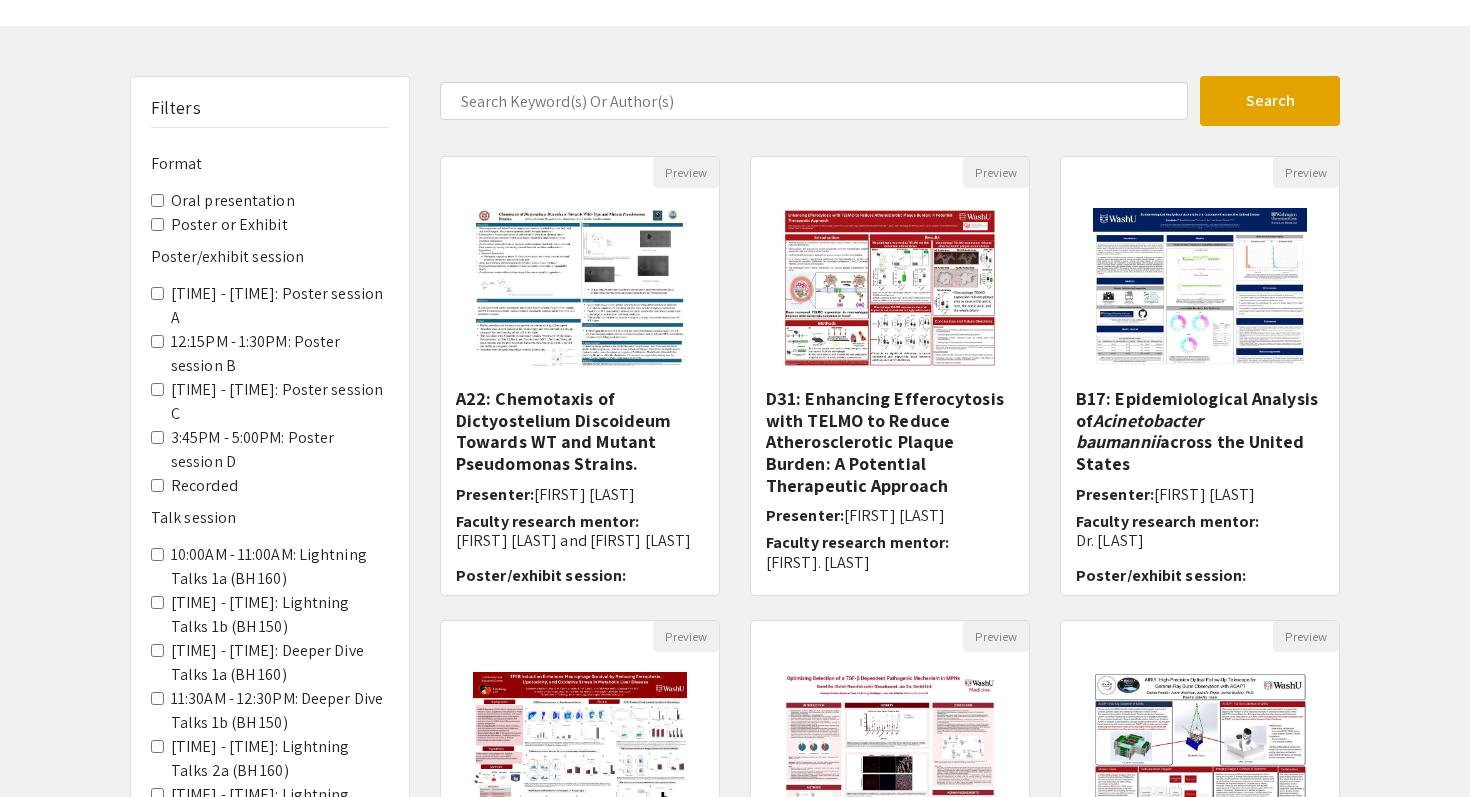 click on "Oral presentation" 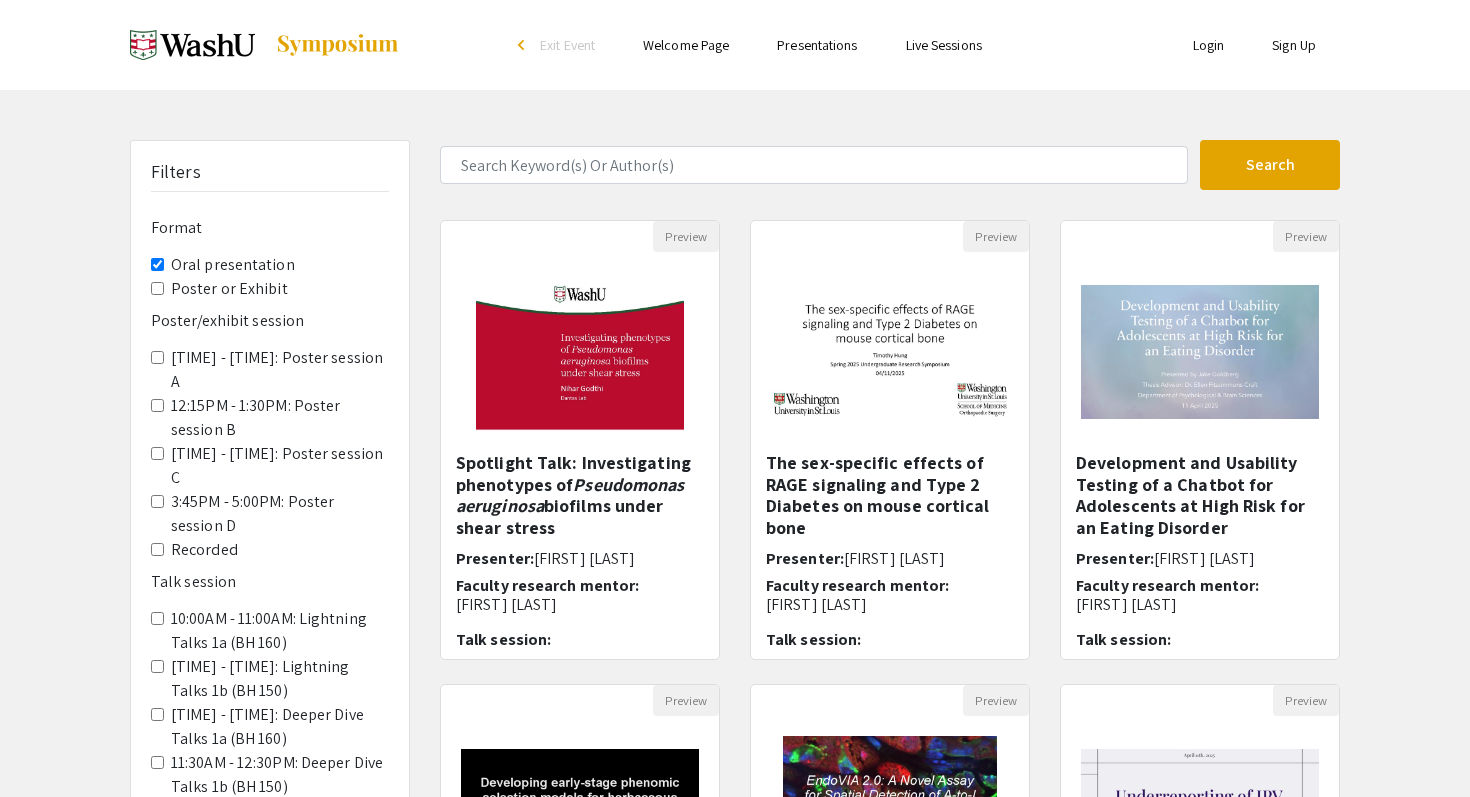click on "Oral presentation" 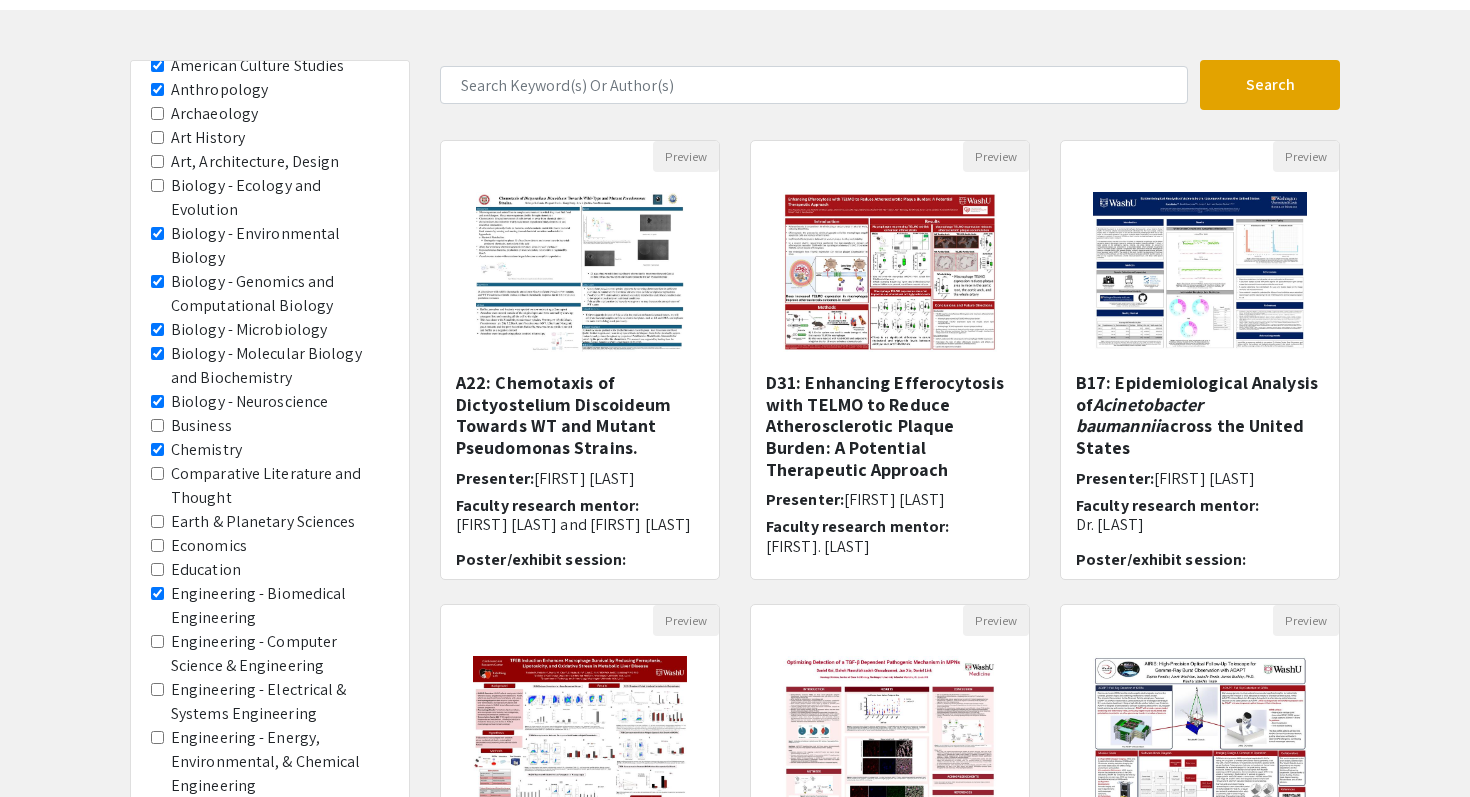 scroll, scrollTop: 1044, scrollLeft: 0, axis: vertical 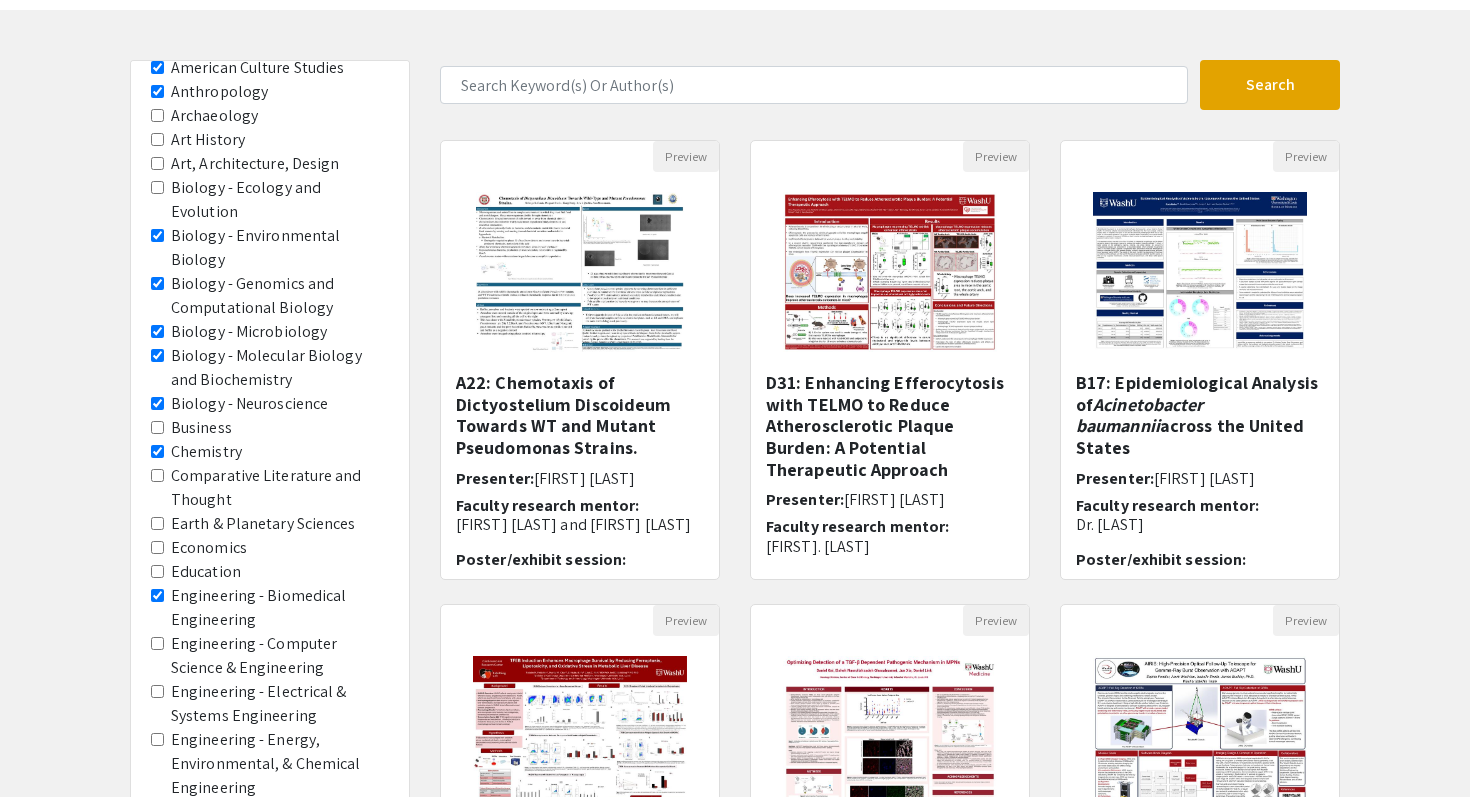 click on "Biology - Environmental Biology" at bounding box center (157, 235) 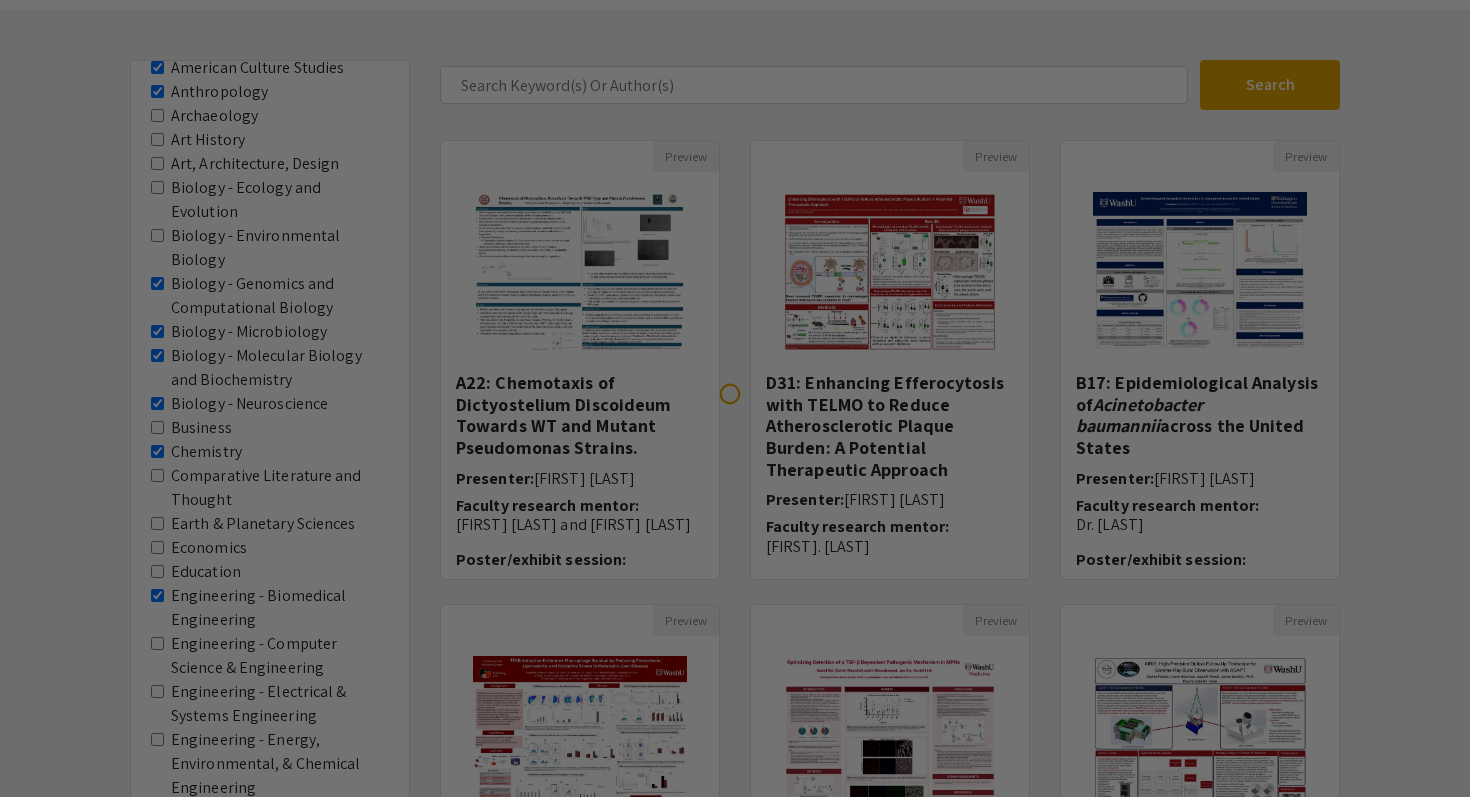 scroll, scrollTop: 0, scrollLeft: 0, axis: both 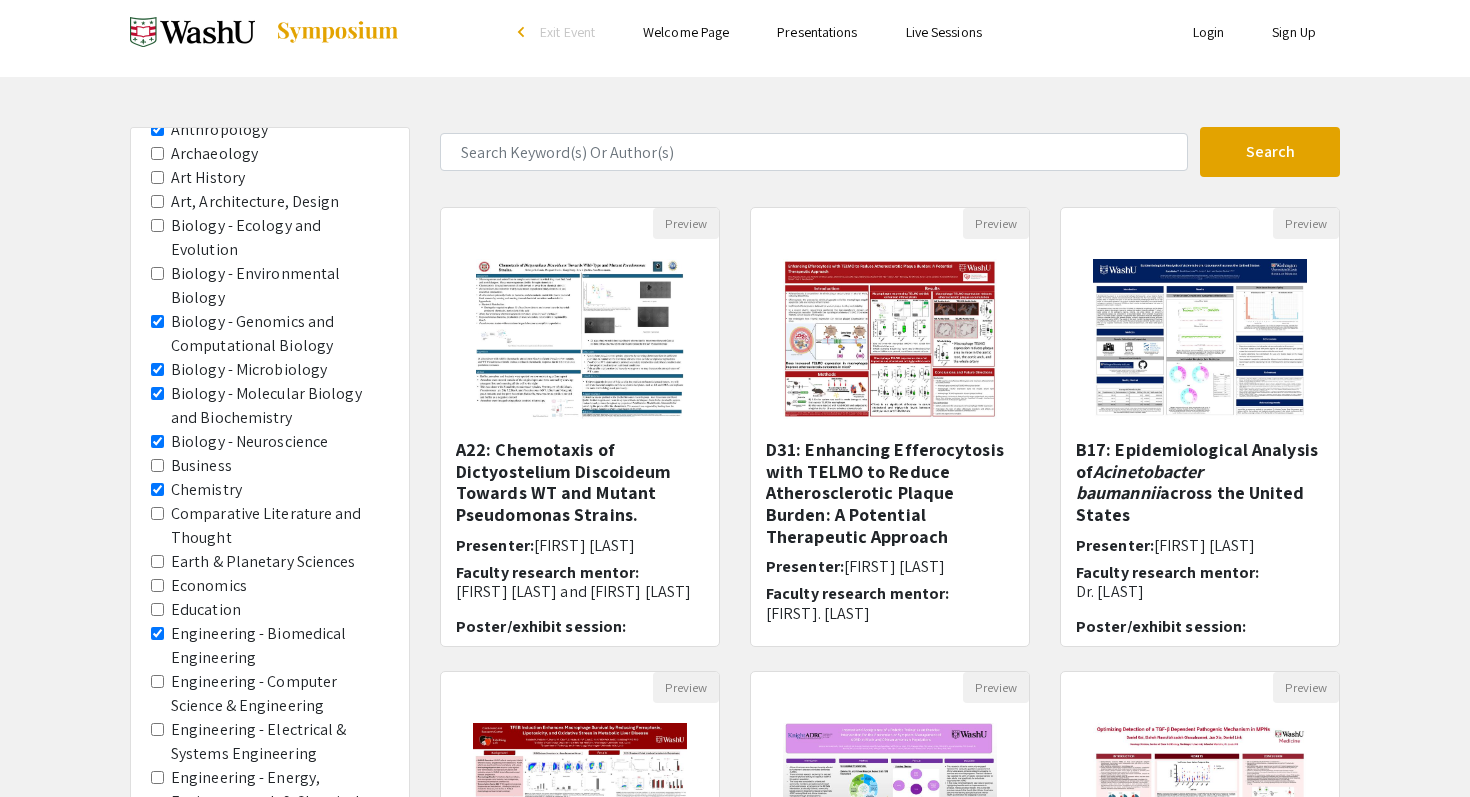 click on "Biology - Environmental Biology" at bounding box center [157, 273] 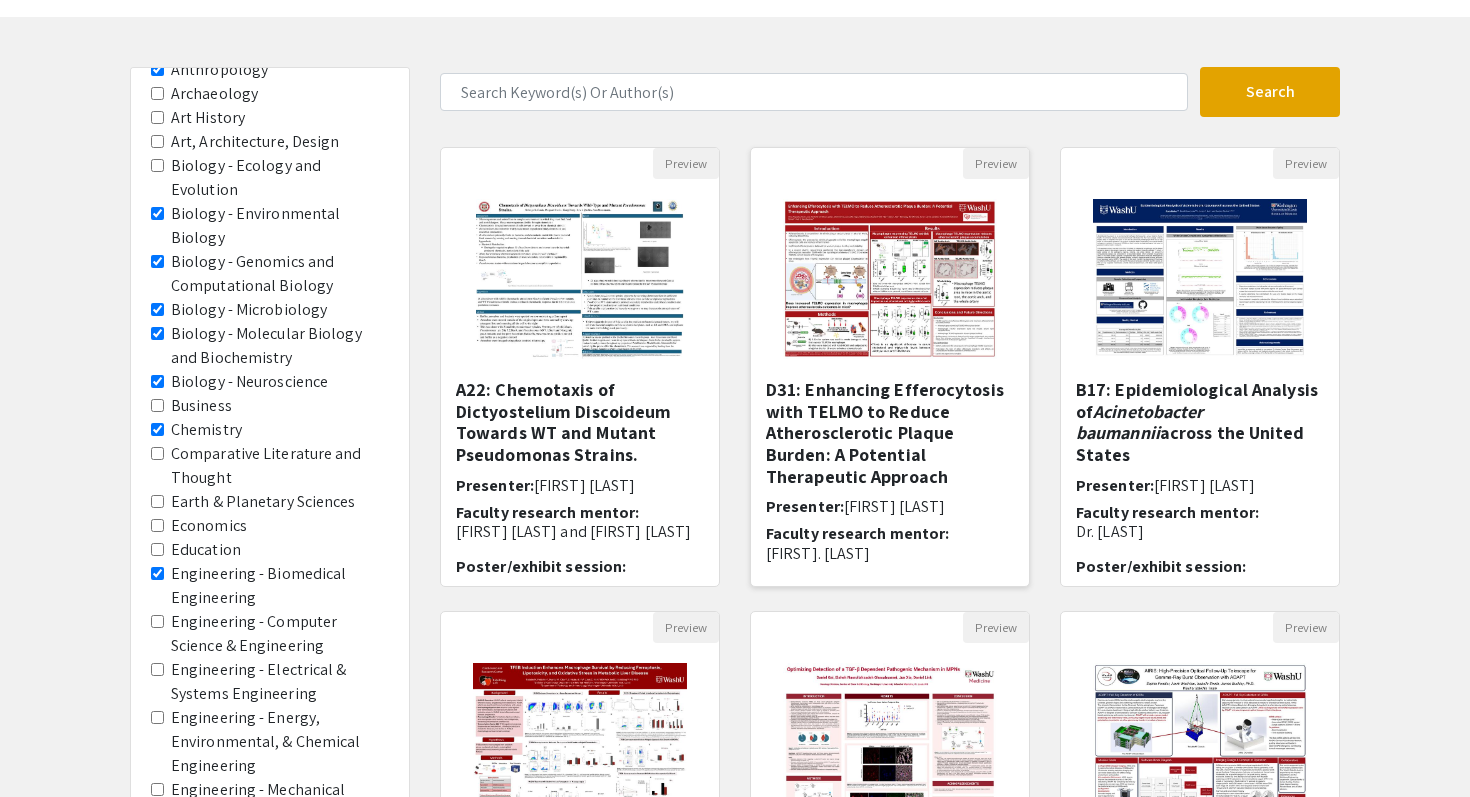 scroll, scrollTop: 96, scrollLeft: 0, axis: vertical 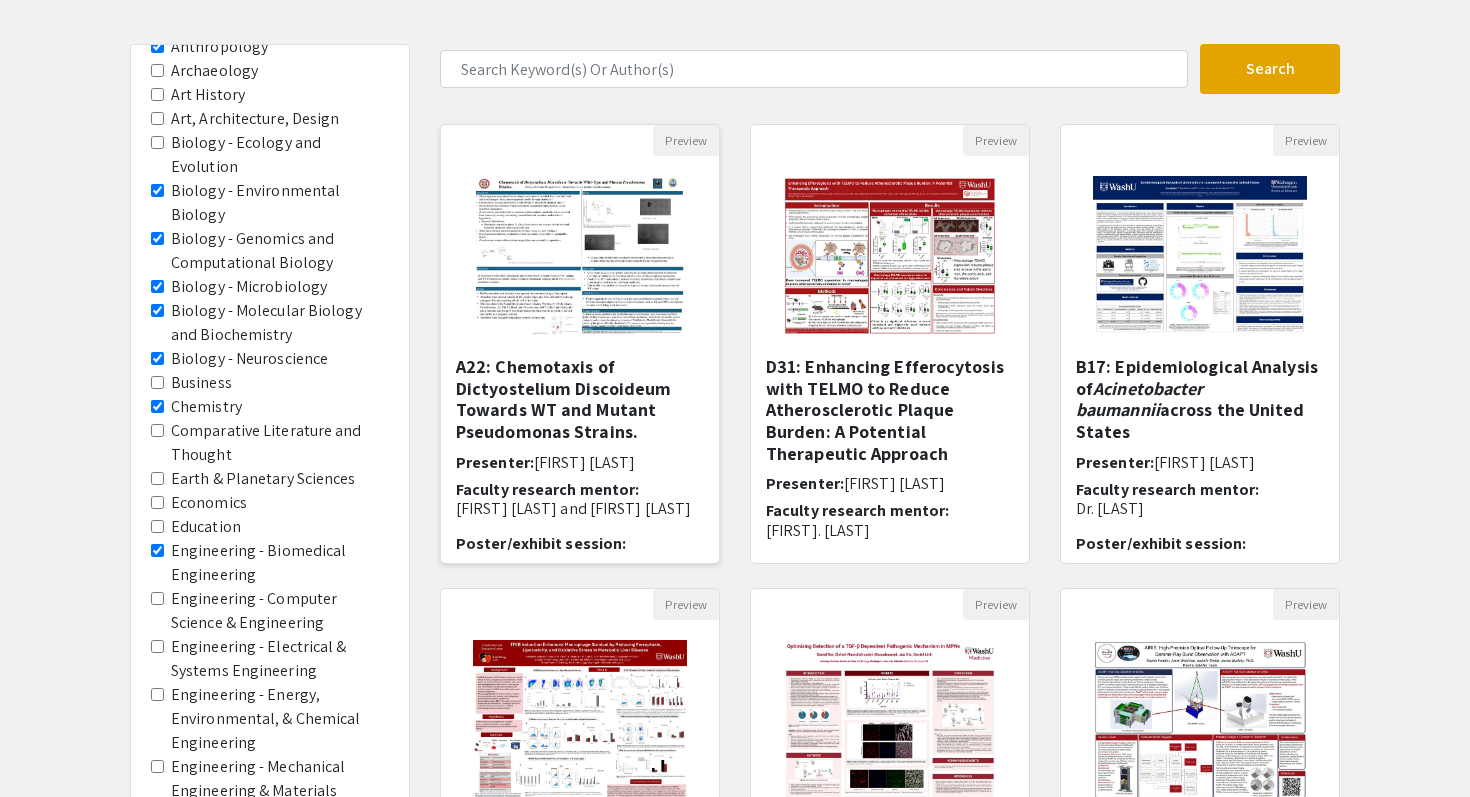 click on "A22: Chemotaxis of Dictyostelium Discoideum Towards WT and Mutant Pseudomonas Strains." at bounding box center (580, 399) 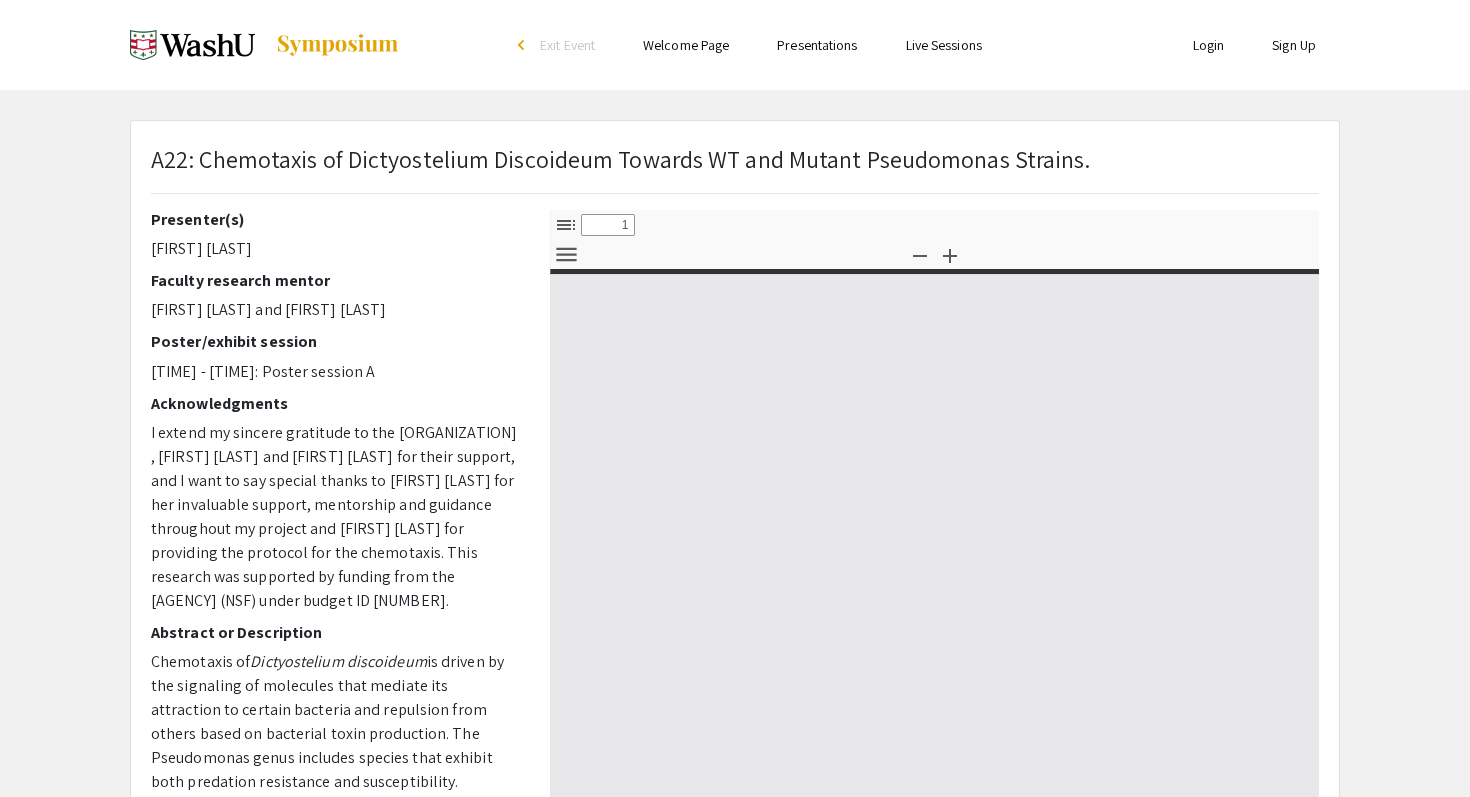 select on "custom" 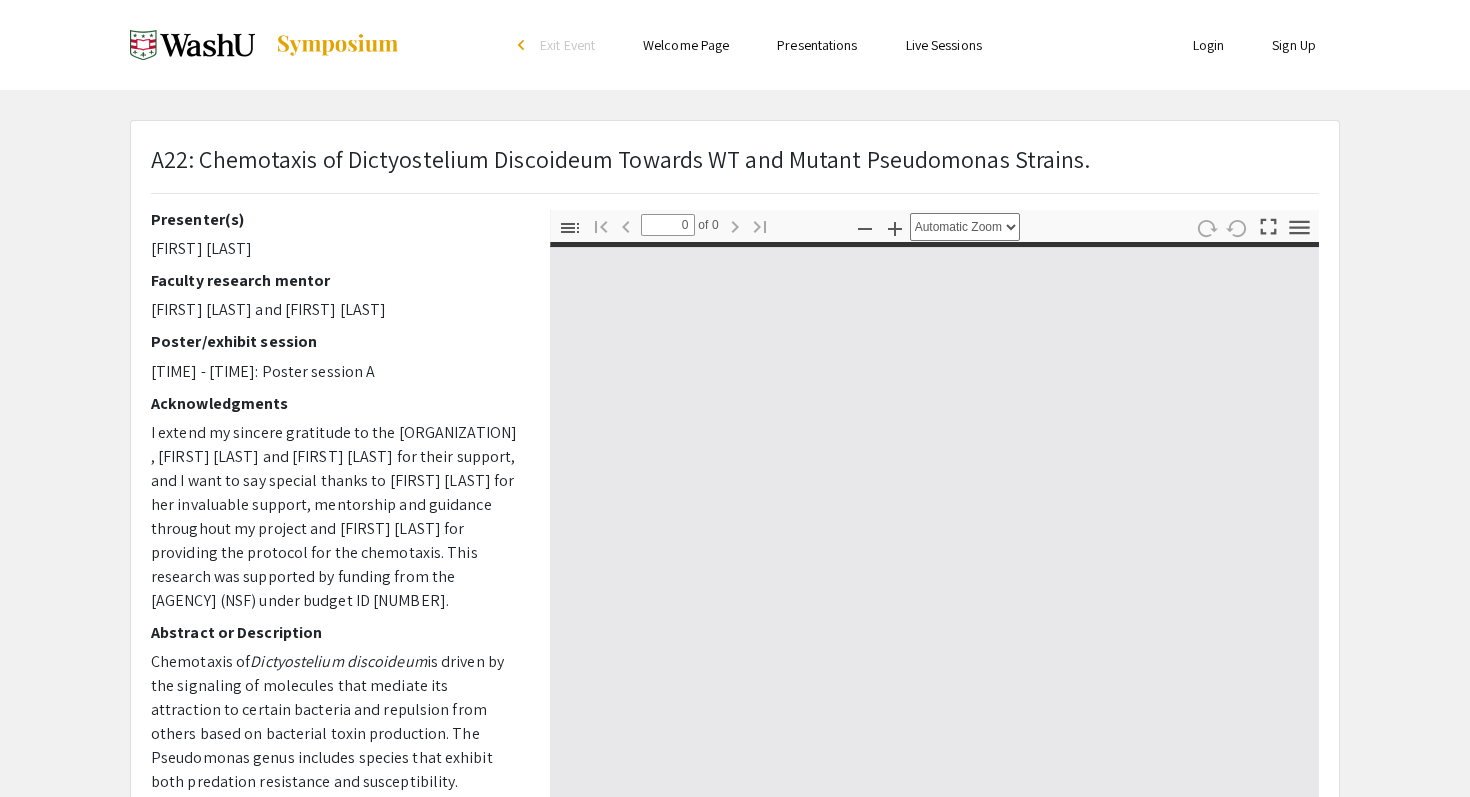 select on "custom" 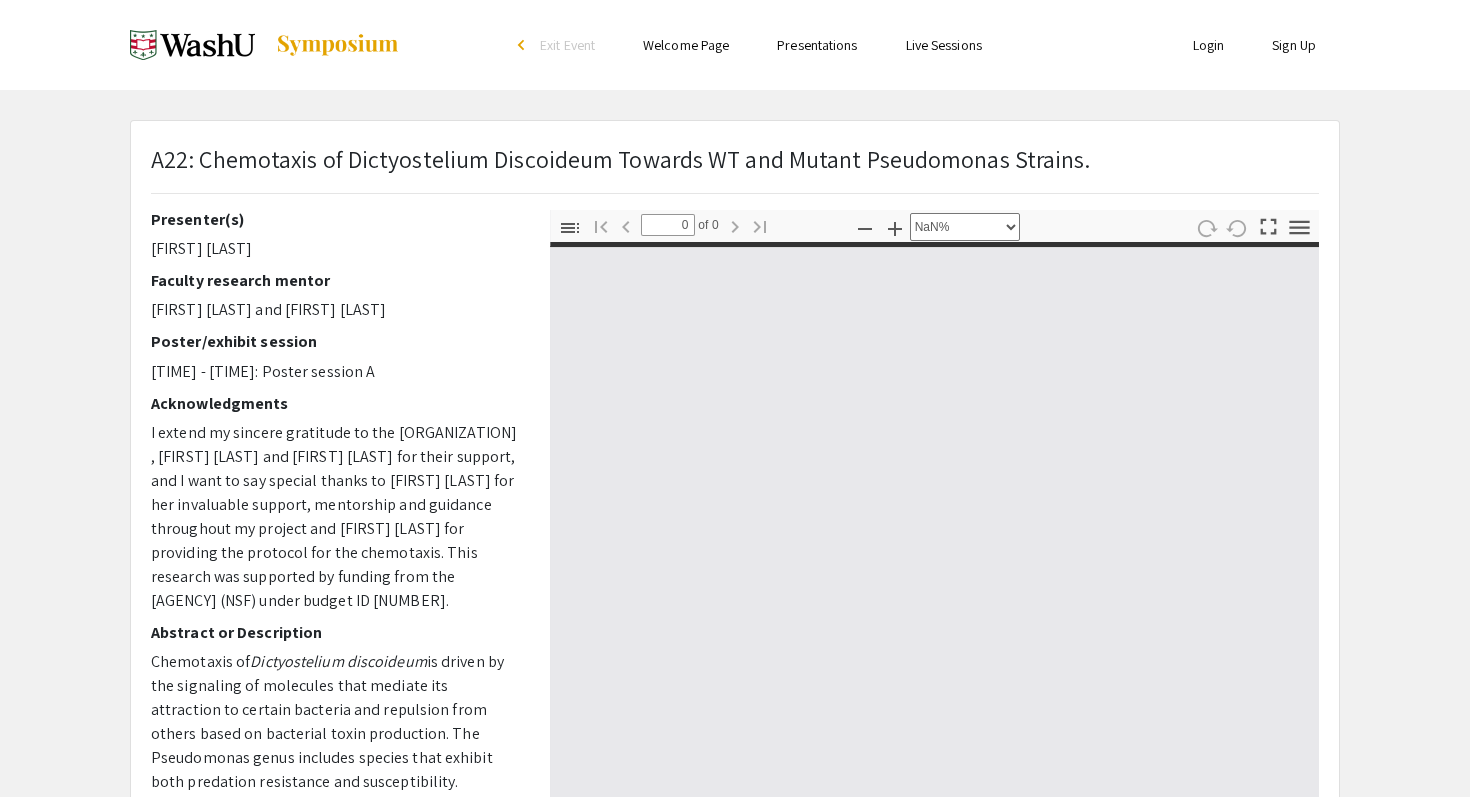 type on "1" 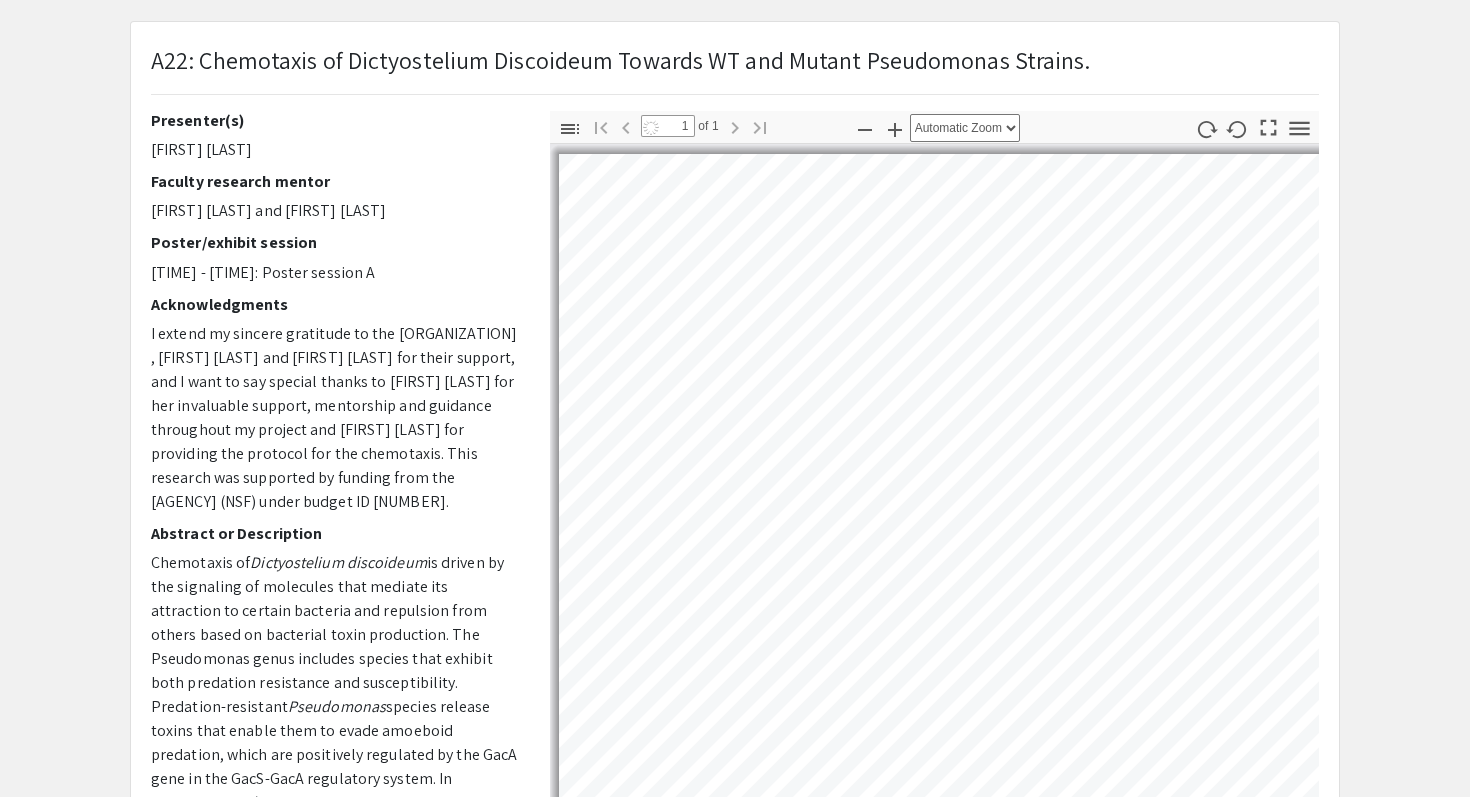 scroll, scrollTop: 95, scrollLeft: 0, axis: vertical 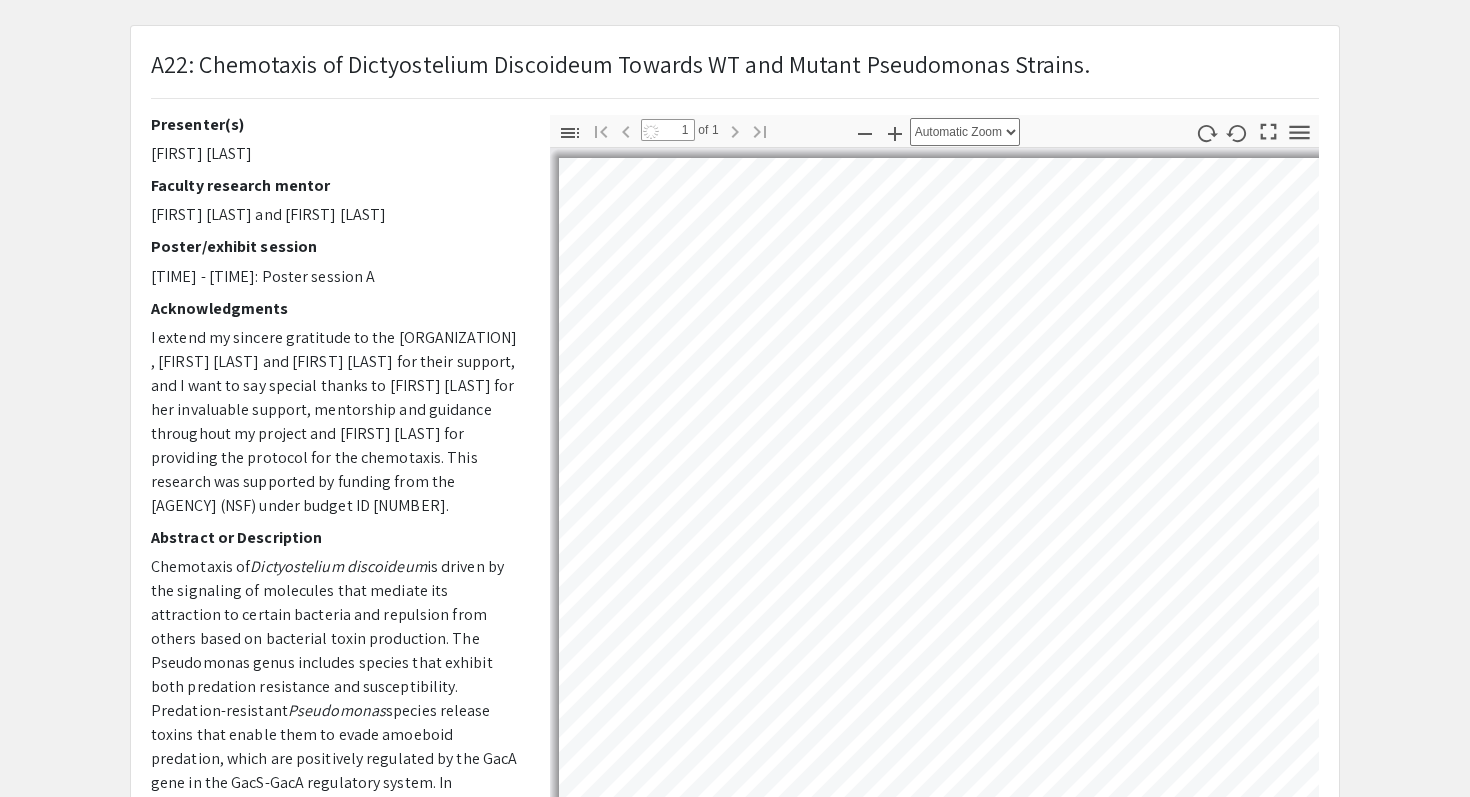 select on "auto" 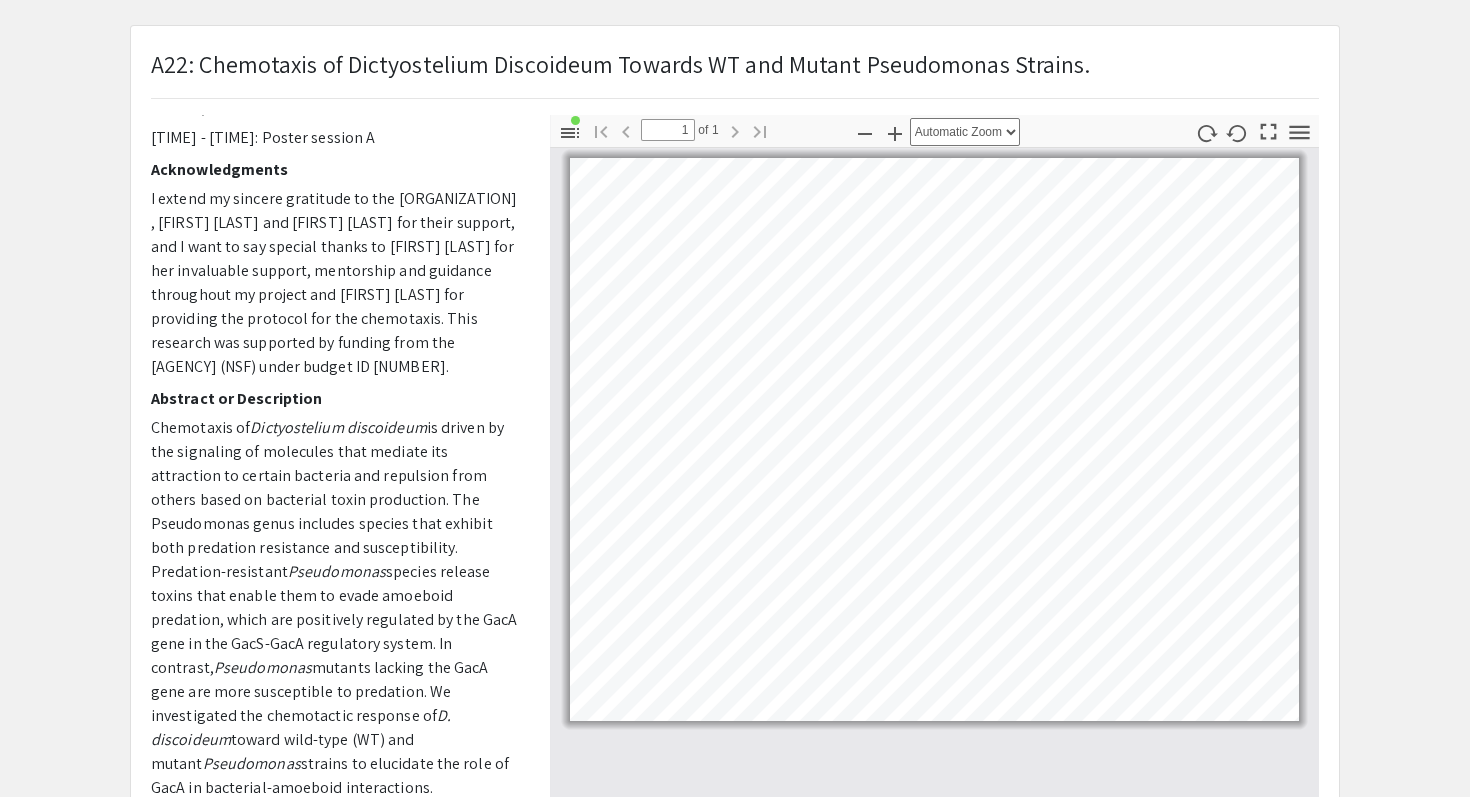 scroll, scrollTop: 140, scrollLeft: 0, axis: vertical 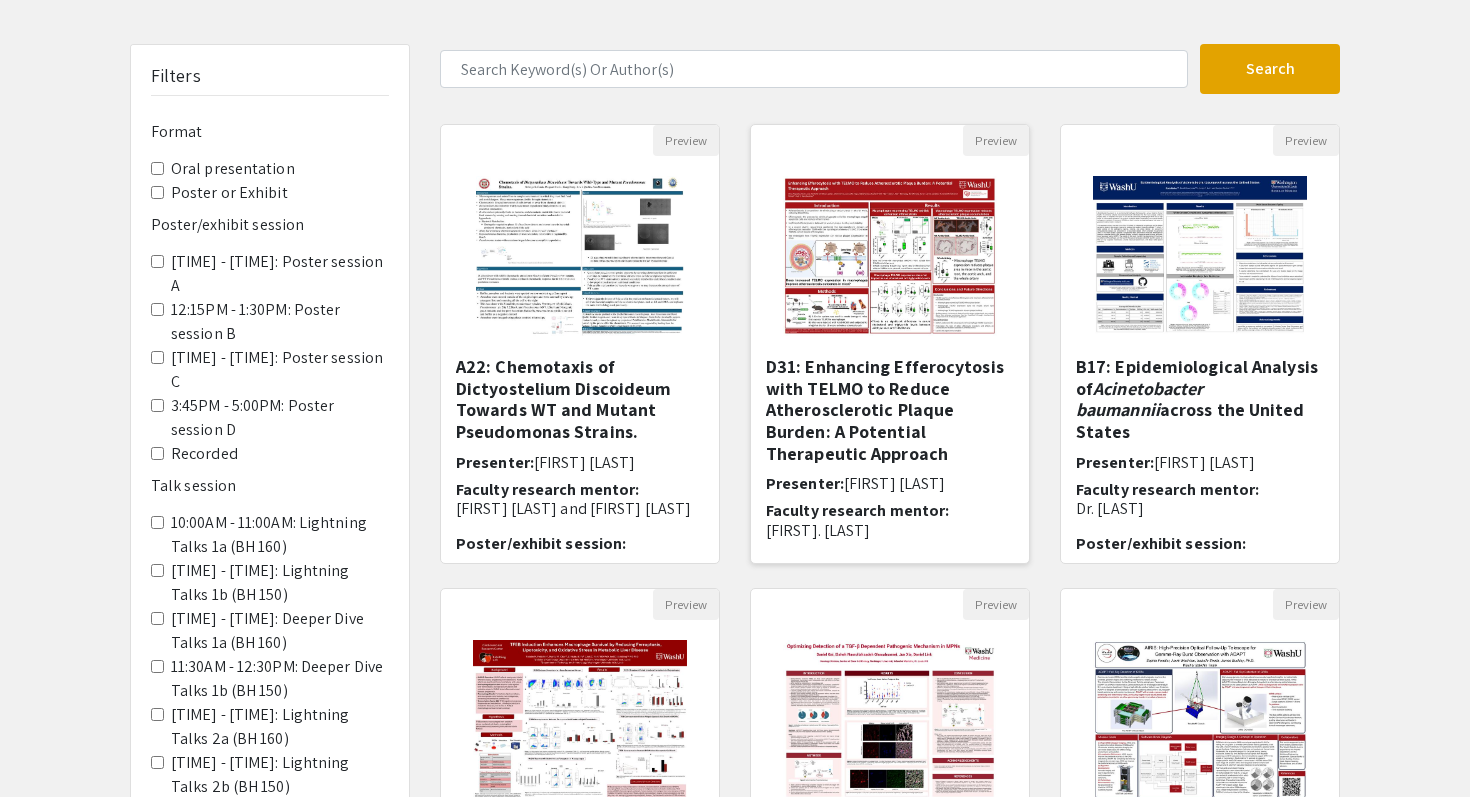 click on "D31: Enhancing Efferocytosis with TELMO to Reduce Atherosclerotic Plaque Burden: A Potential Therapeutic Approach" at bounding box center [890, 410] 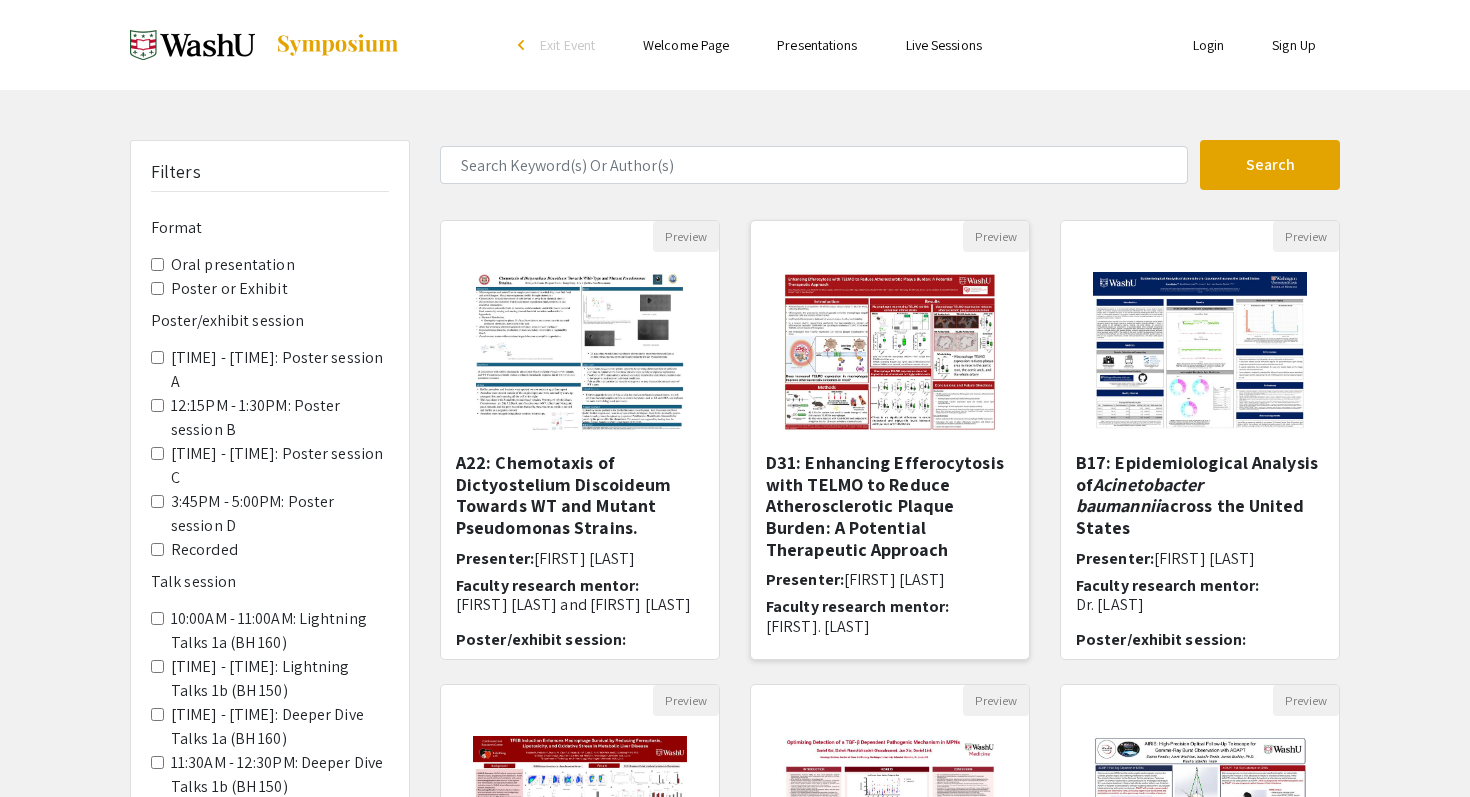 select on "custom" 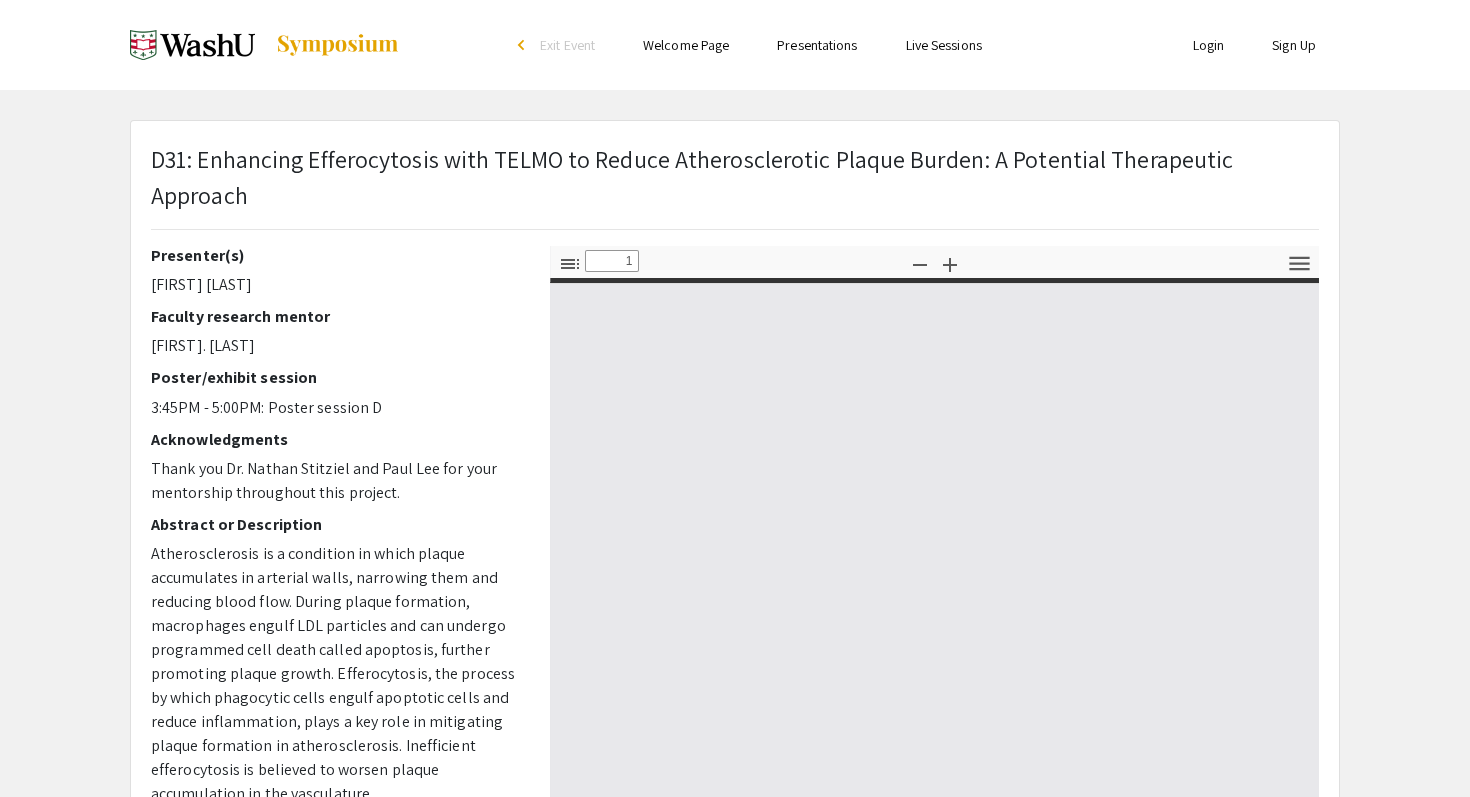 type on "0" 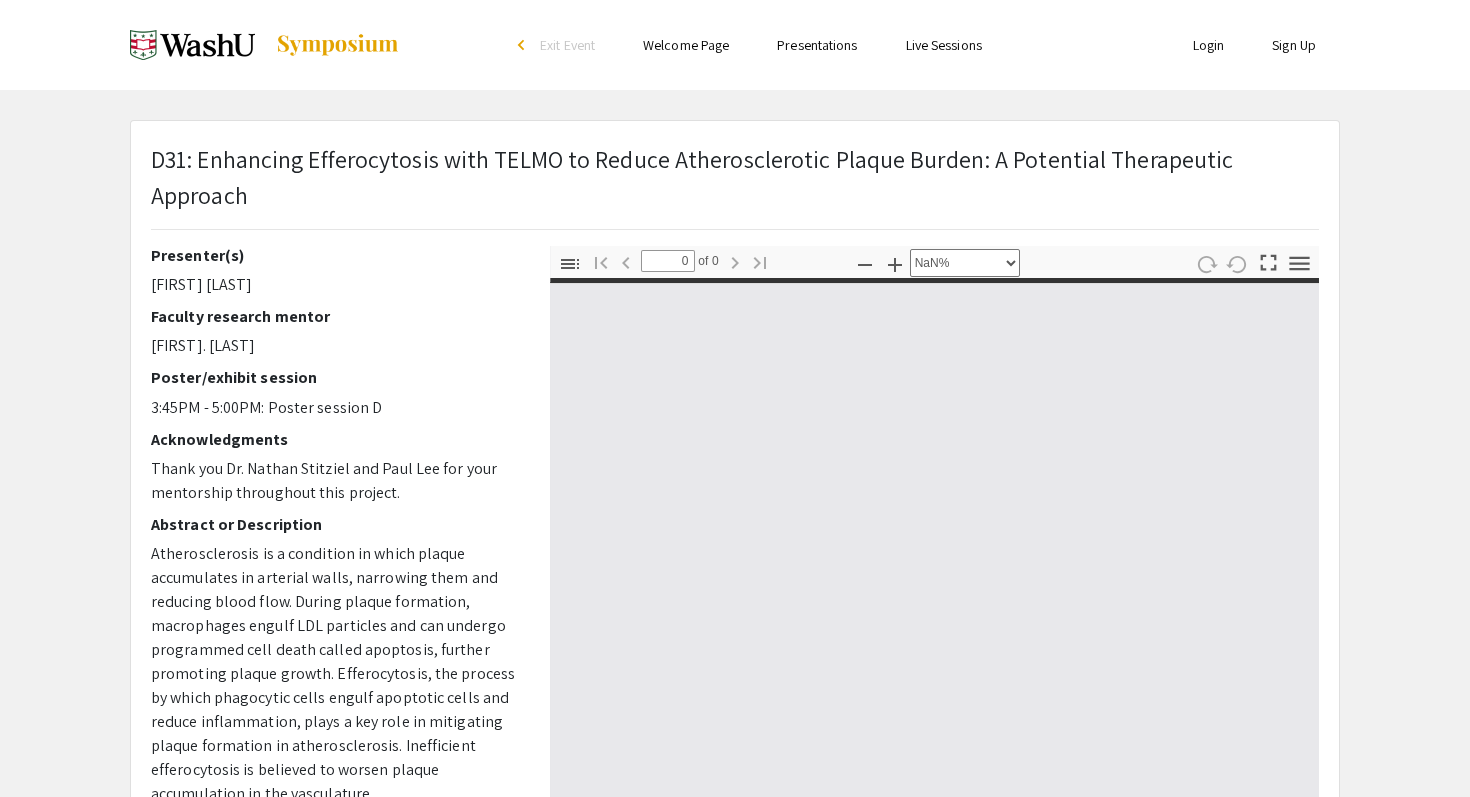 select on "auto" 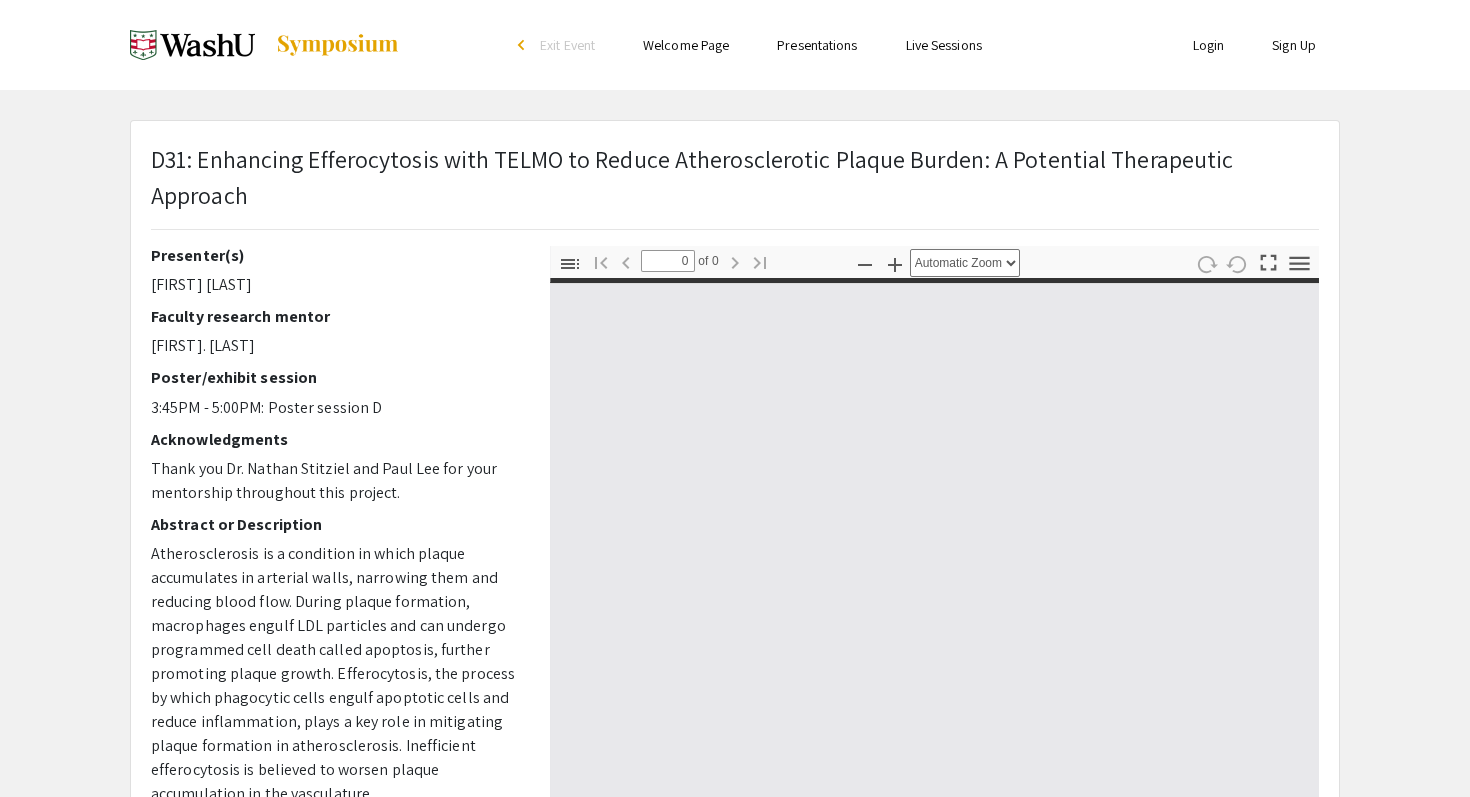 type on "1" 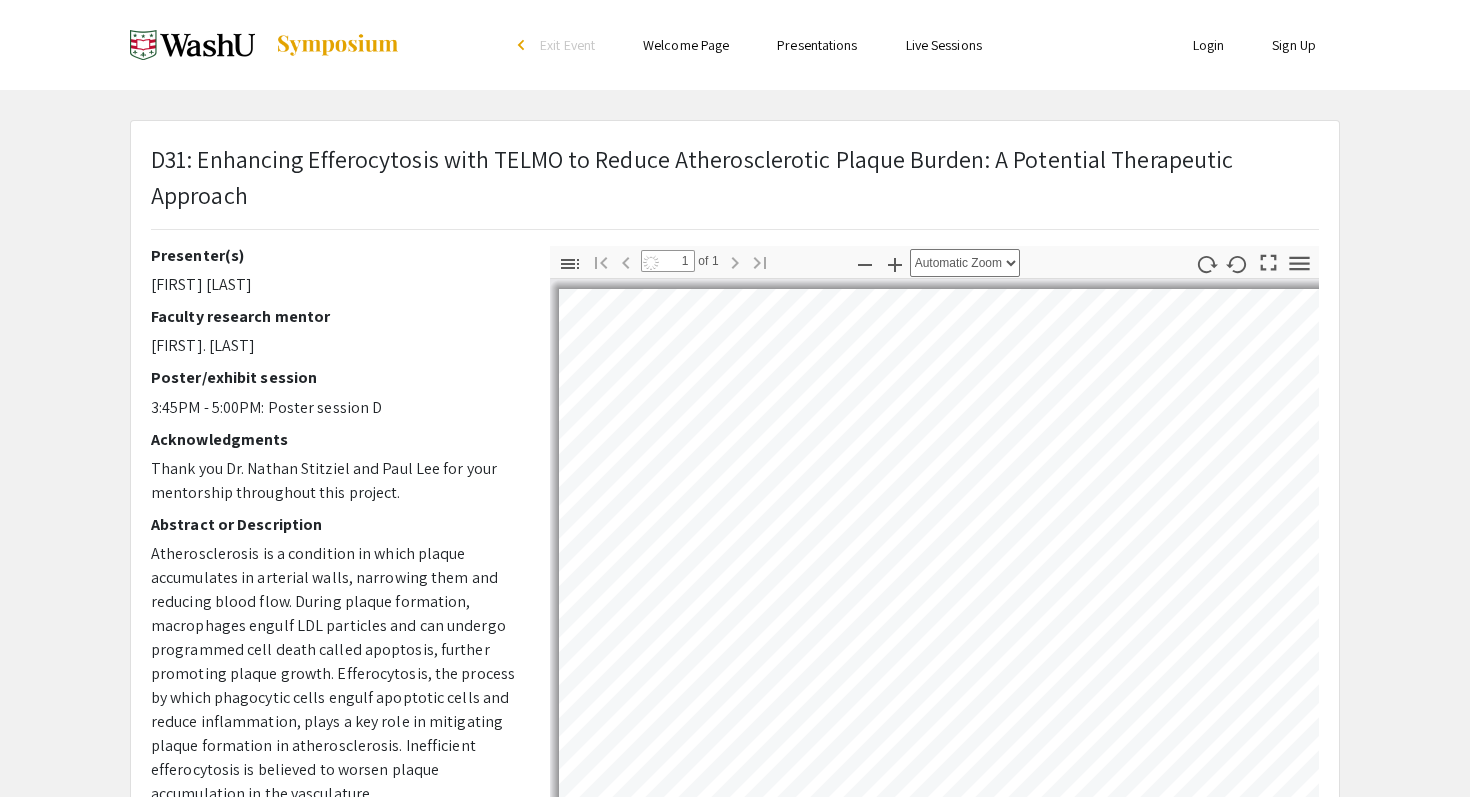 scroll, scrollTop: 186, scrollLeft: 0, axis: vertical 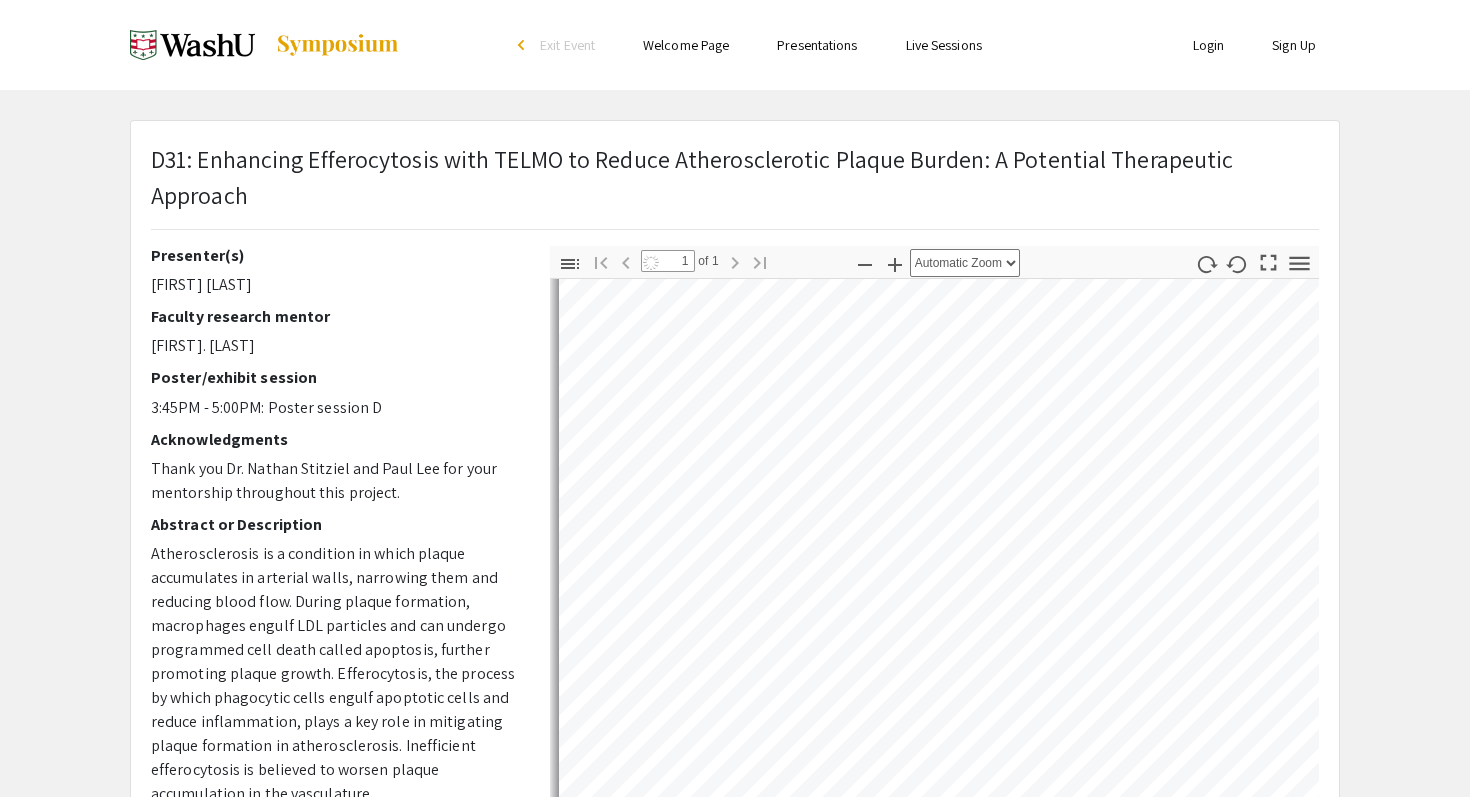 select on "auto" 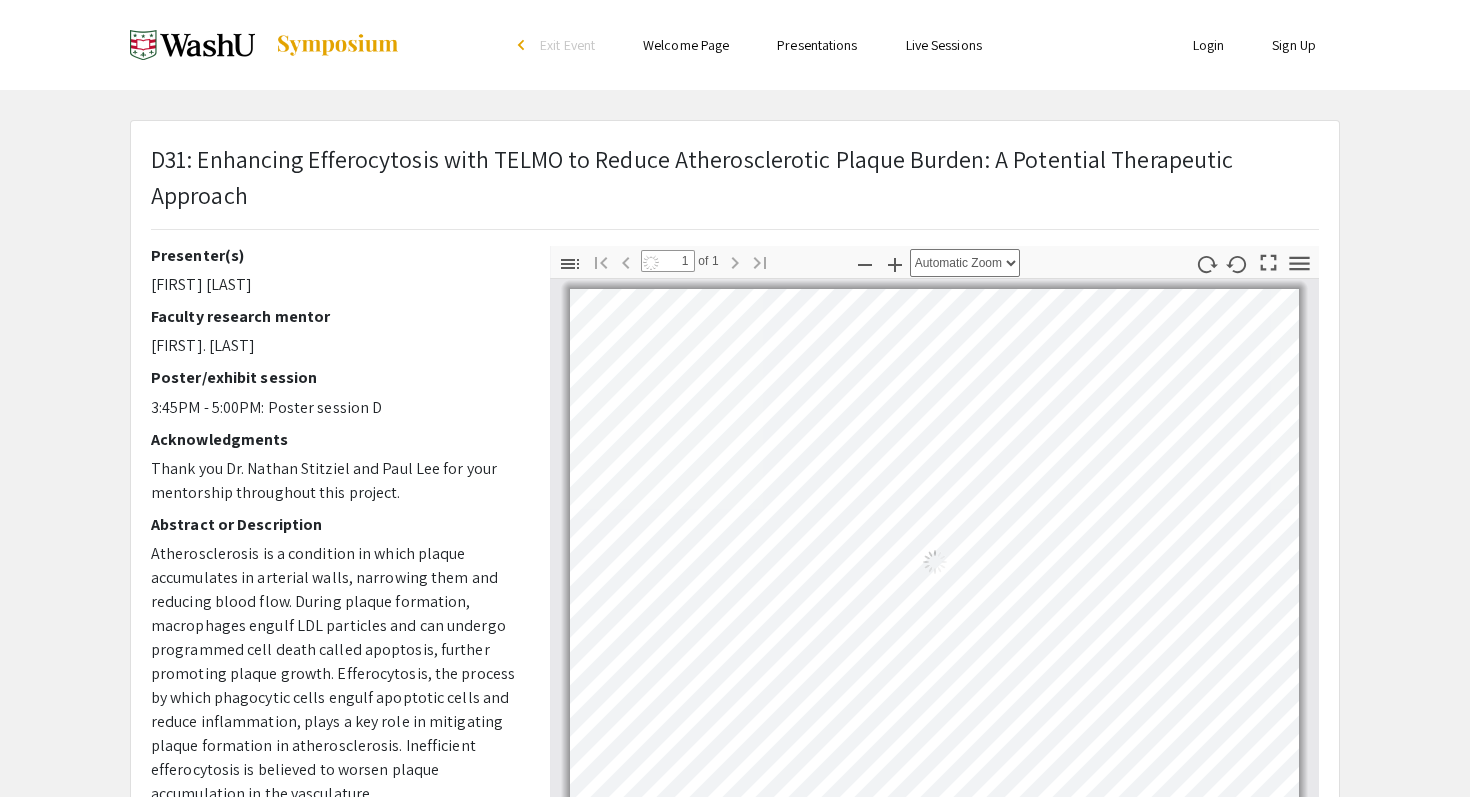 scroll, scrollTop: 0, scrollLeft: 0, axis: both 